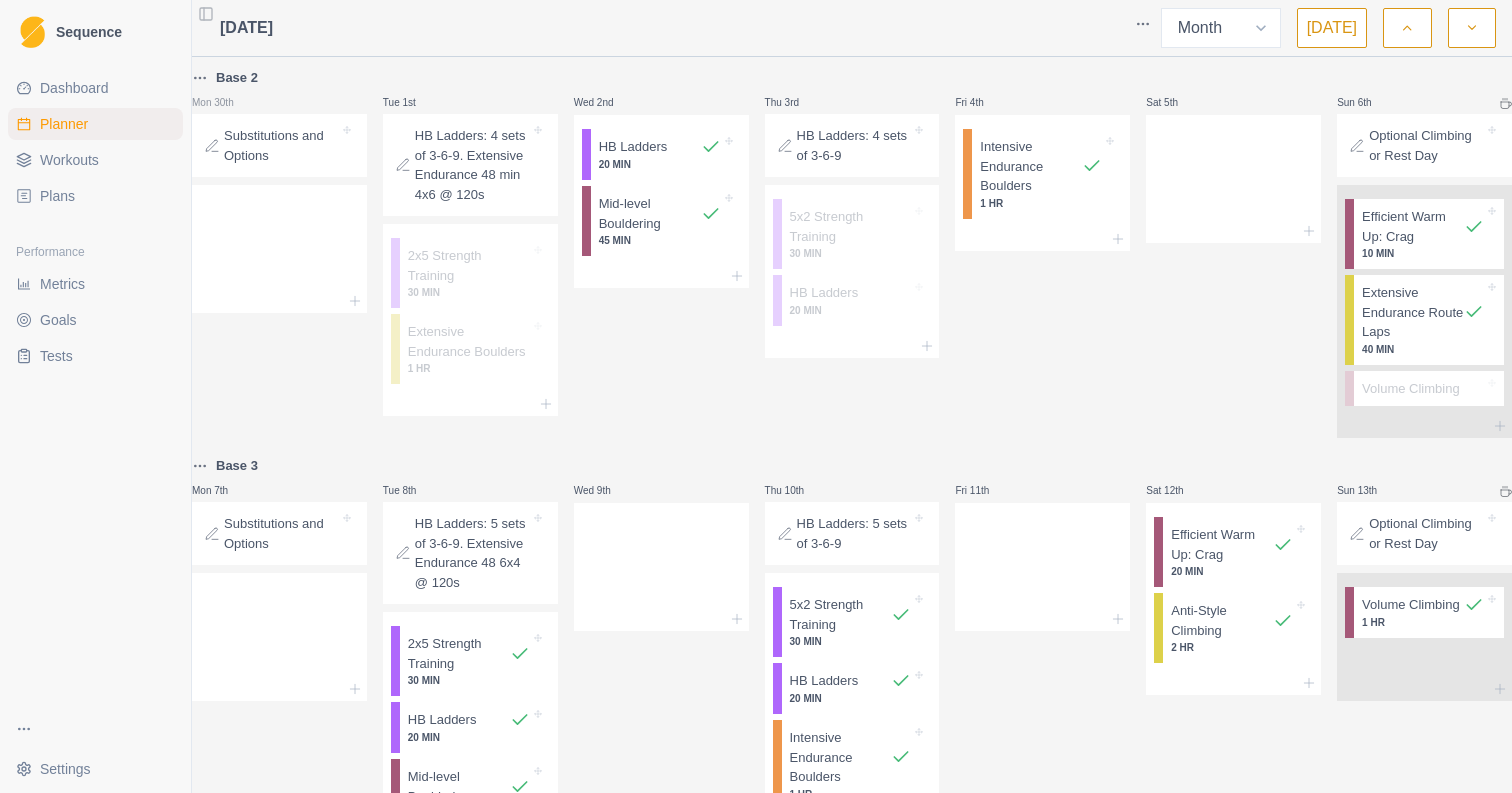 select on "month" 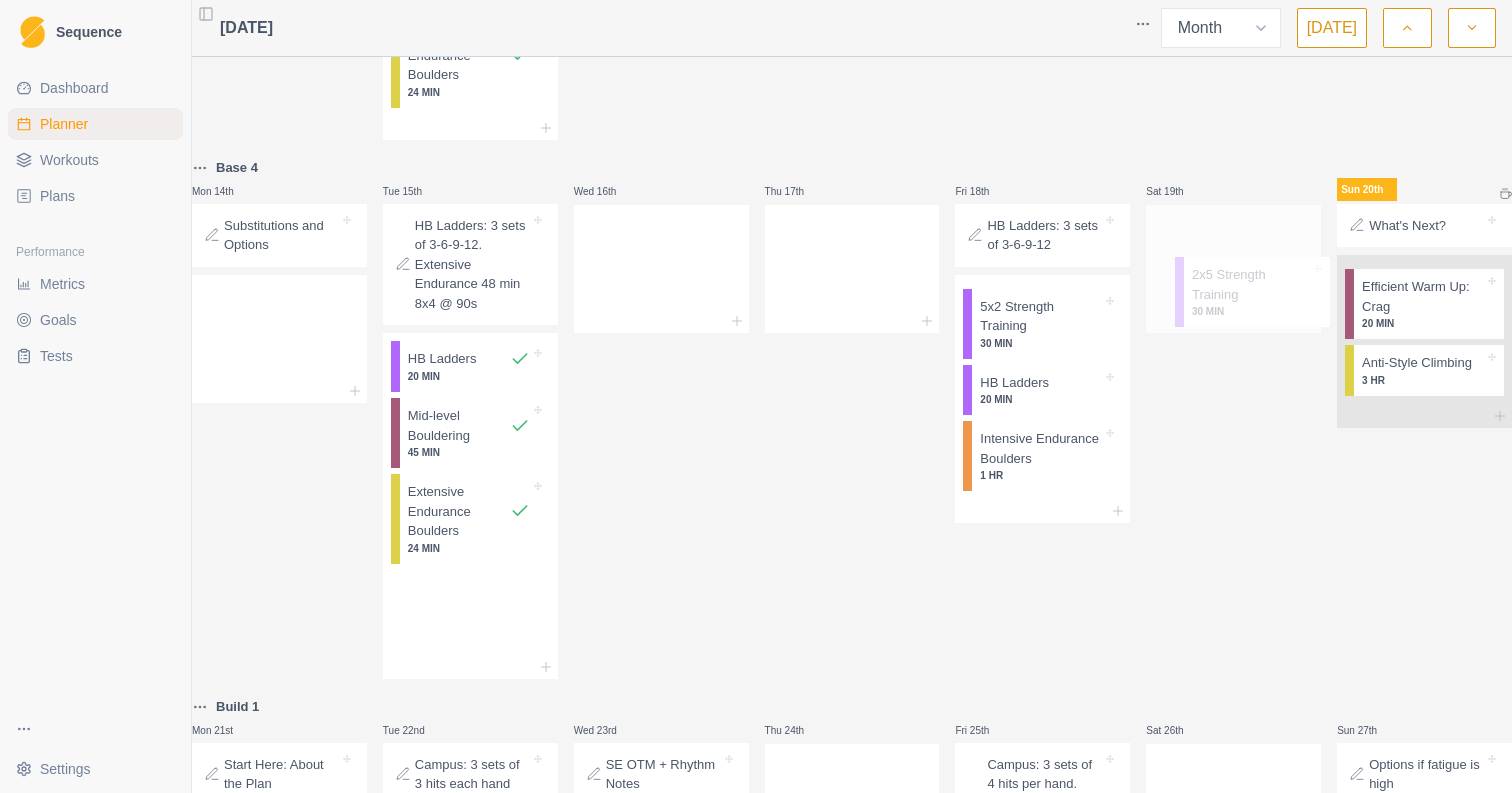 drag, startPoint x: 474, startPoint y: 419, endPoint x: 1249, endPoint y: 288, distance: 785.99365 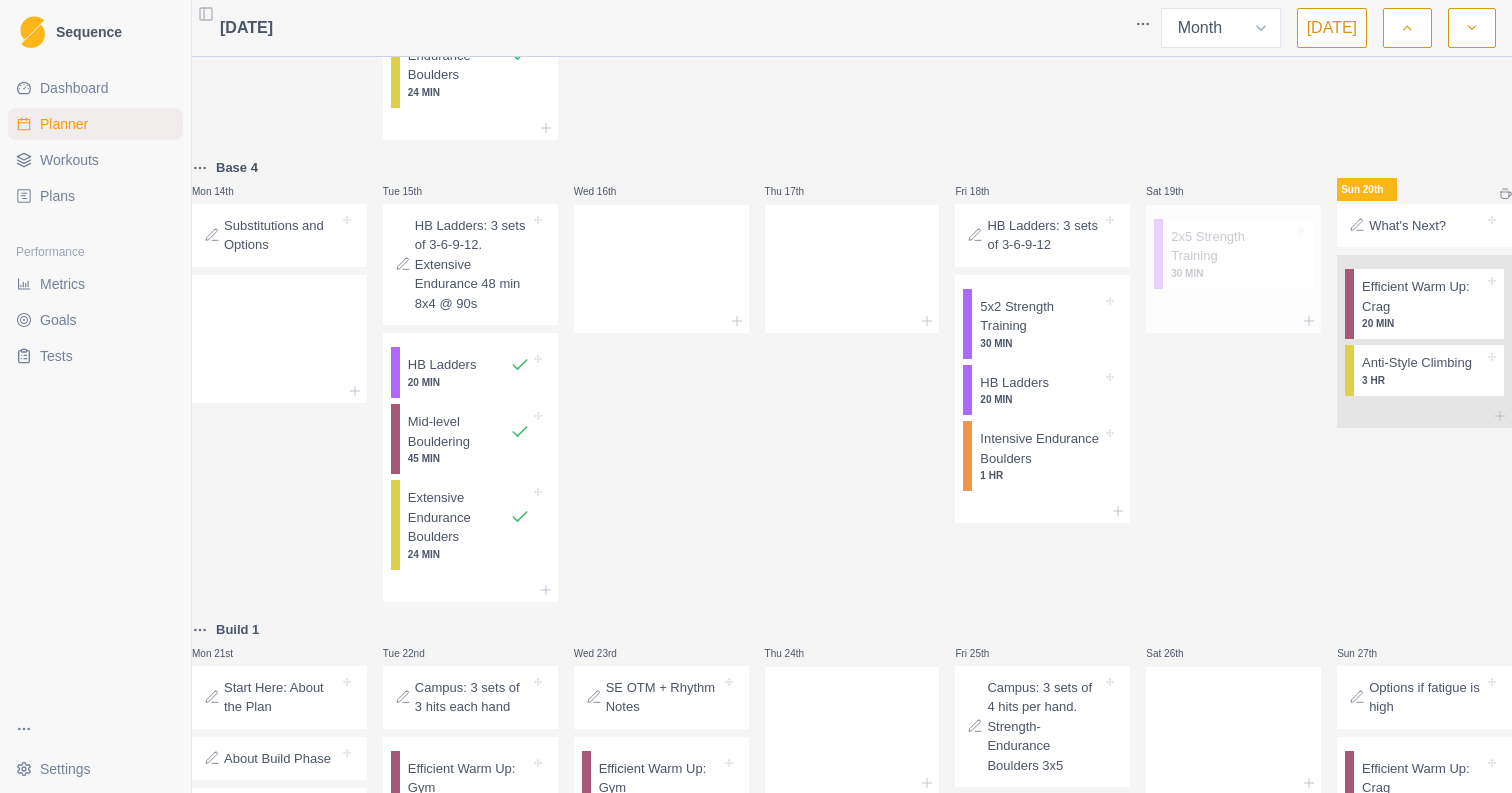 click on "2x5 Strength Training" at bounding box center [1232, 246] 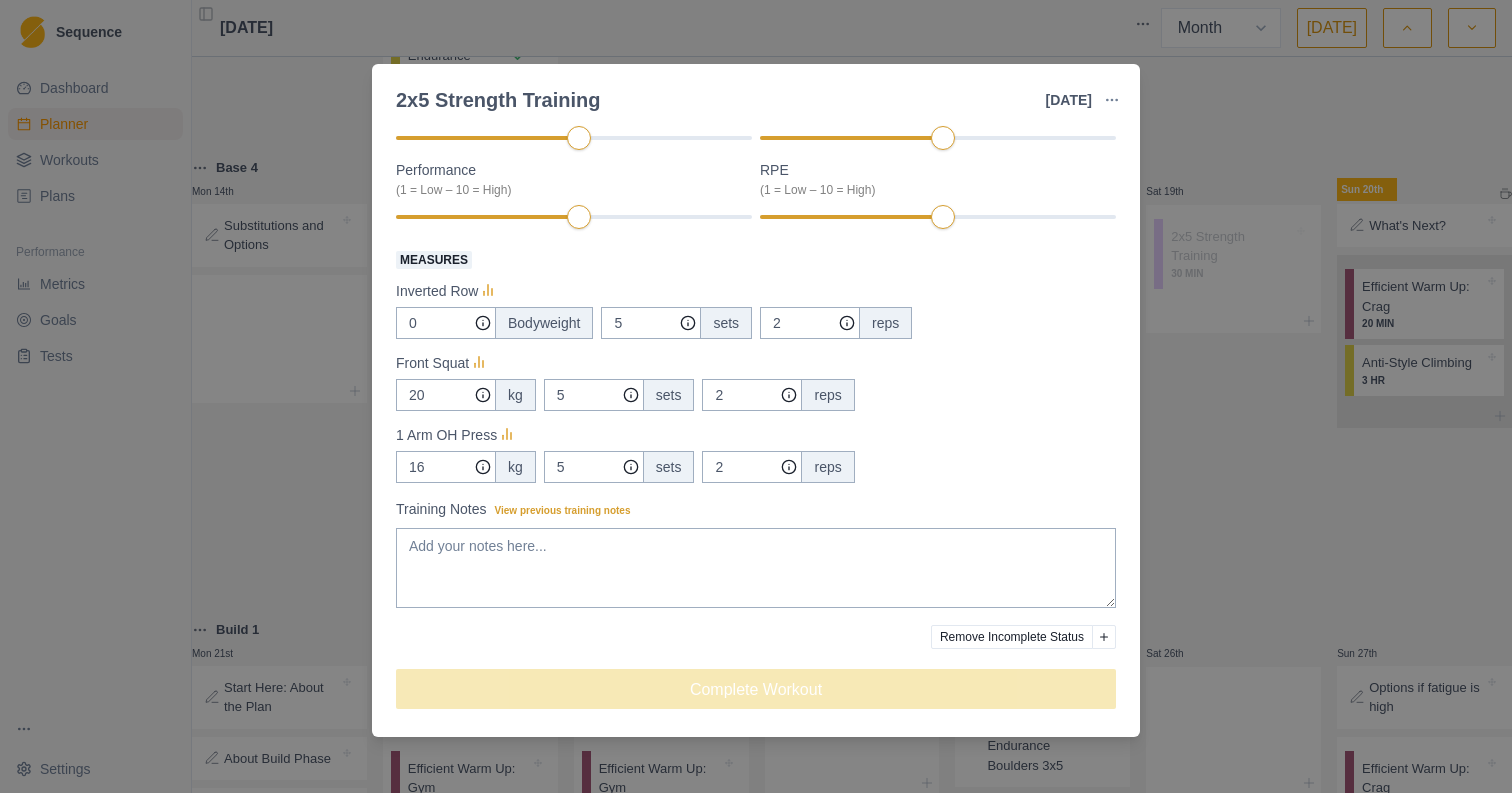 scroll, scrollTop: 265, scrollLeft: 0, axis: vertical 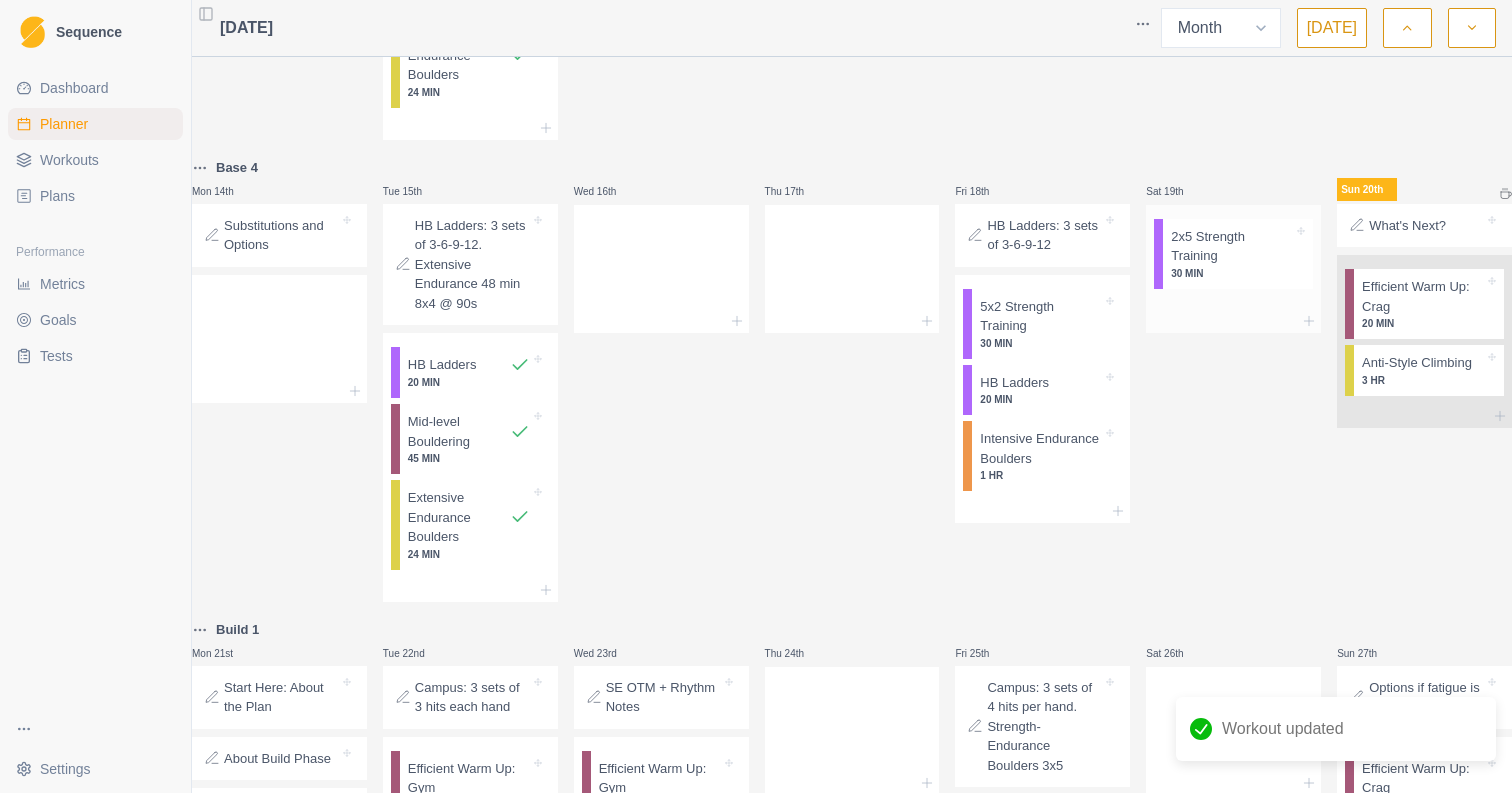 click on "2x5 Strength Training" at bounding box center [1232, 246] 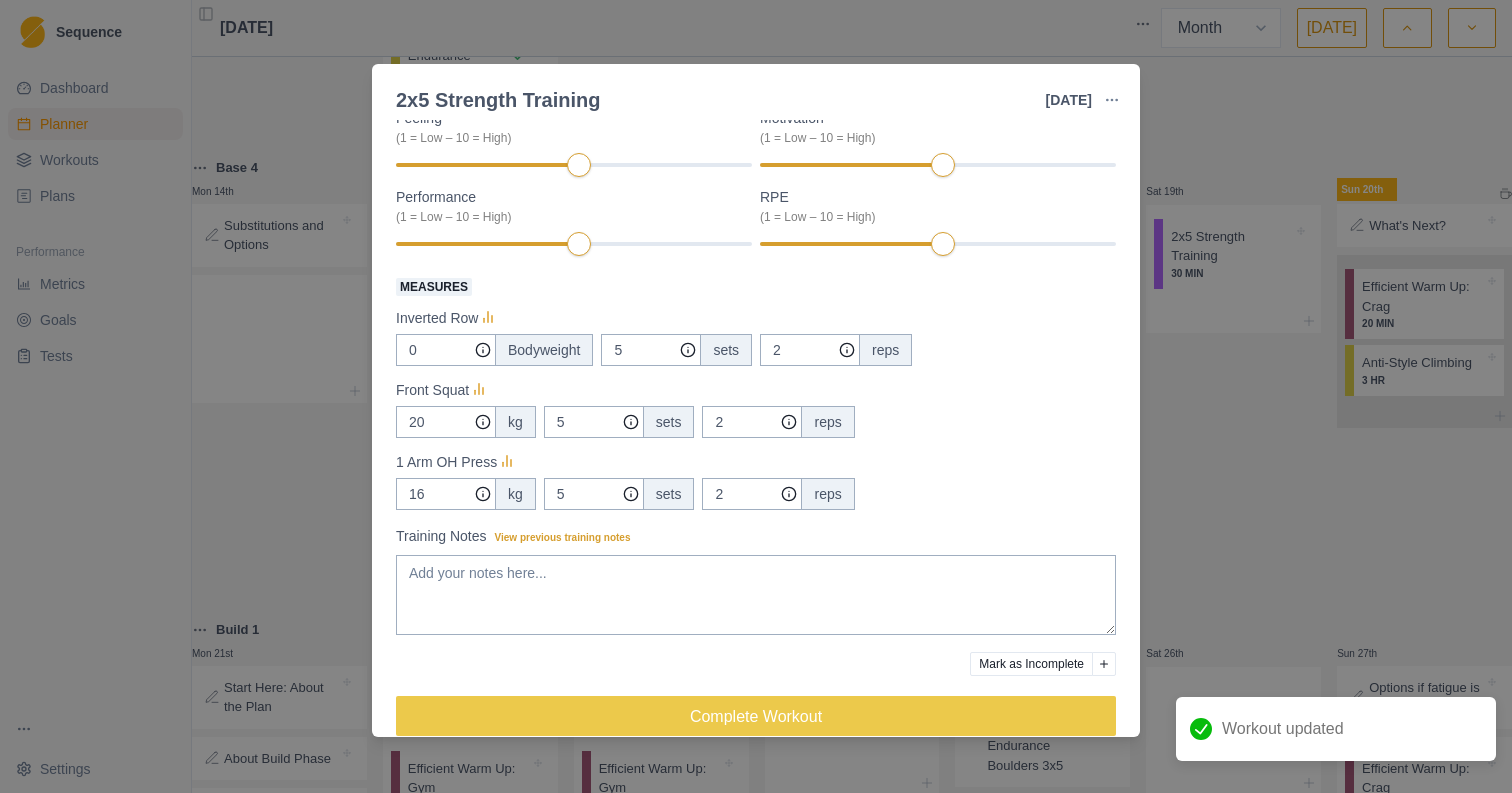 scroll, scrollTop: 257, scrollLeft: 0, axis: vertical 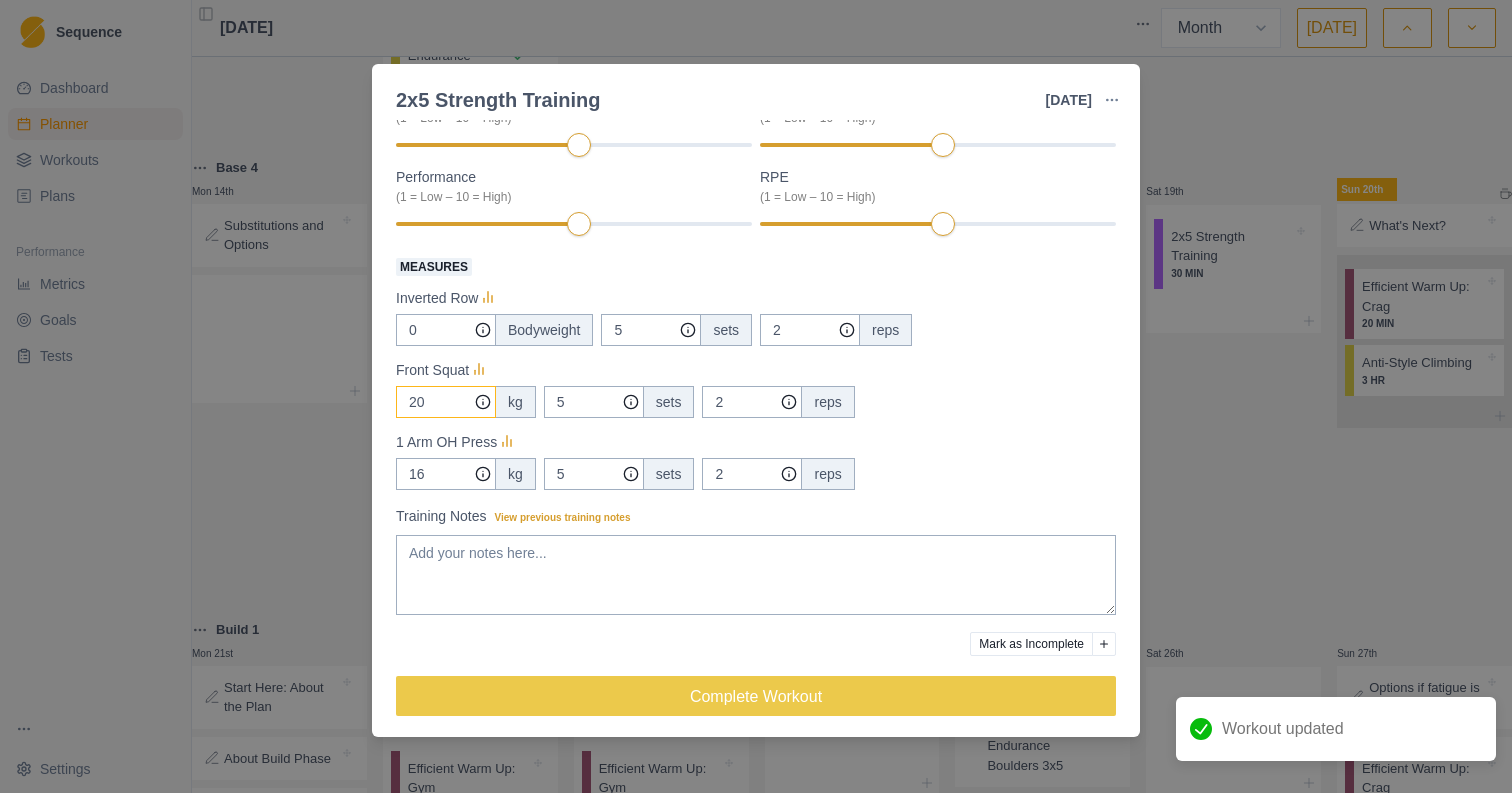 click on "20" at bounding box center (446, 330) 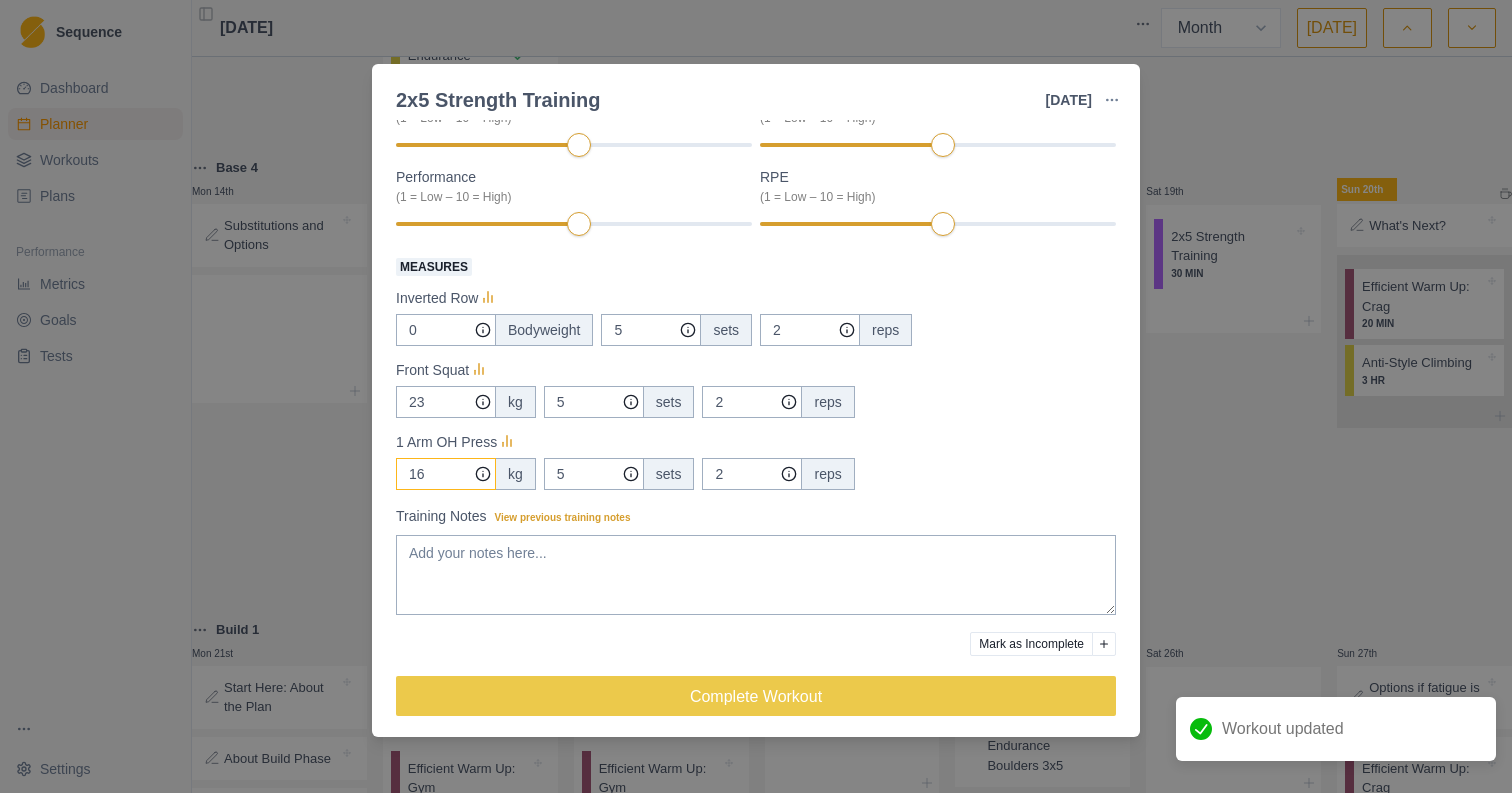 click on "16" at bounding box center (446, 330) 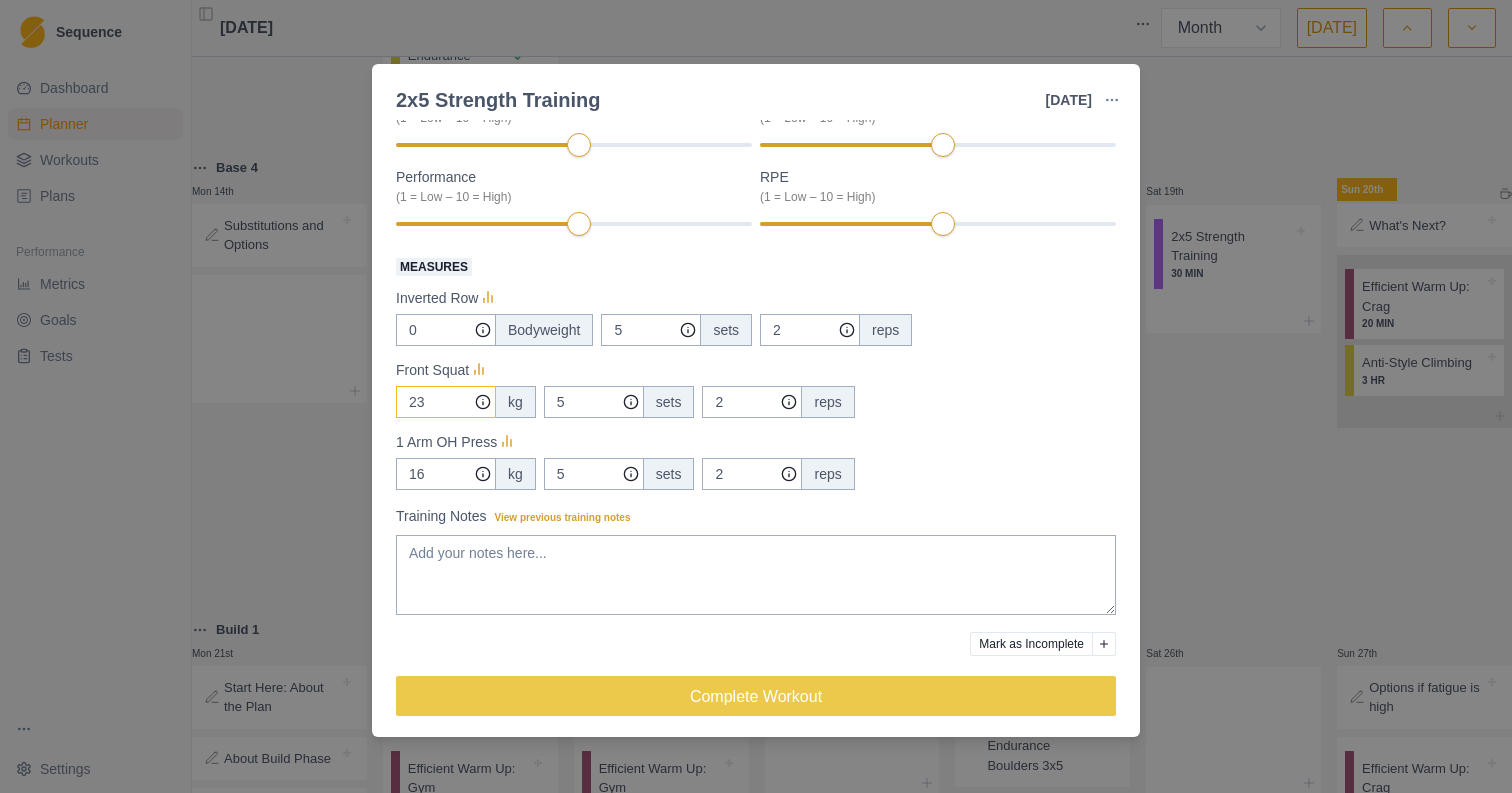 click on "23" at bounding box center (446, 330) 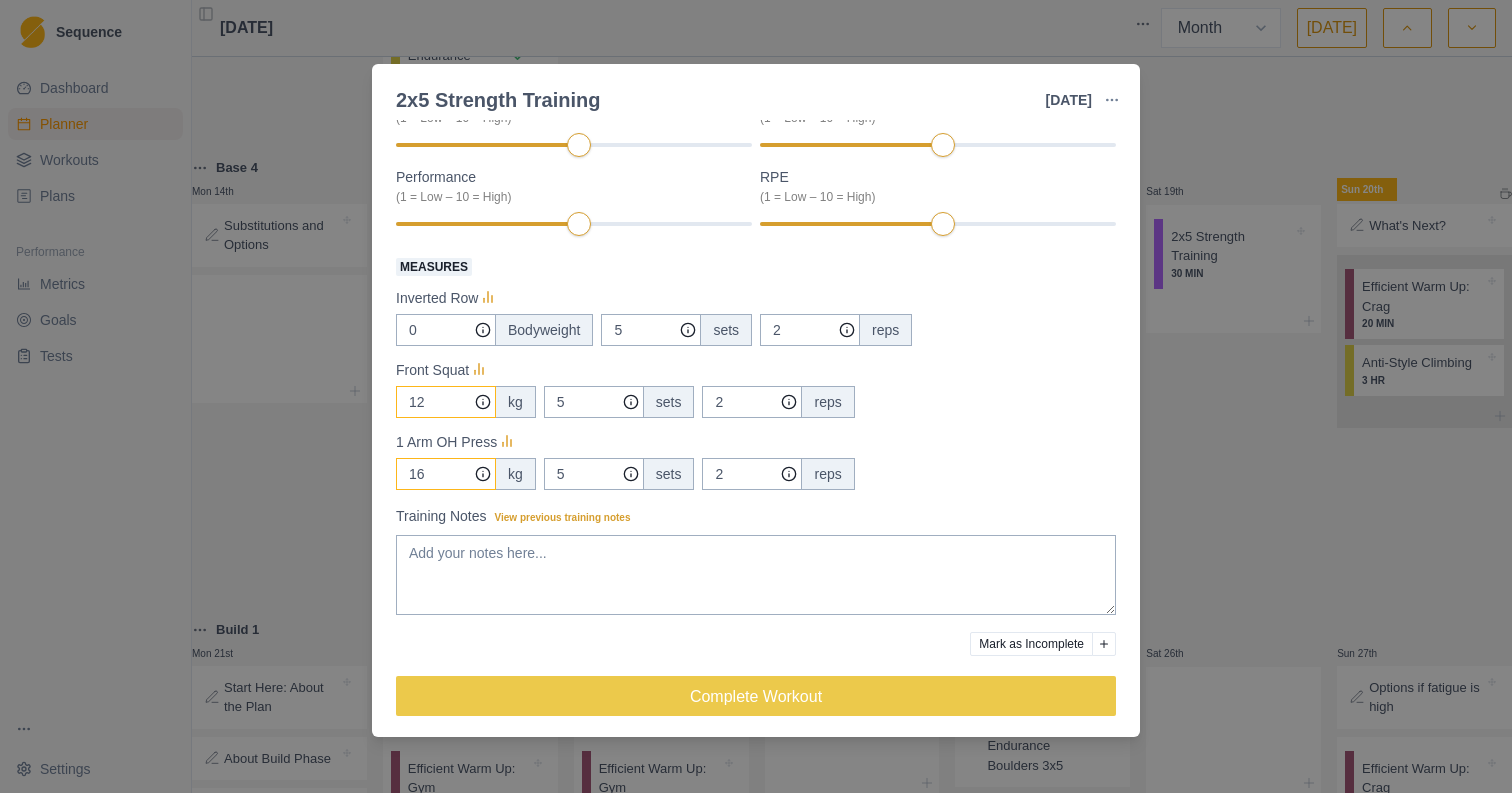 type on "12" 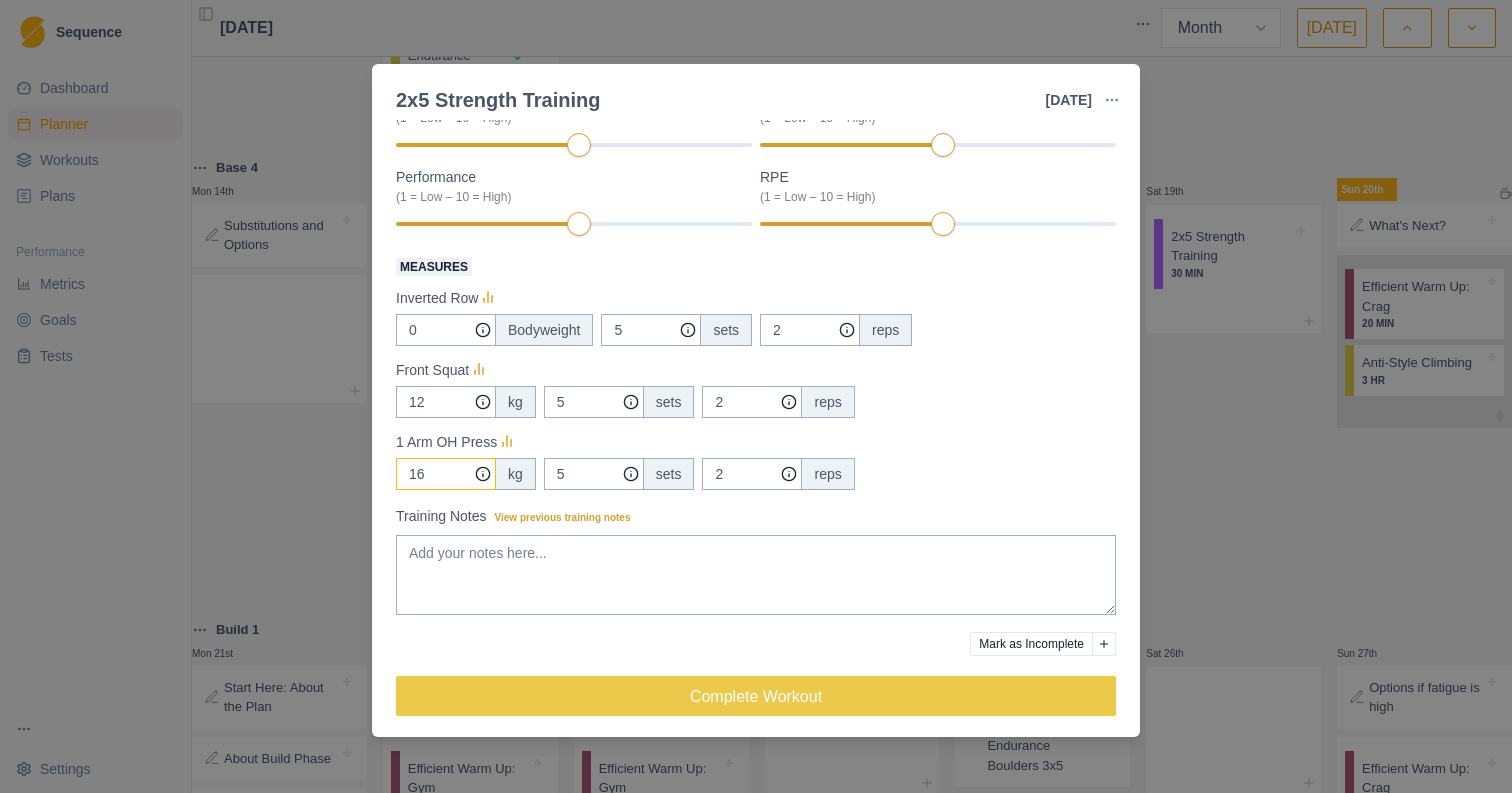 click on "16" at bounding box center [446, 330] 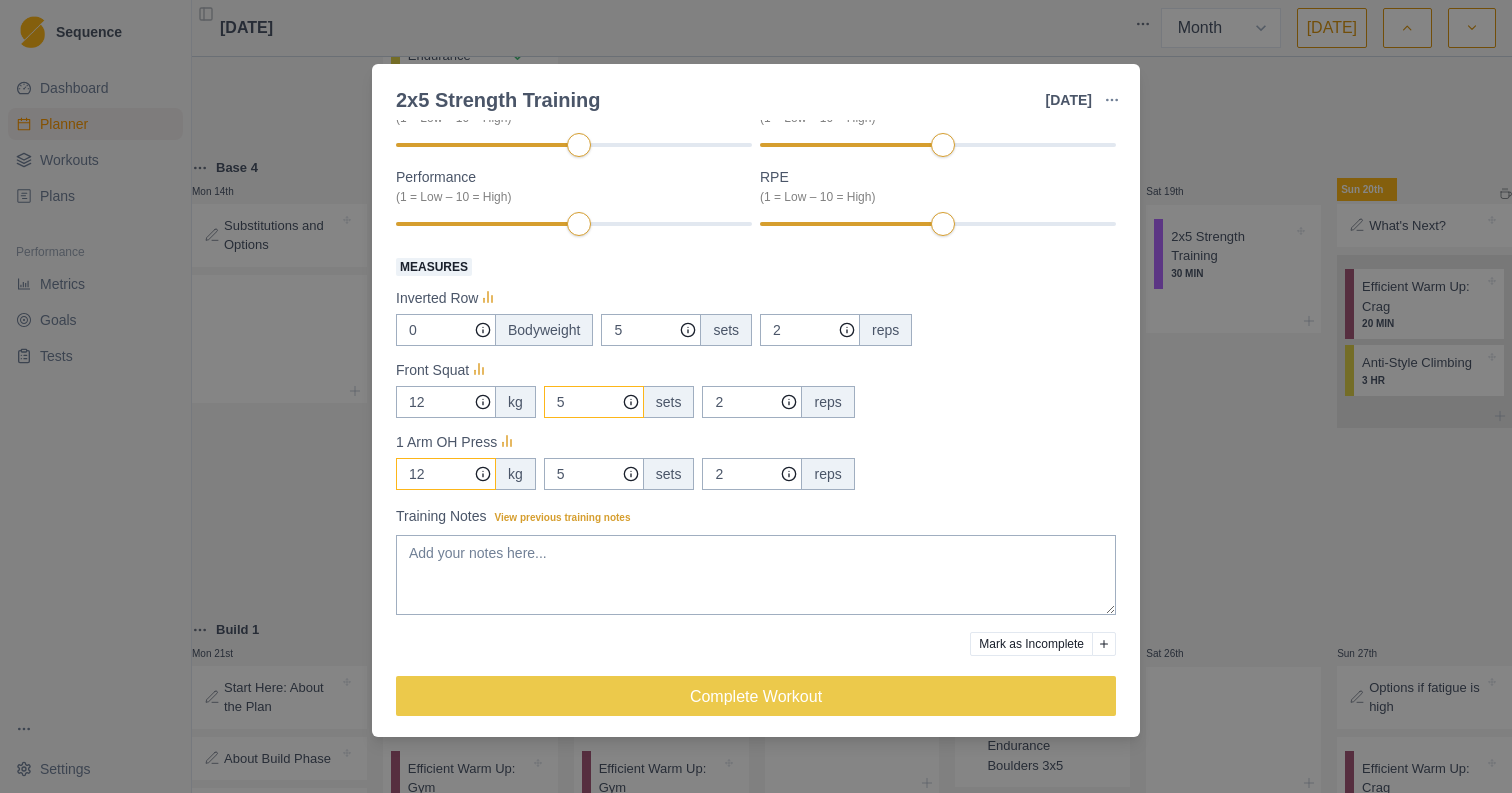 type on "12" 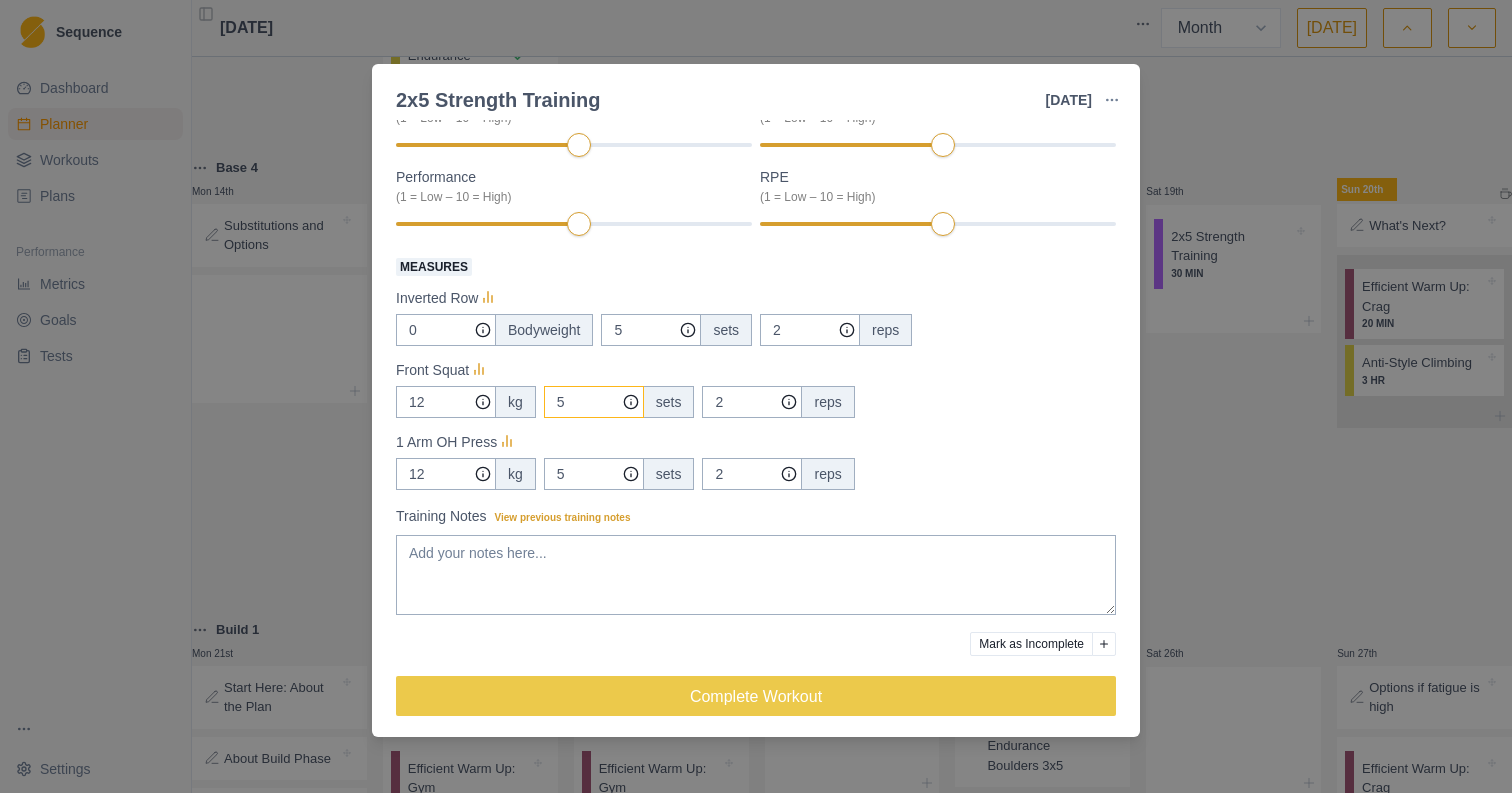 click on "5" at bounding box center (651, 330) 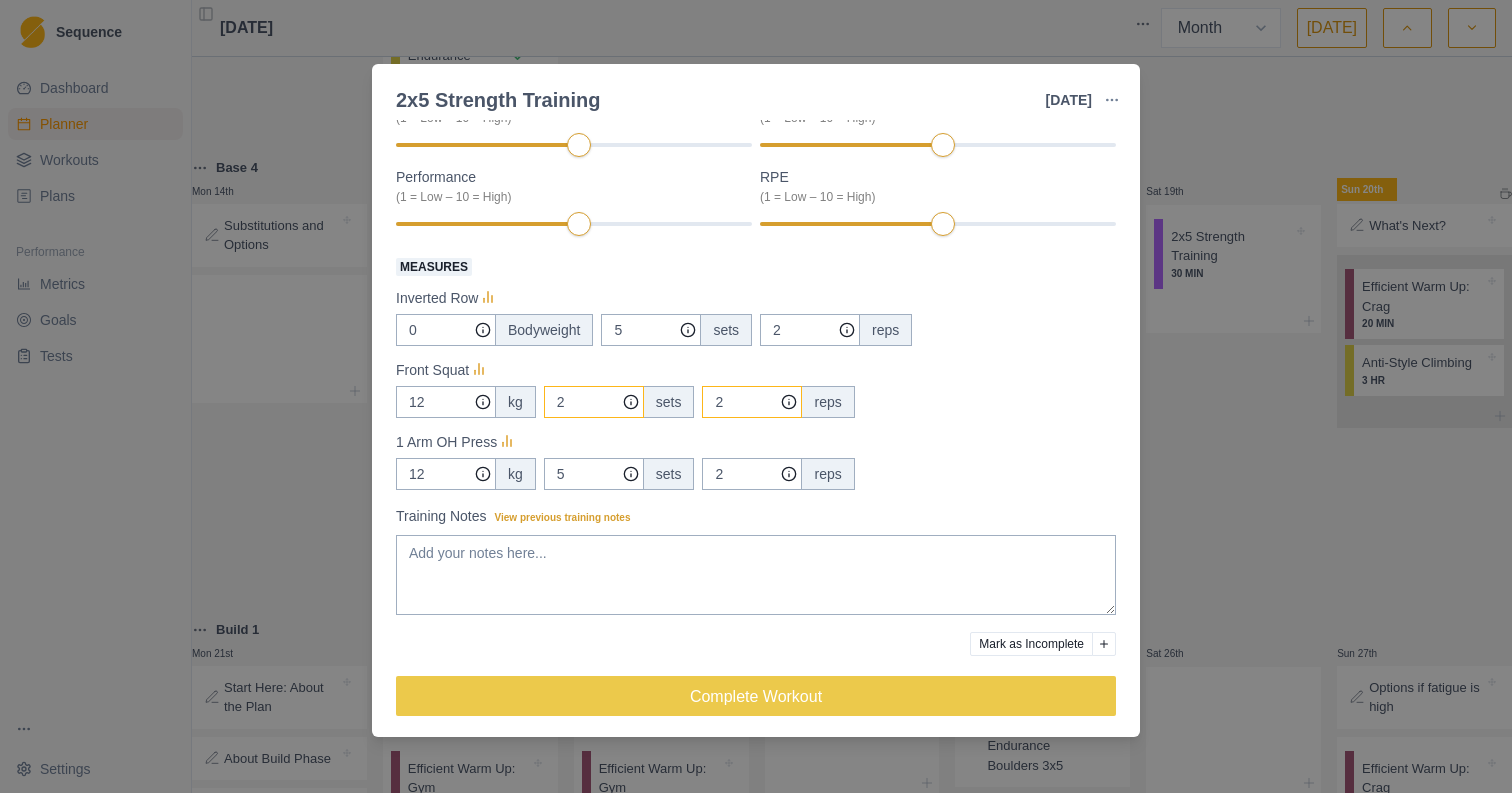 type on "2" 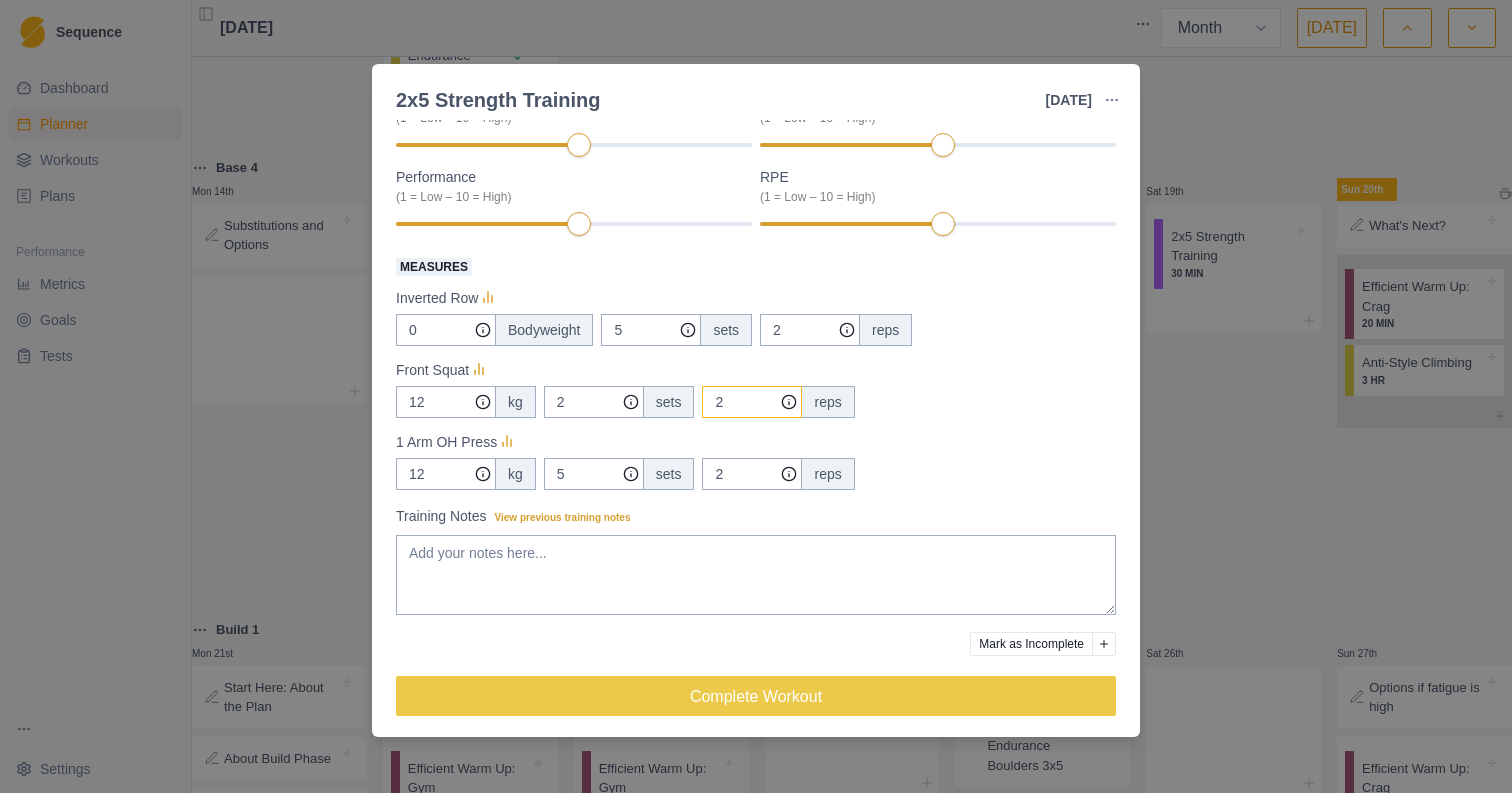 click on "2" at bounding box center (810, 330) 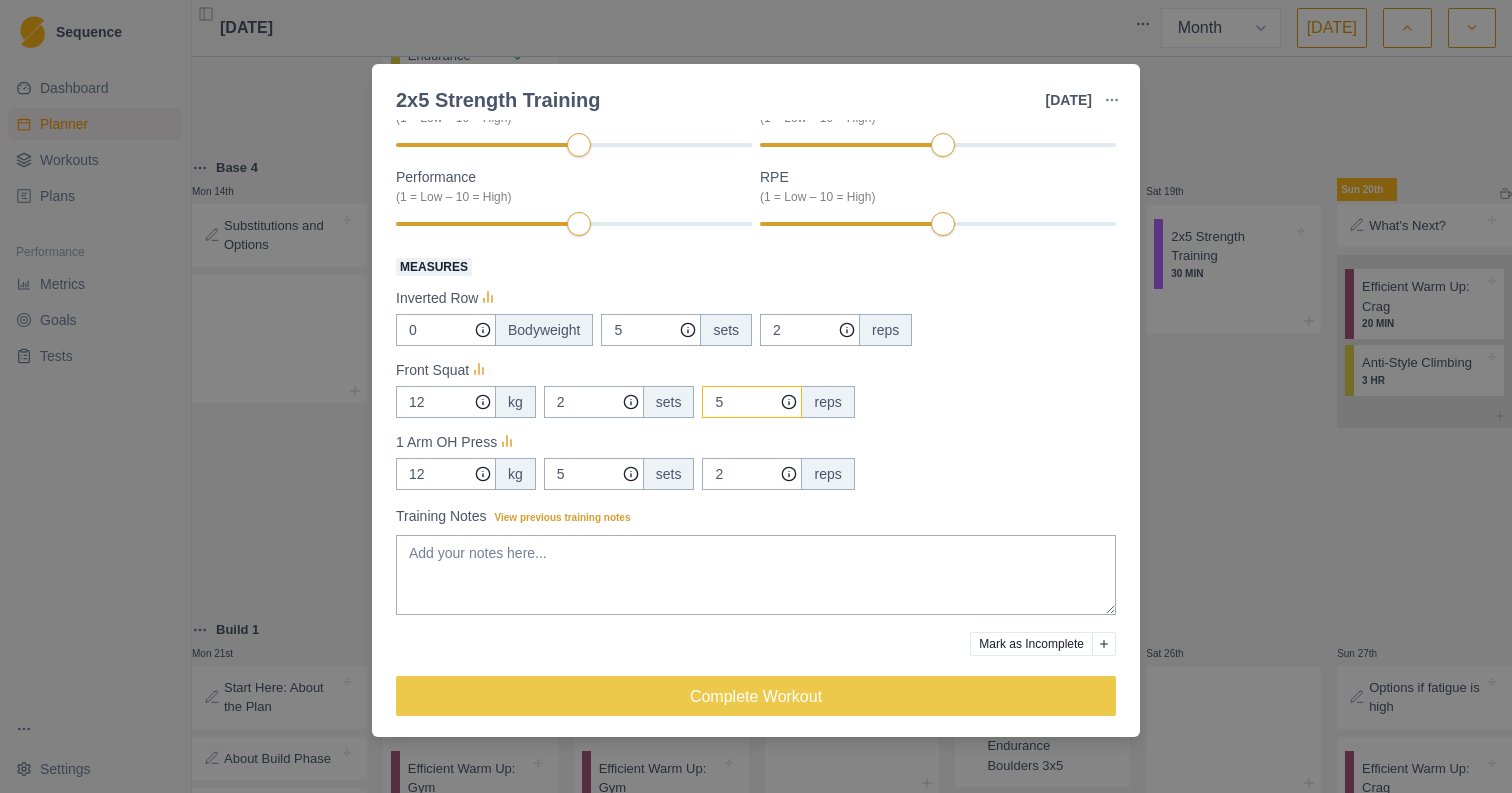 click on "5" at bounding box center [810, 330] 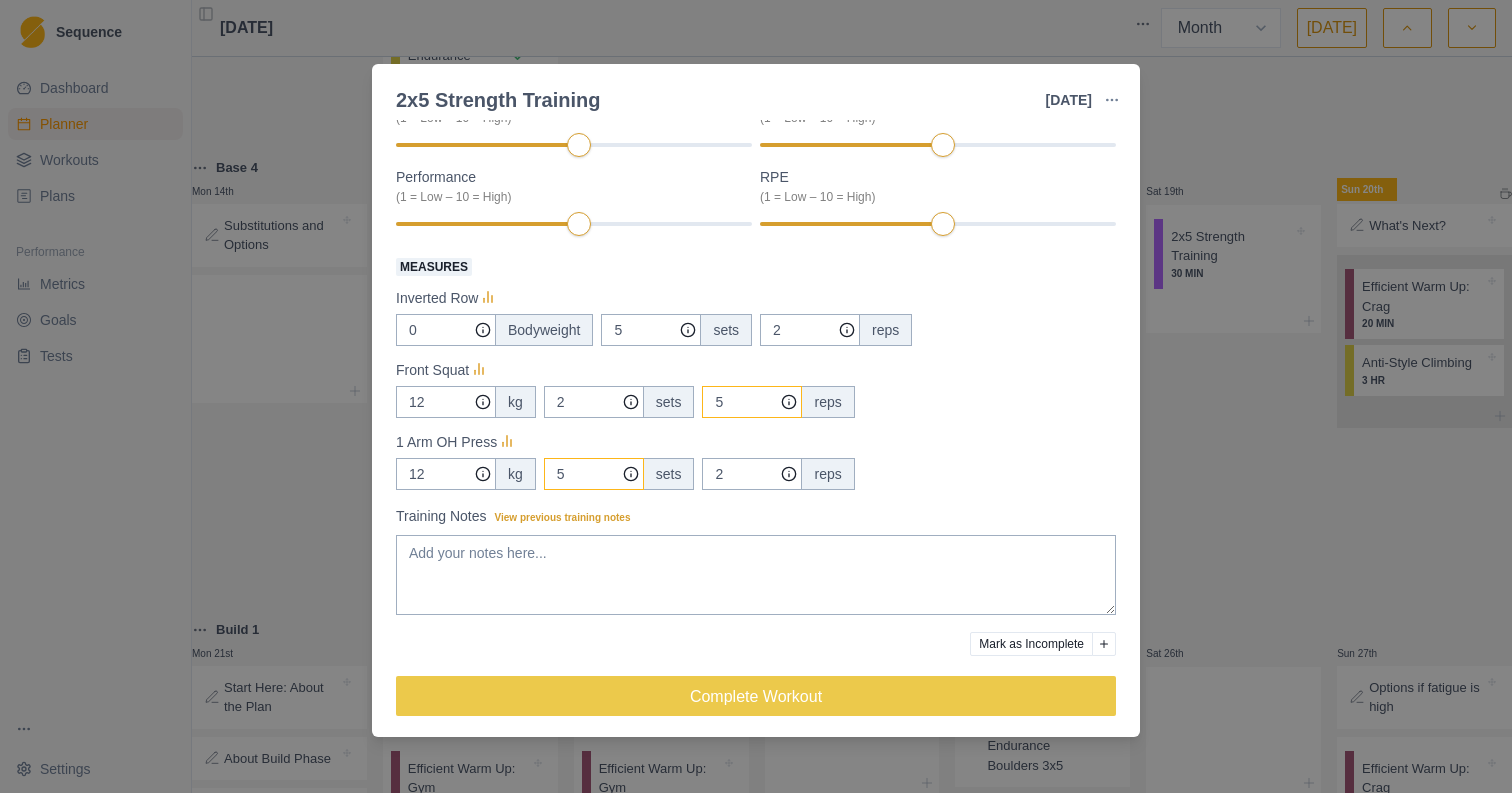 type on "5" 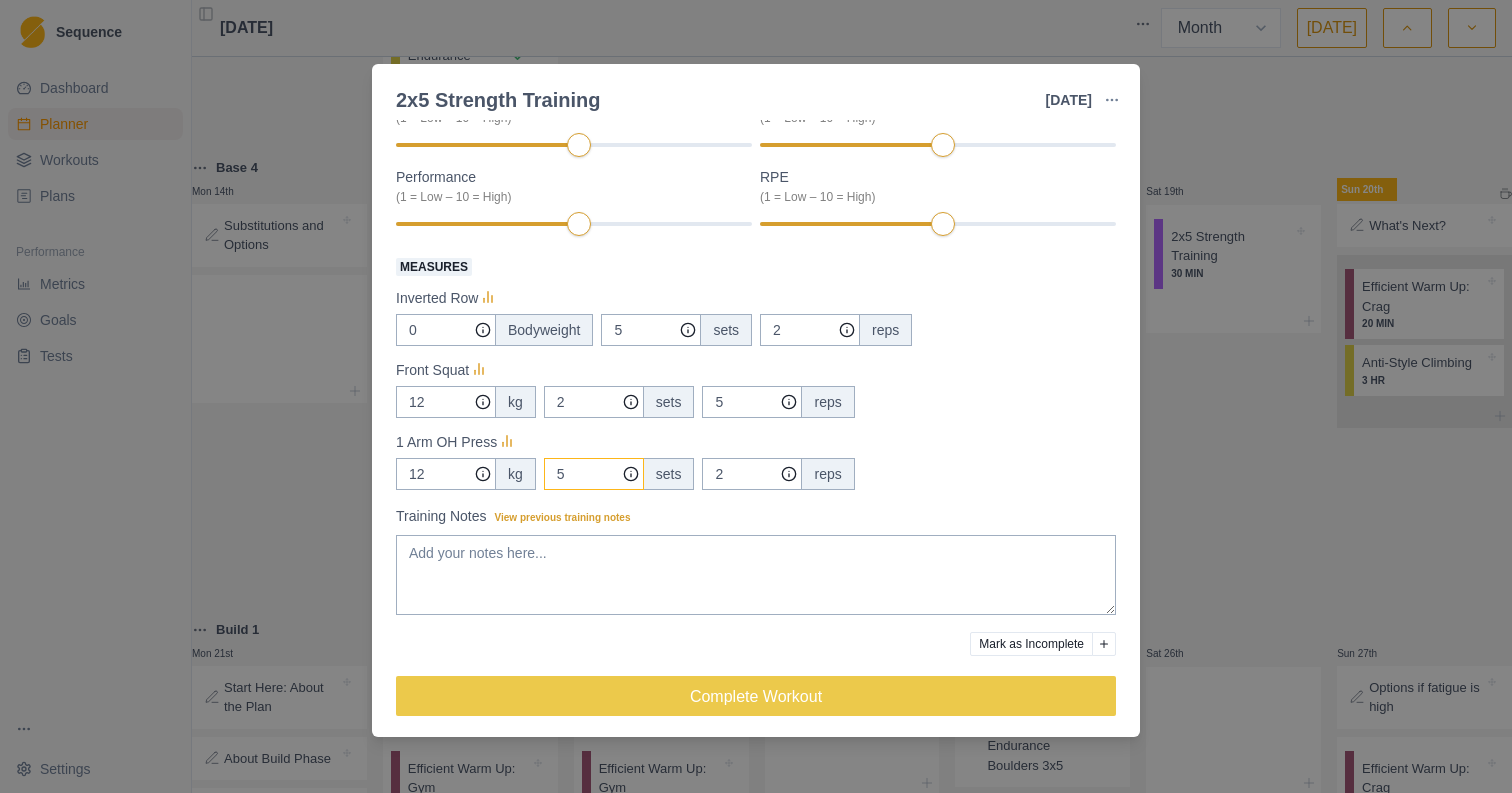 click on "5" at bounding box center [651, 330] 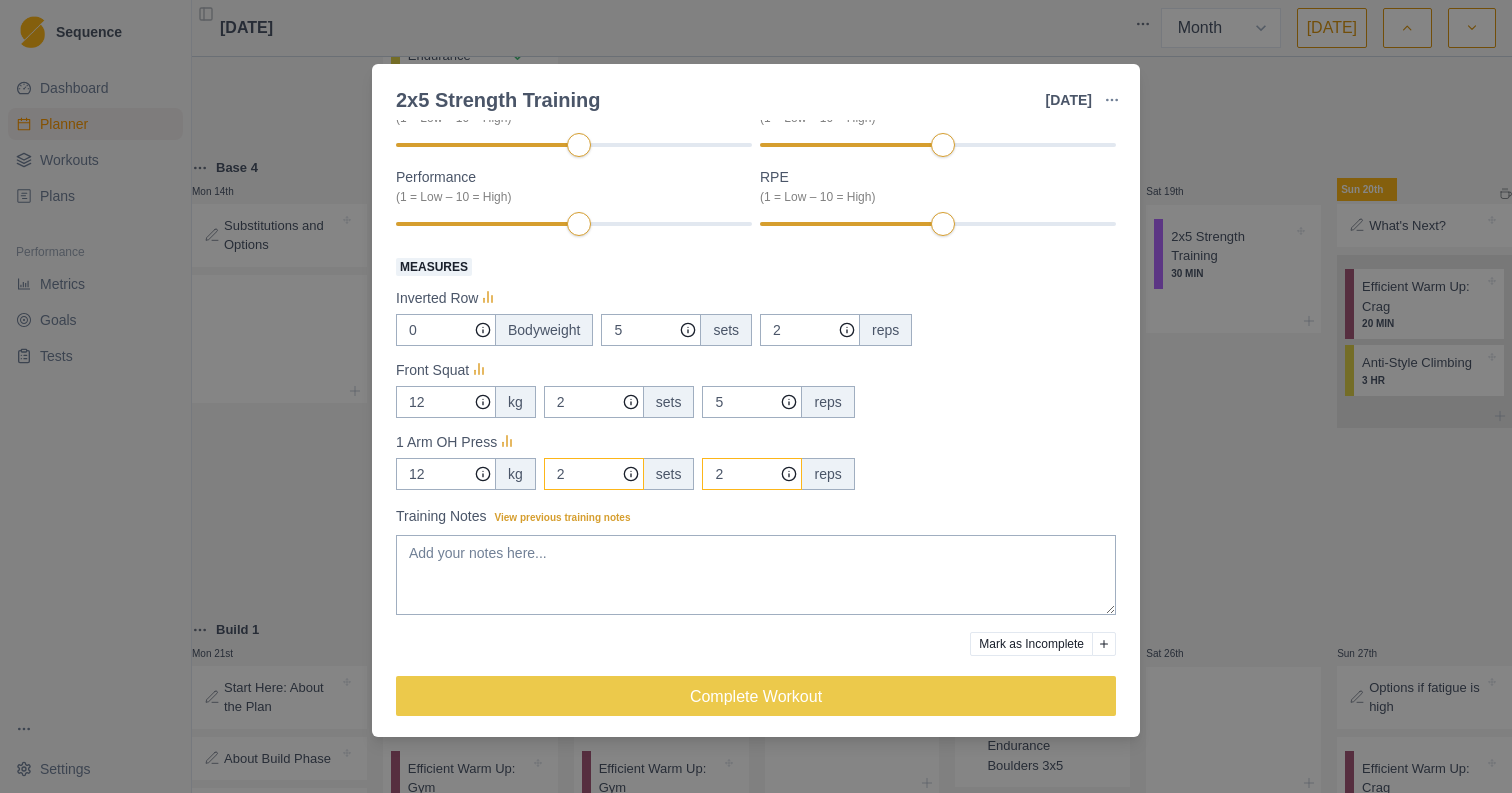 type on "2" 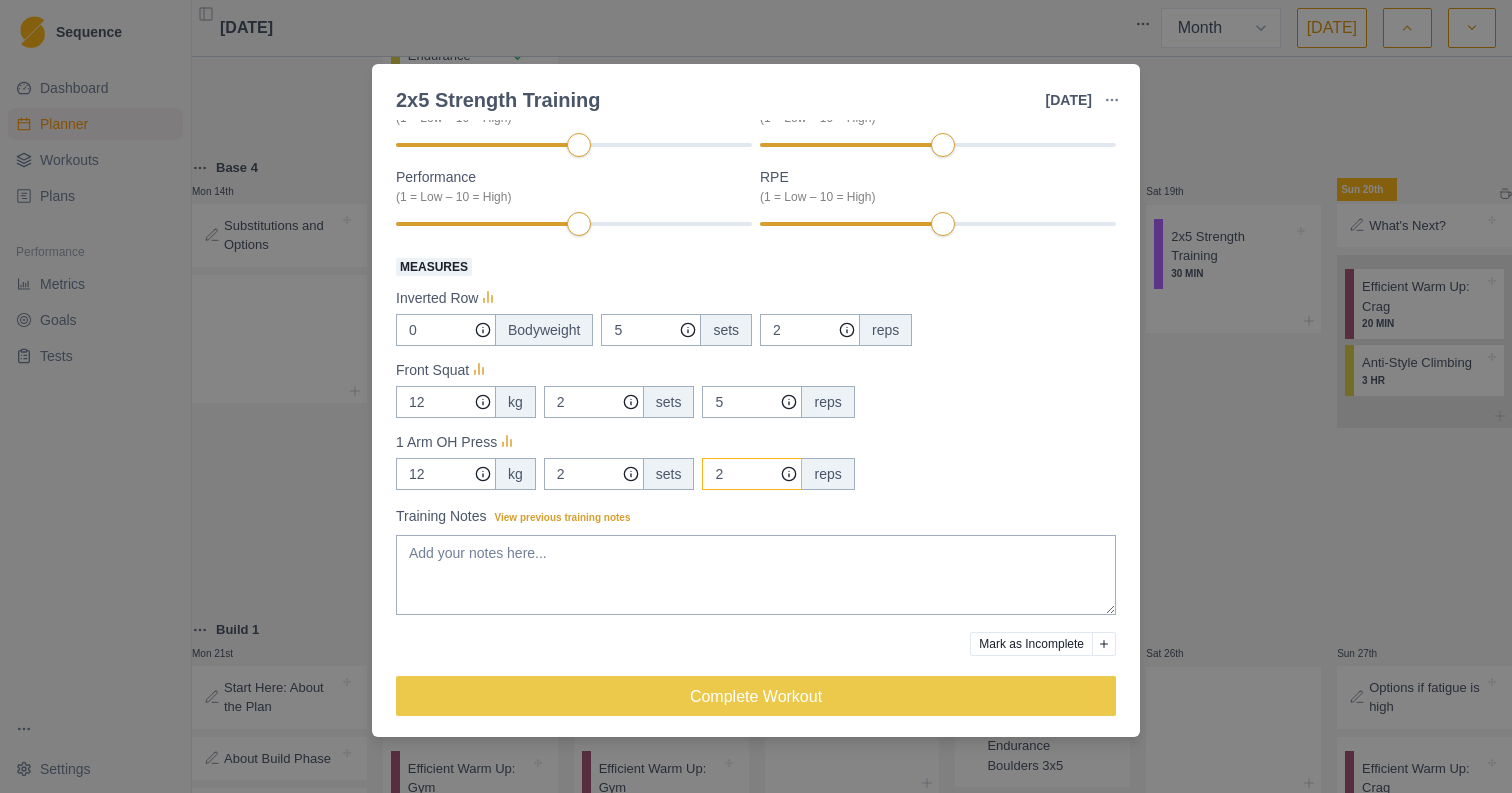 click on "2" at bounding box center (810, 330) 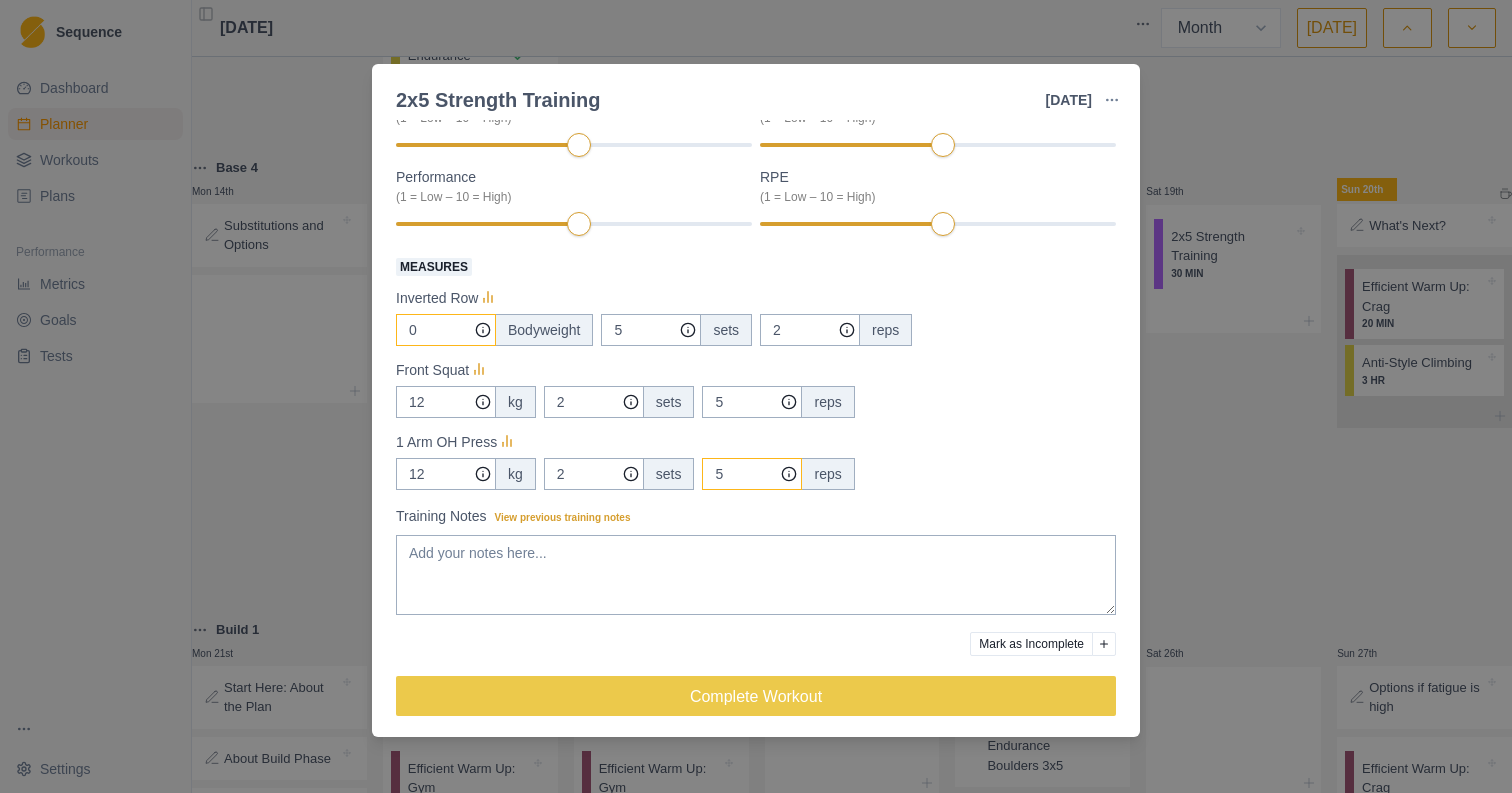 type on "5" 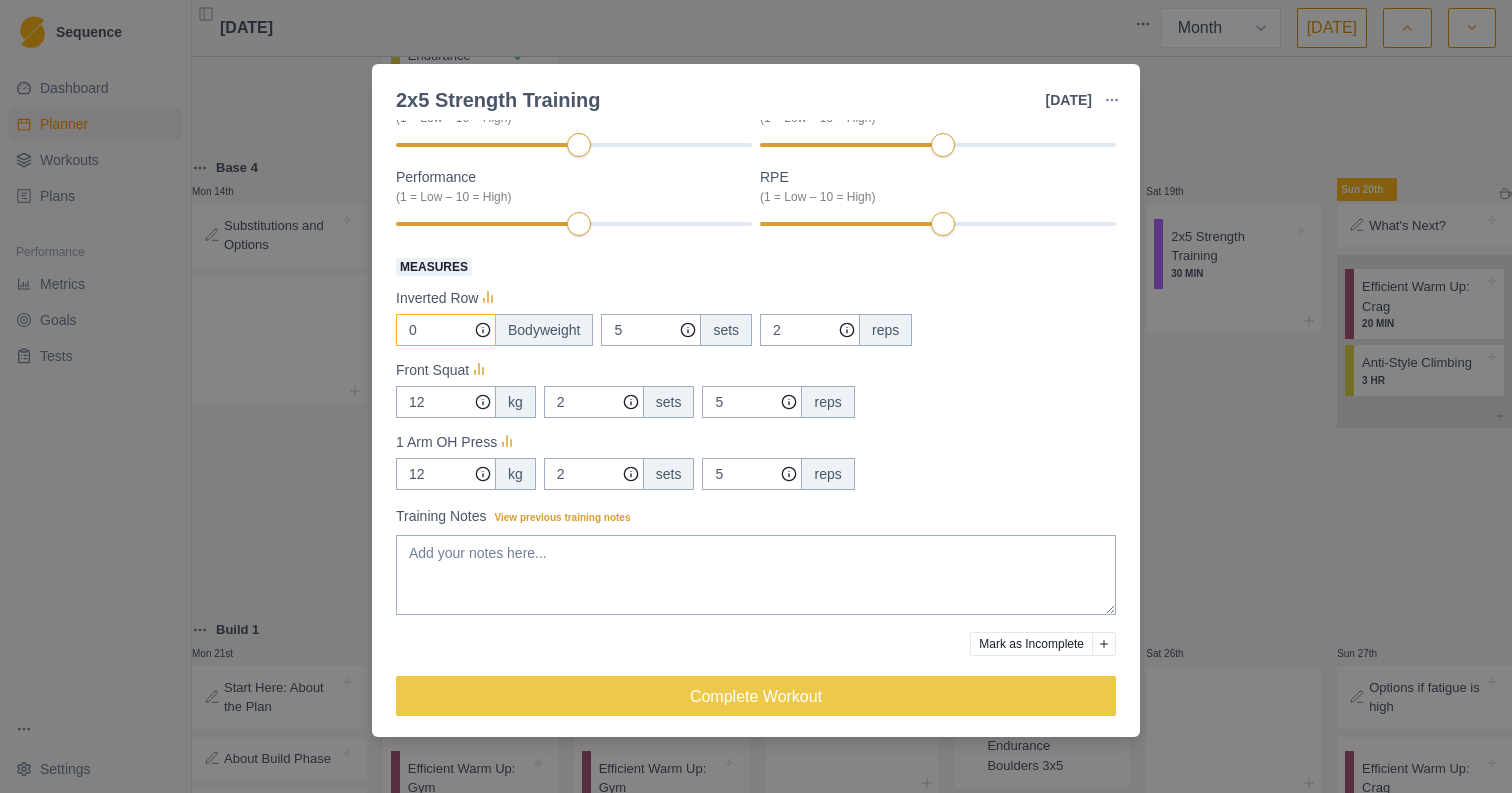 click on "0" at bounding box center [446, 330] 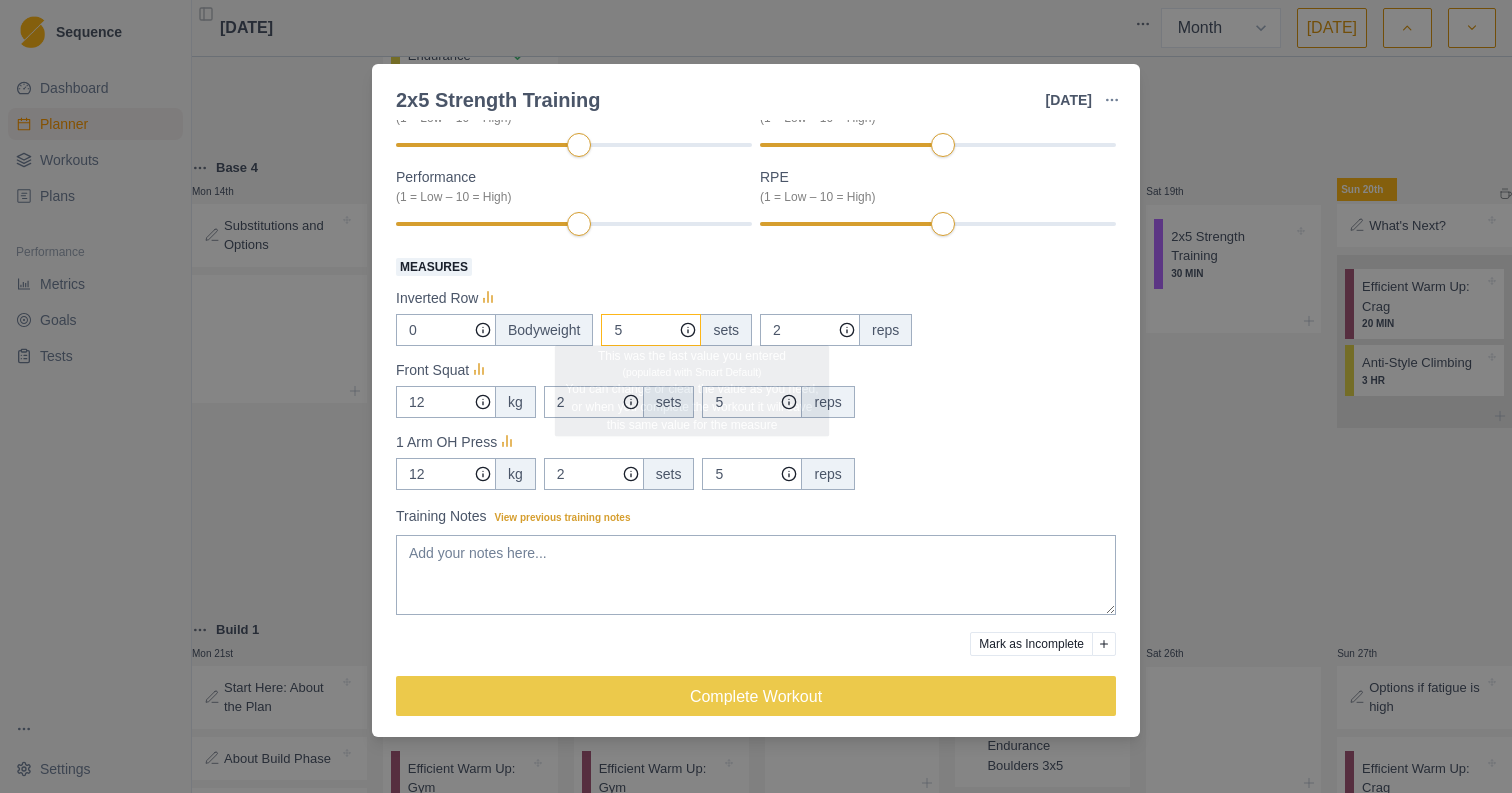 click on "5" at bounding box center (651, 330) 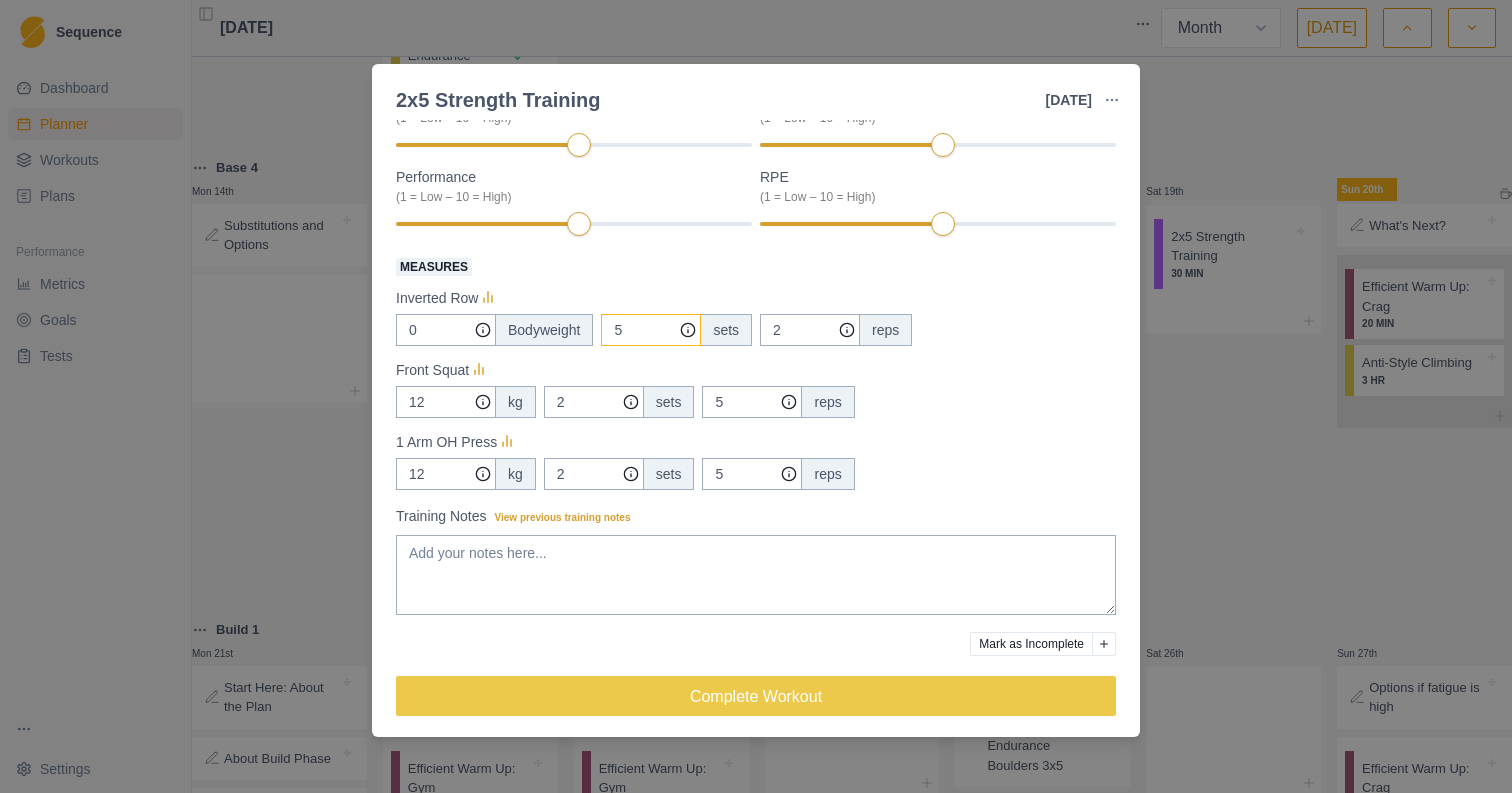 click on "5" at bounding box center (651, 330) 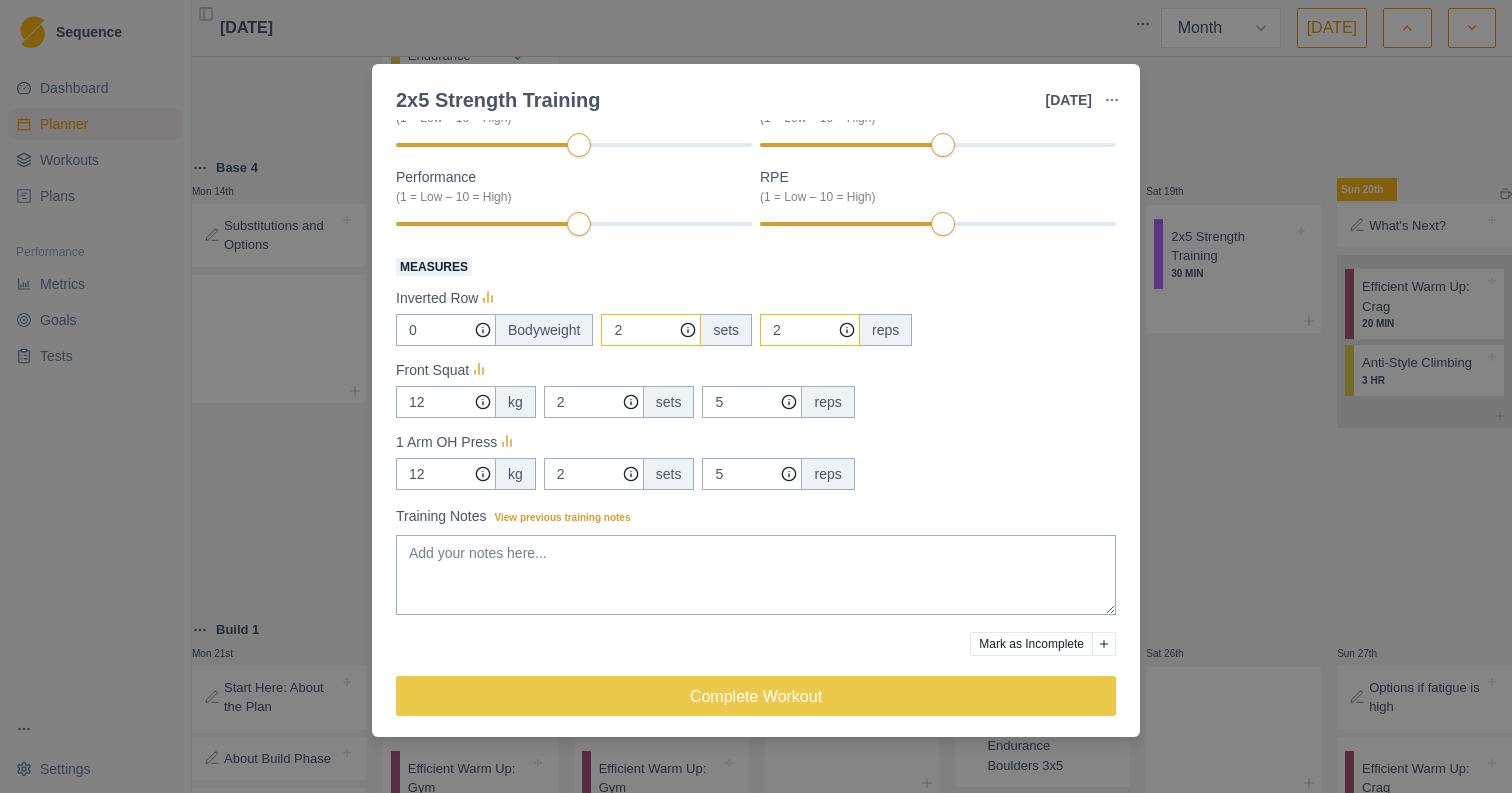type on "2" 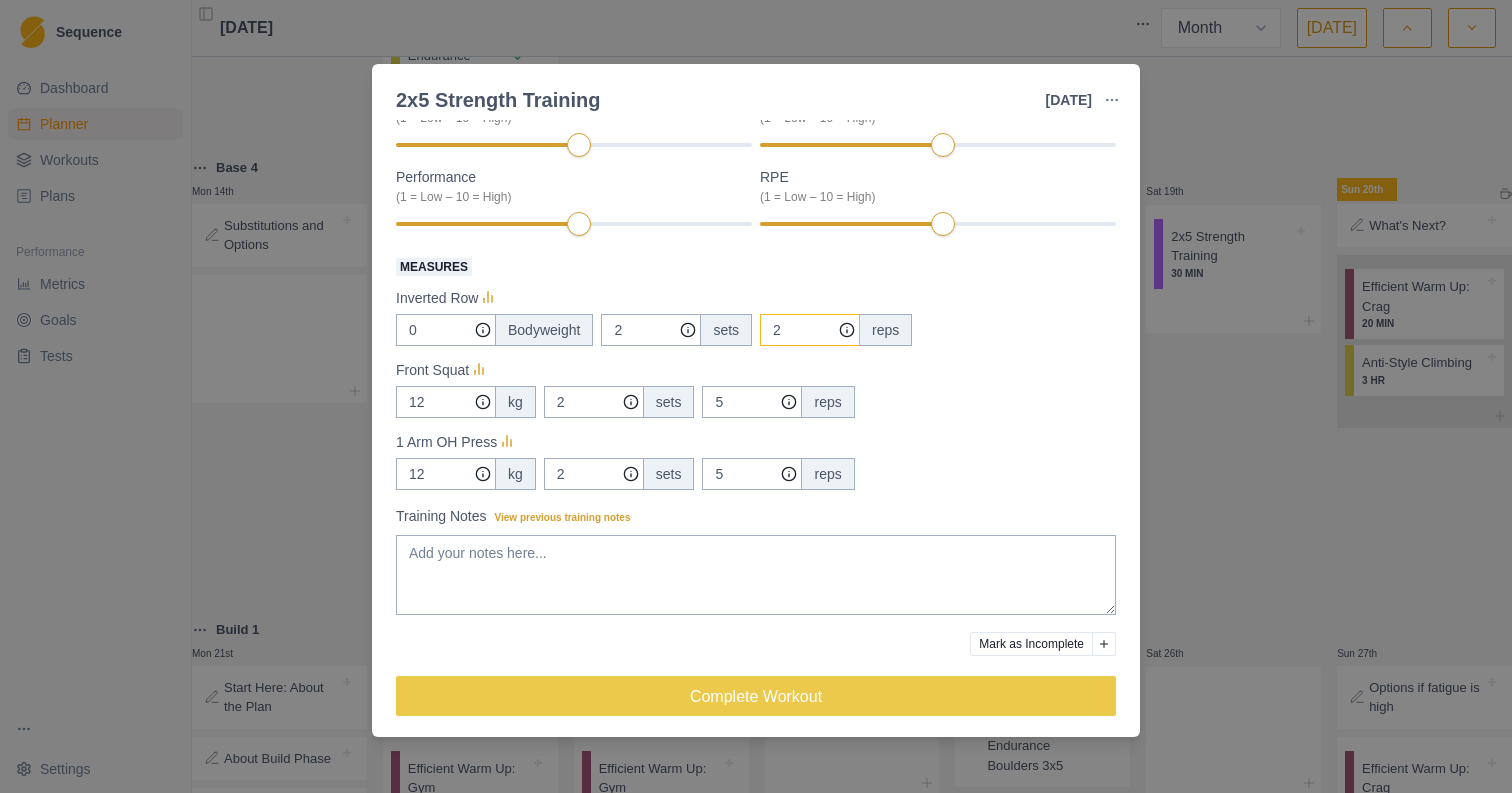 click on "2" at bounding box center (810, 330) 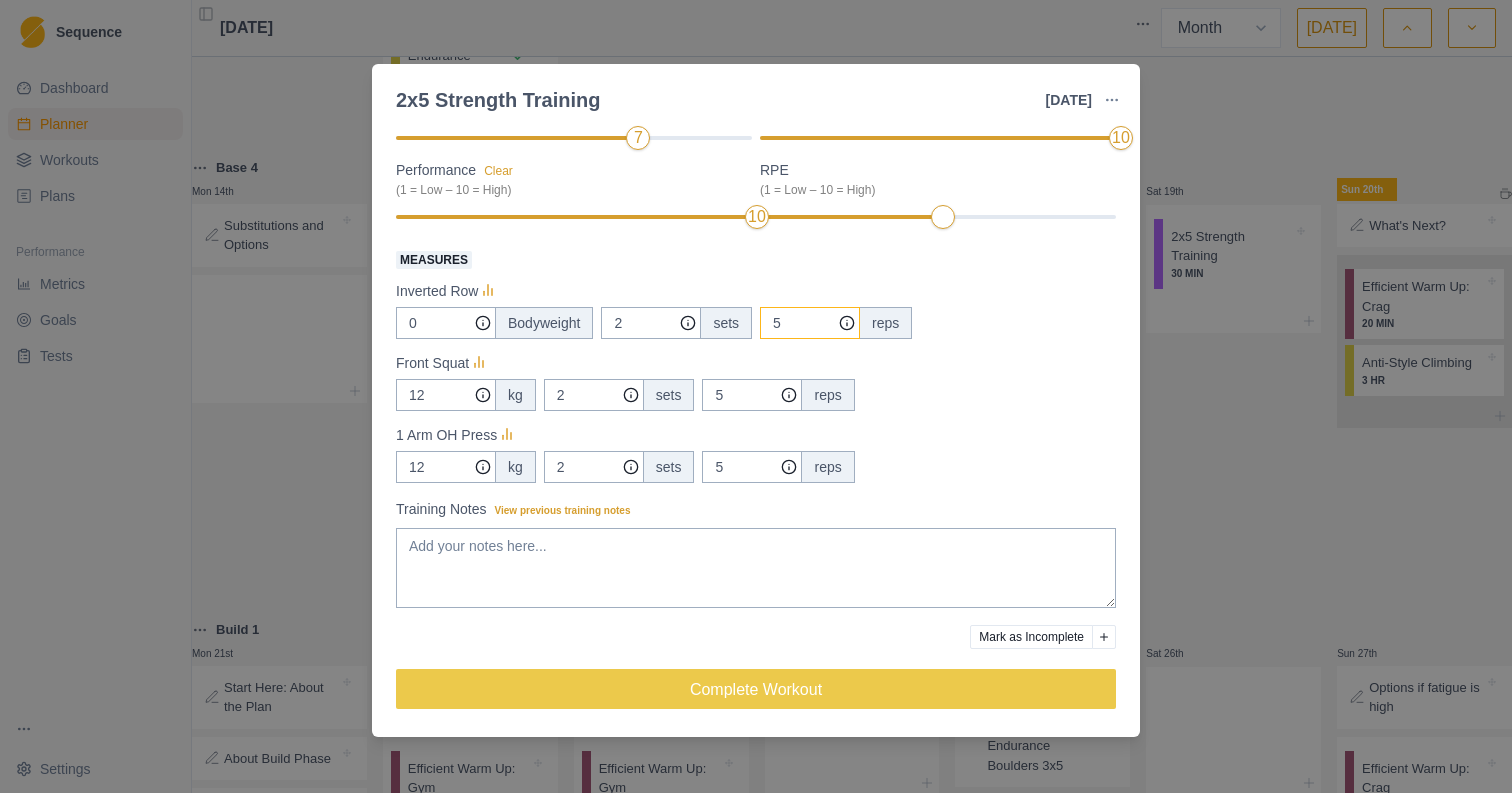 scroll, scrollTop: 265, scrollLeft: 0, axis: vertical 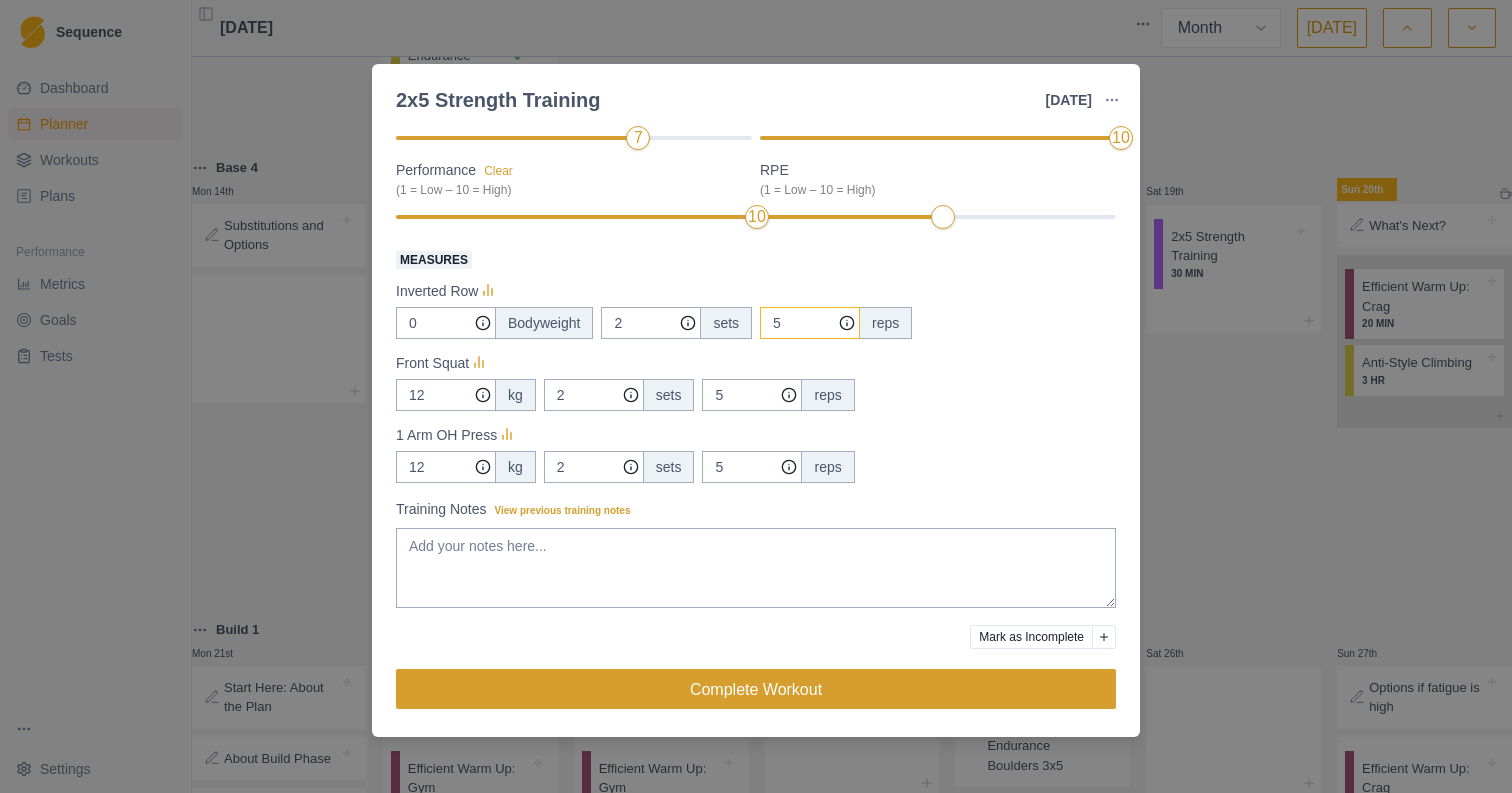 type on "5" 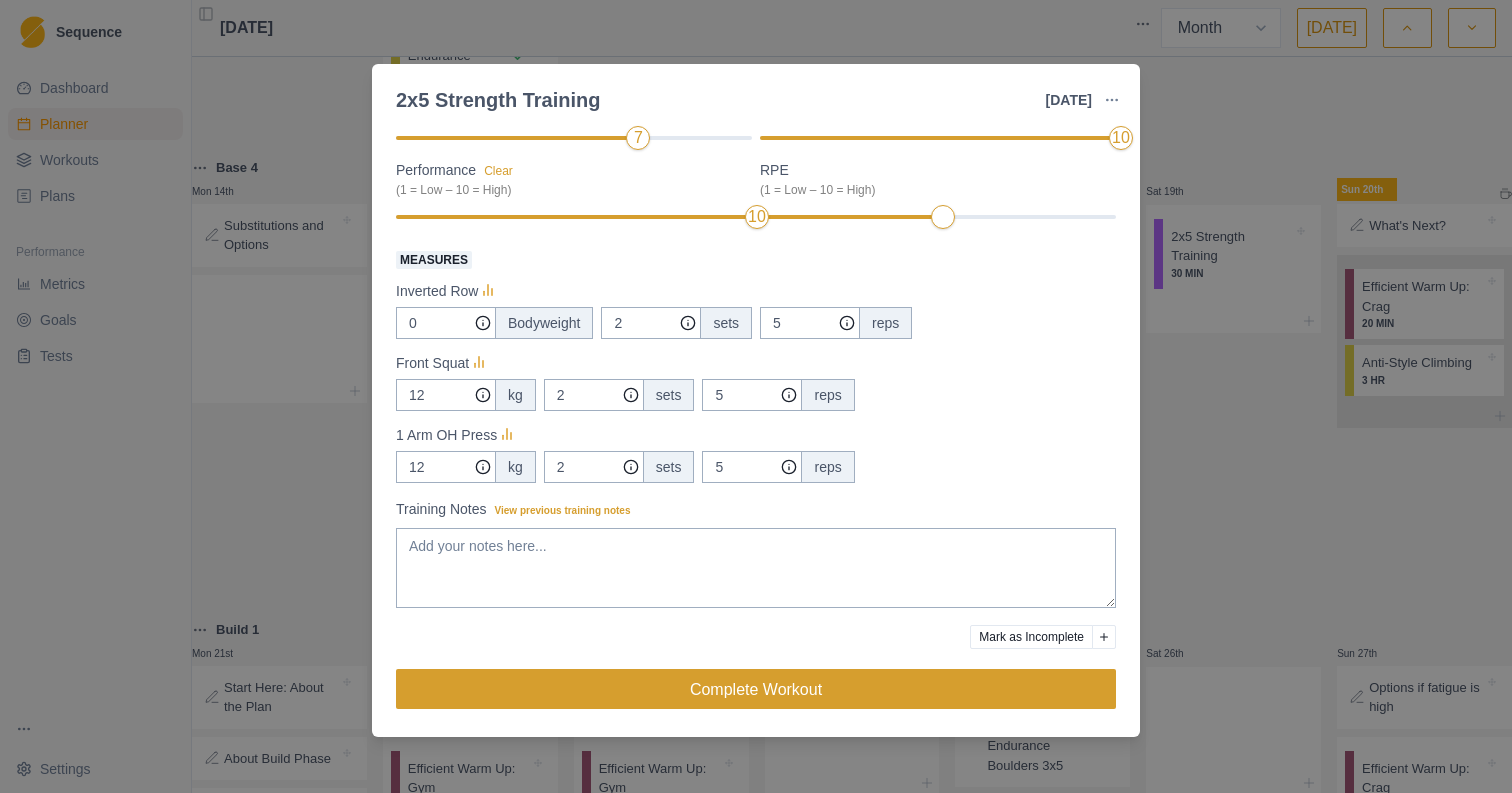 click on "Complete Workout" at bounding box center (756, 689) 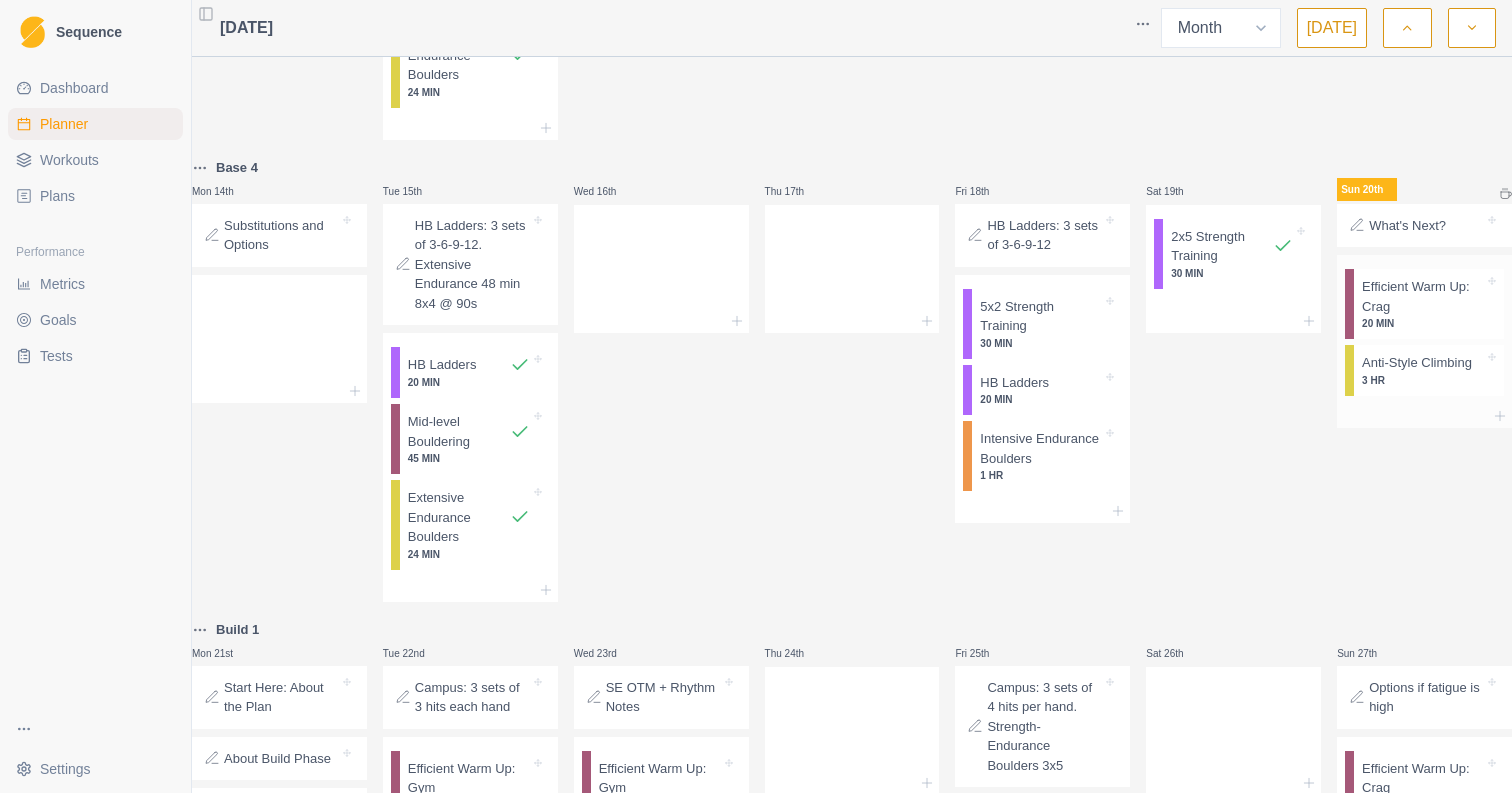 click on "Anti-Style Climbing" at bounding box center (1417, 363) 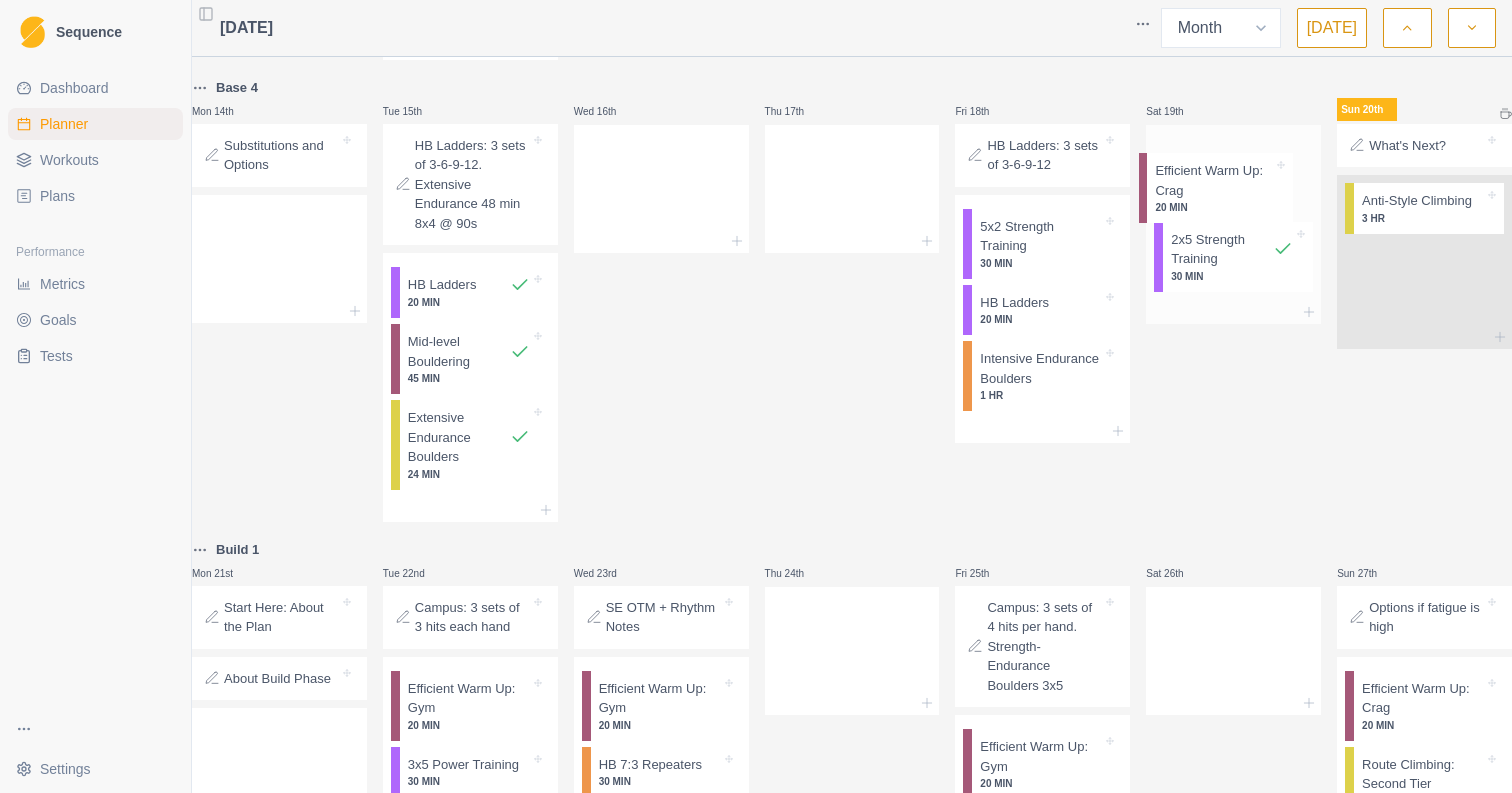 scroll, scrollTop: 897, scrollLeft: 0, axis: vertical 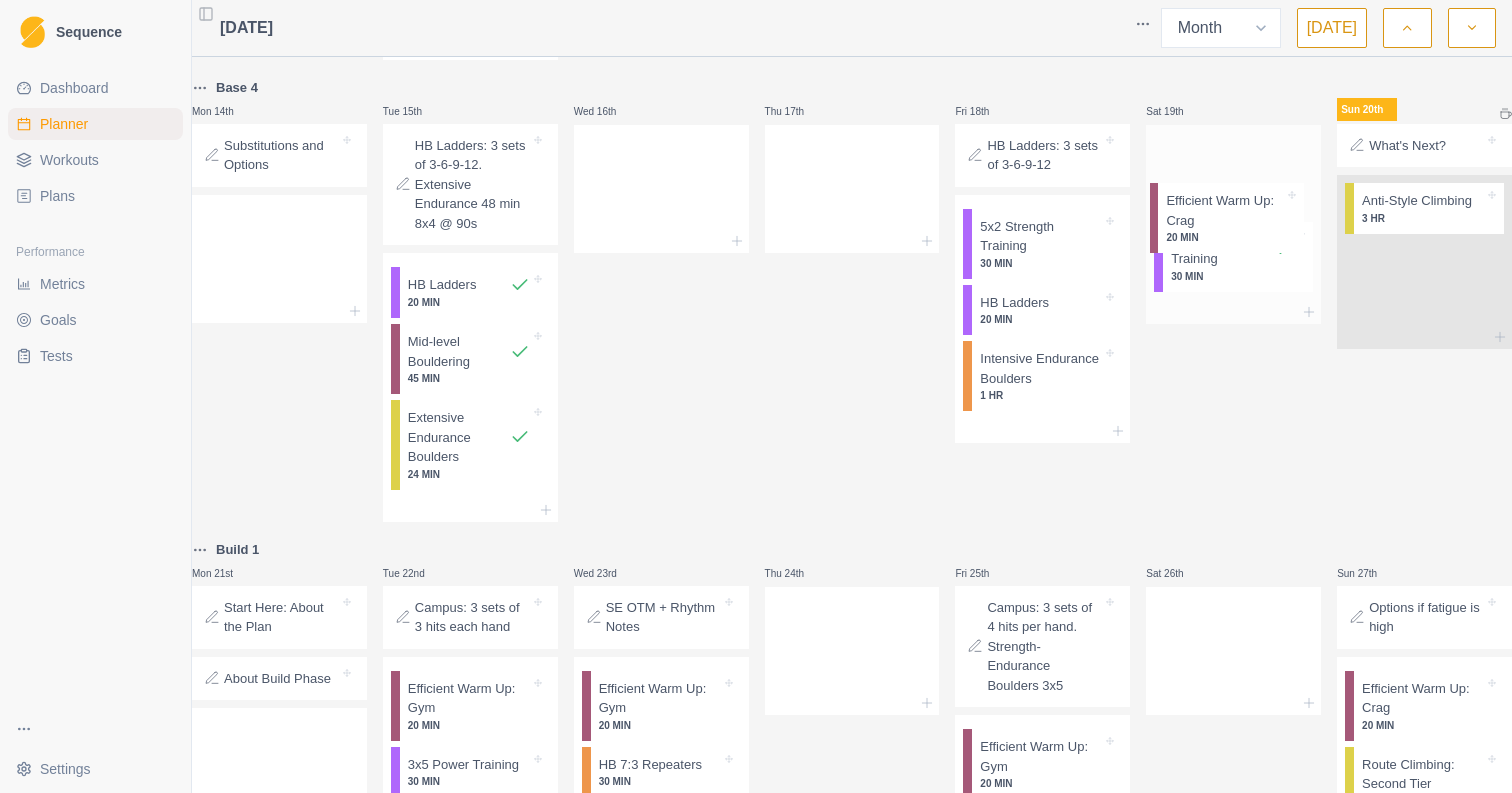 drag, startPoint x: 1387, startPoint y: 238, endPoint x: 1198, endPoint y: 217, distance: 190.16309 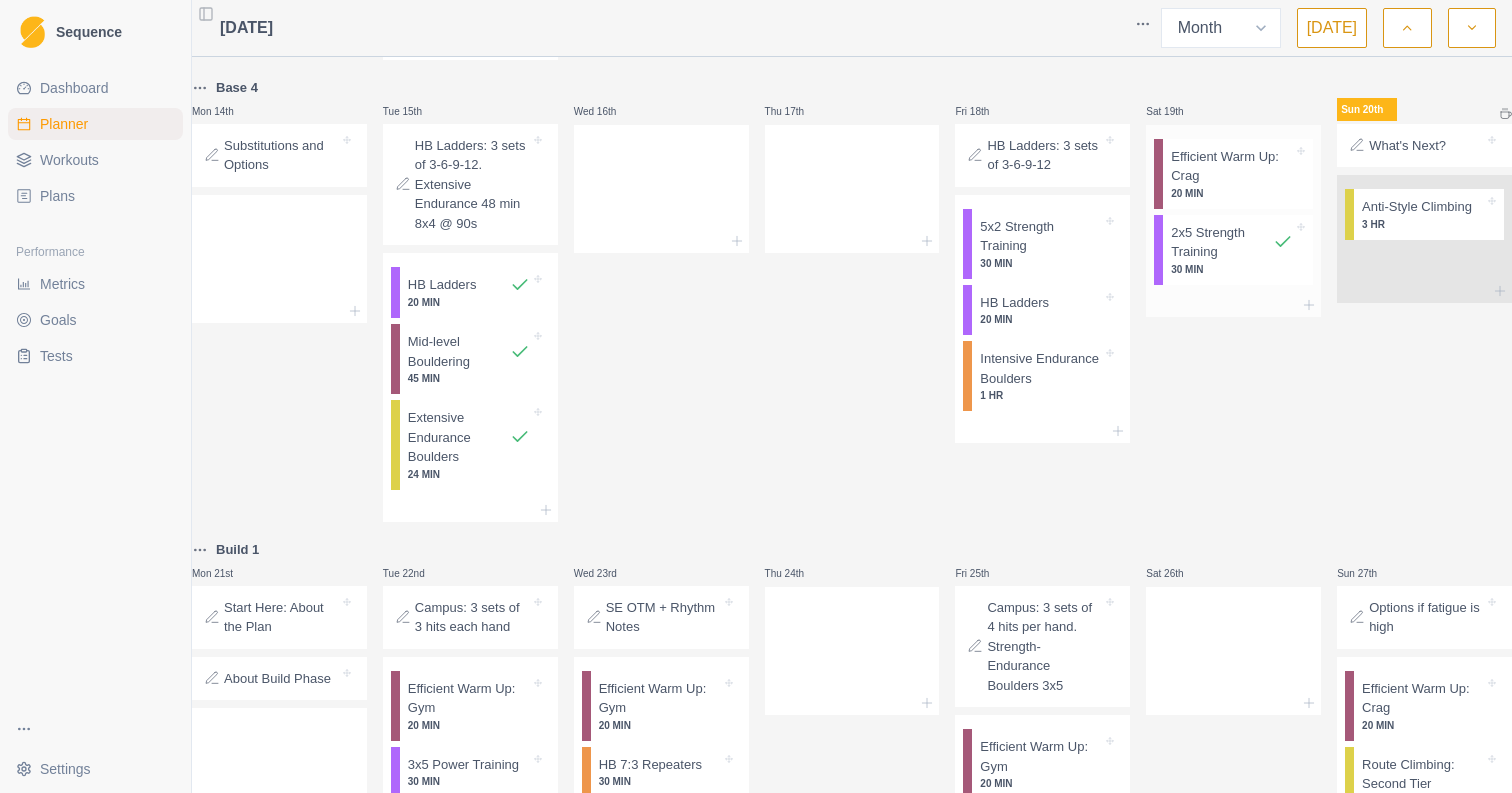 click on "Efficient Warm Up: Crag" at bounding box center (1232, 166) 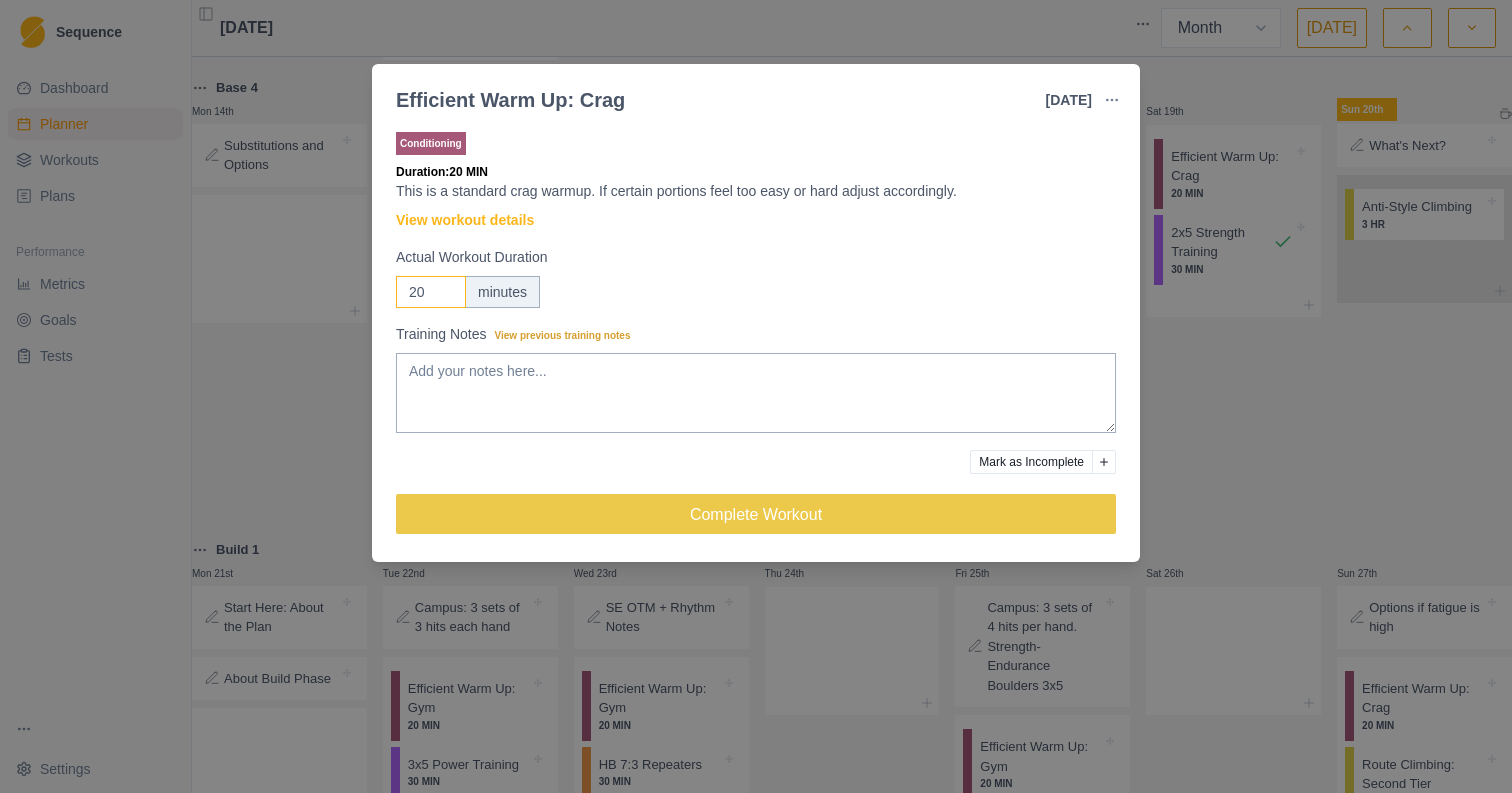 click on "20" at bounding box center [431, 292] 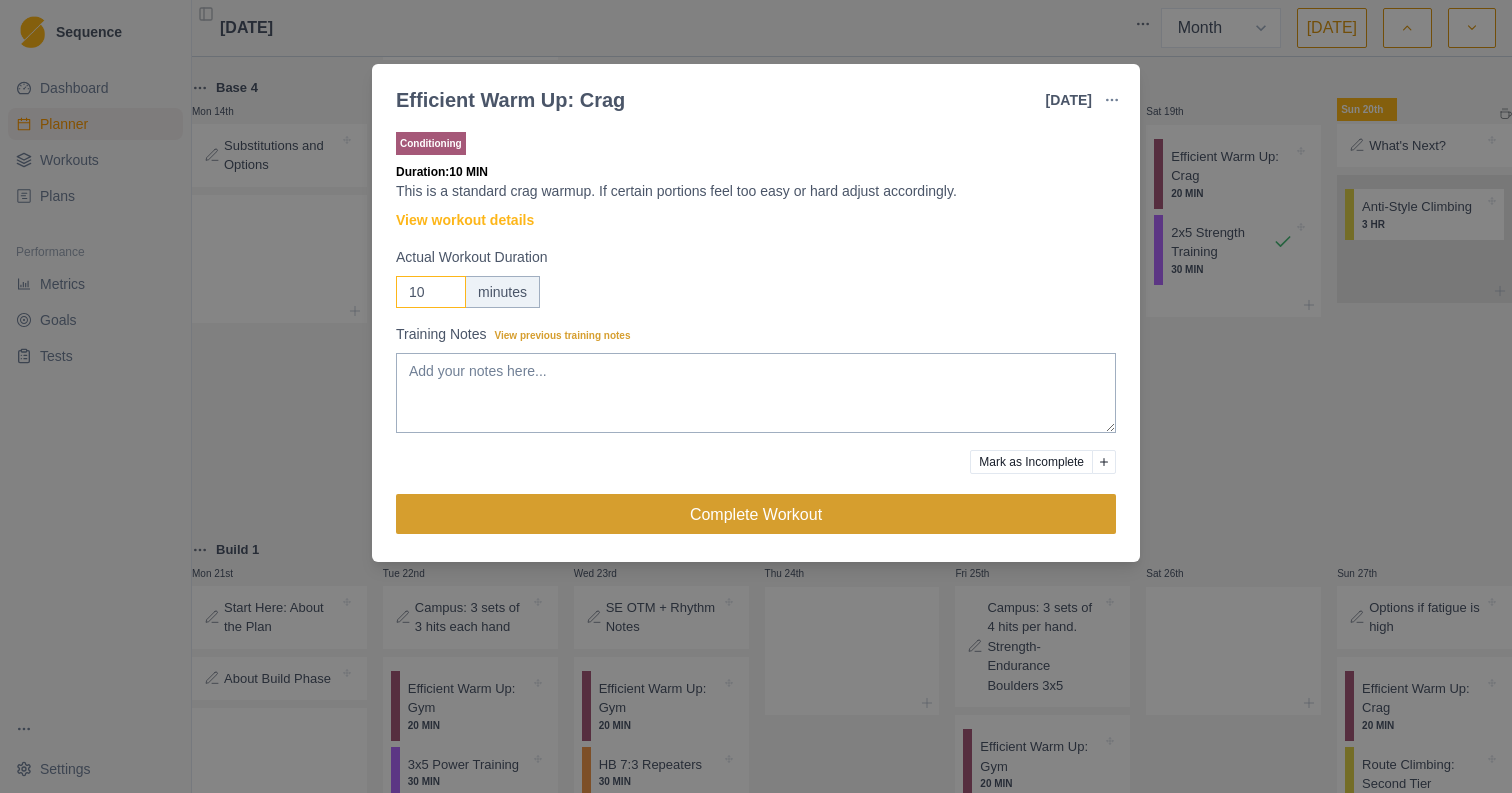 type on "10" 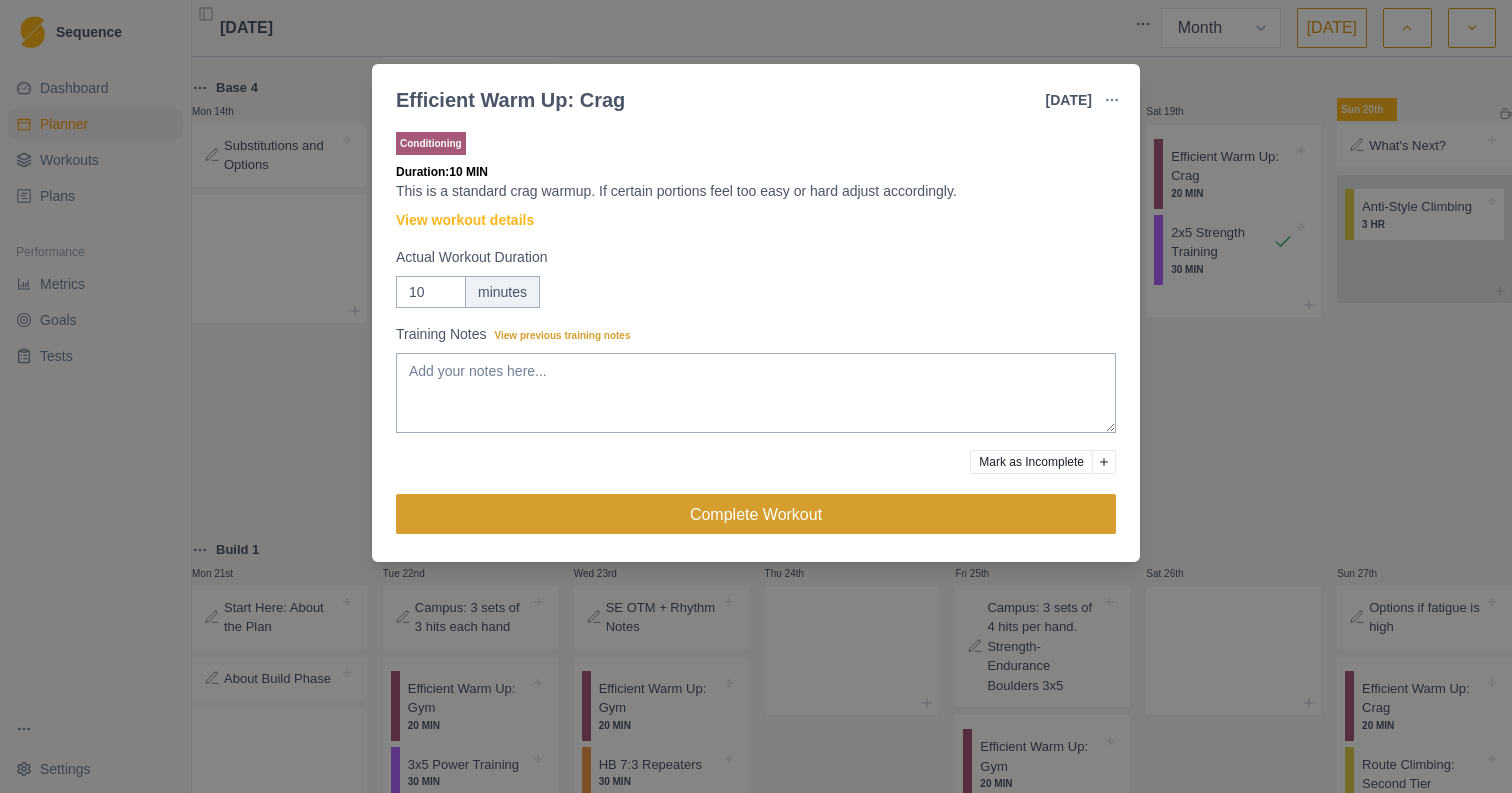 click on "Complete Workout" at bounding box center [756, 514] 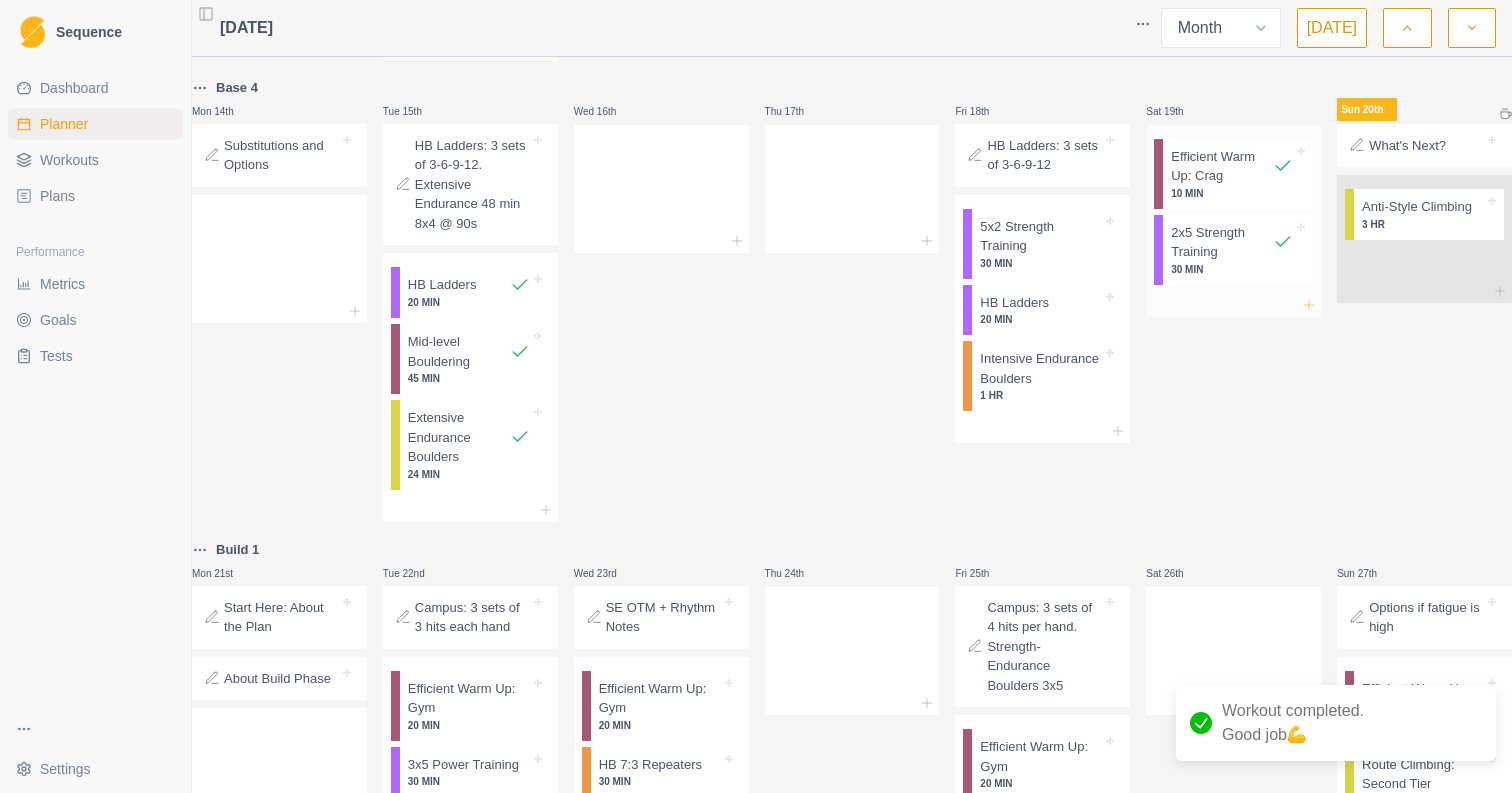 click 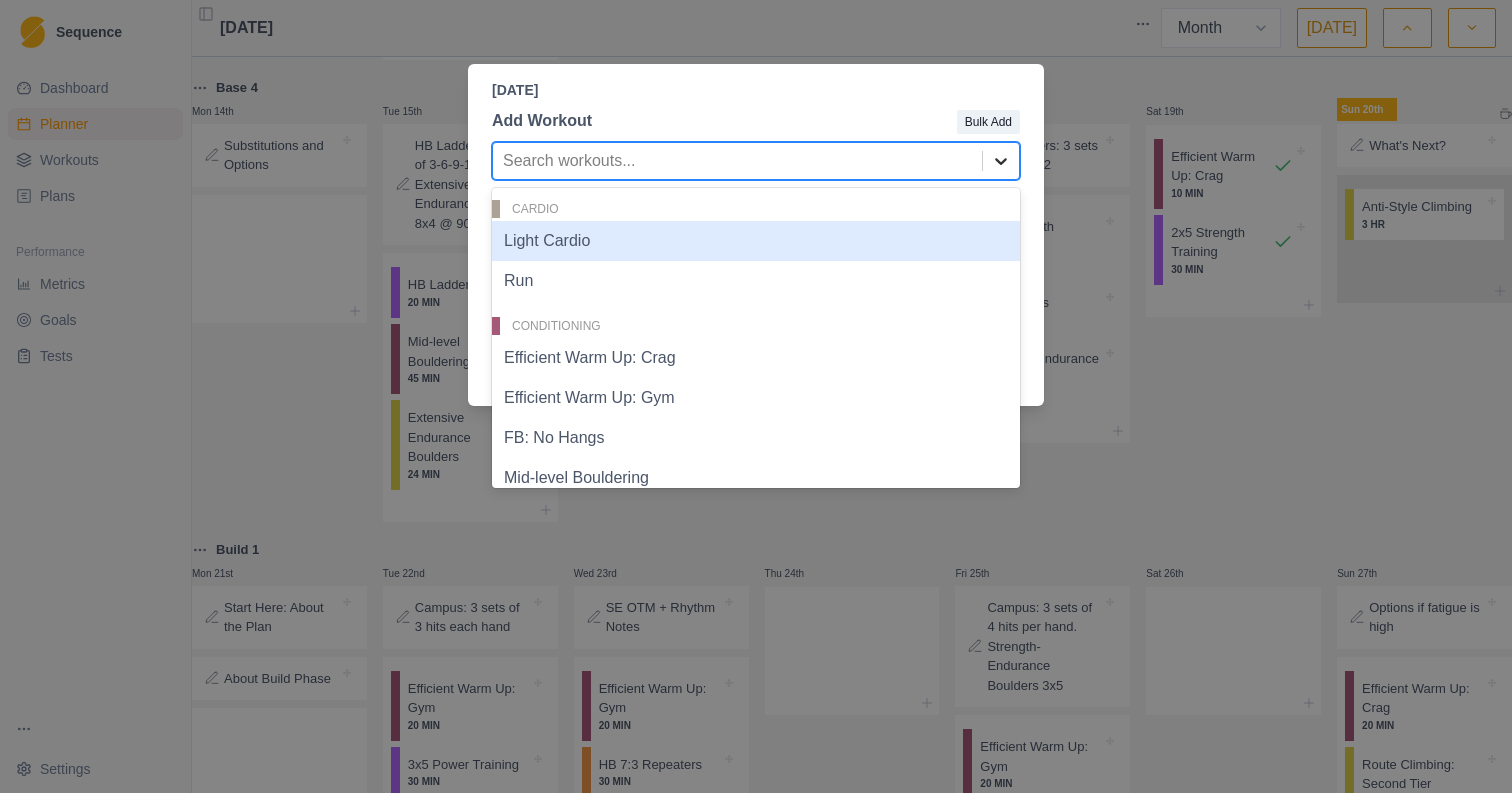 click 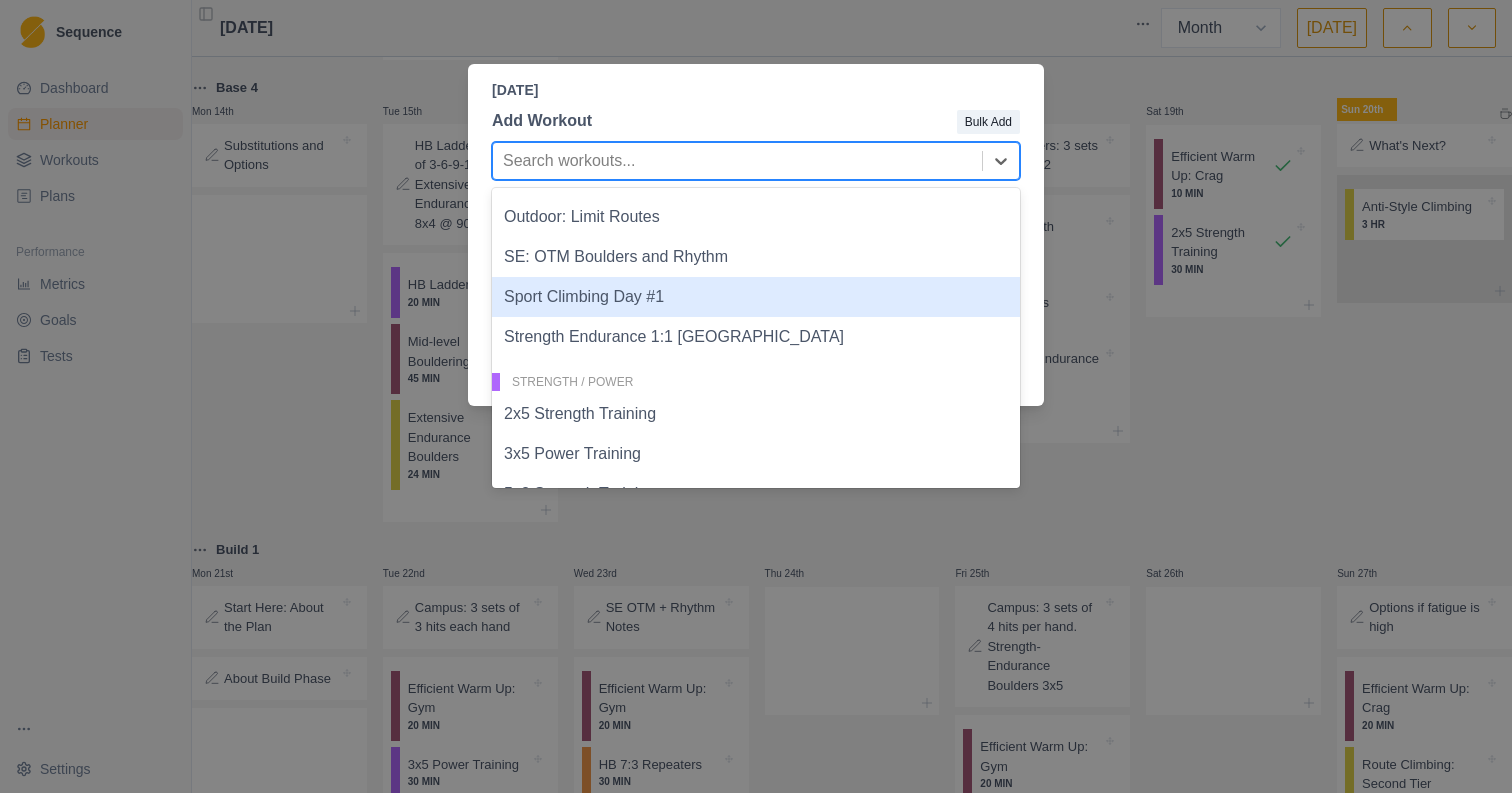 scroll, scrollTop: 1191, scrollLeft: 0, axis: vertical 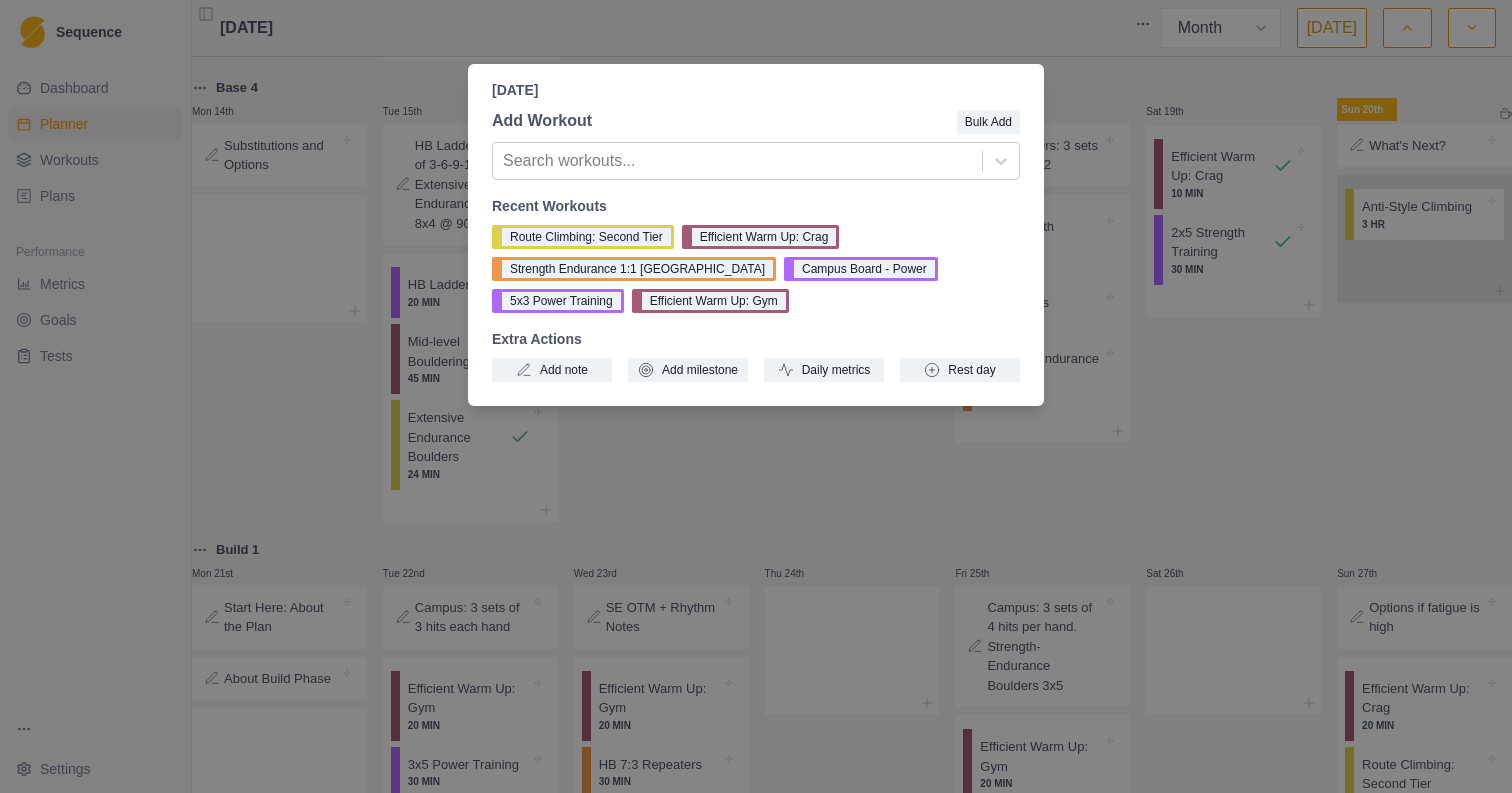 click on "Saturday, July 19th, 2025 Add Workout Bulk Add Search workouts... Recent Workouts Route Climbing: Second Tier Efficient Warm Up: Crag Strength Endurance 1:1 Boulder Campus Board - Power 5x3 Power Training Efficient Warm Up: Gym Extra Actions Add note Add milestone Daily metrics Rest day" at bounding box center (756, 396) 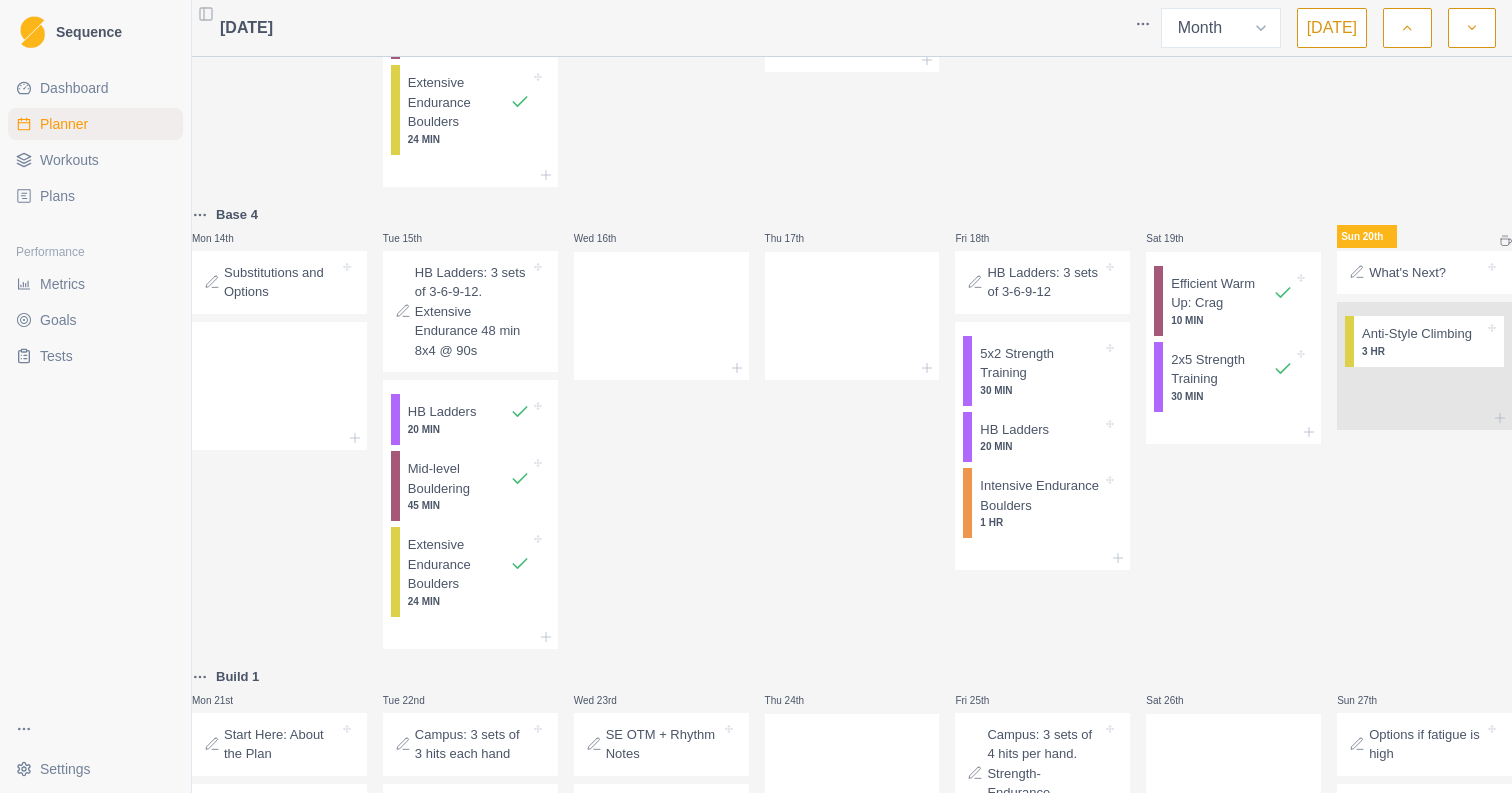 scroll, scrollTop: 798, scrollLeft: 0, axis: vertical 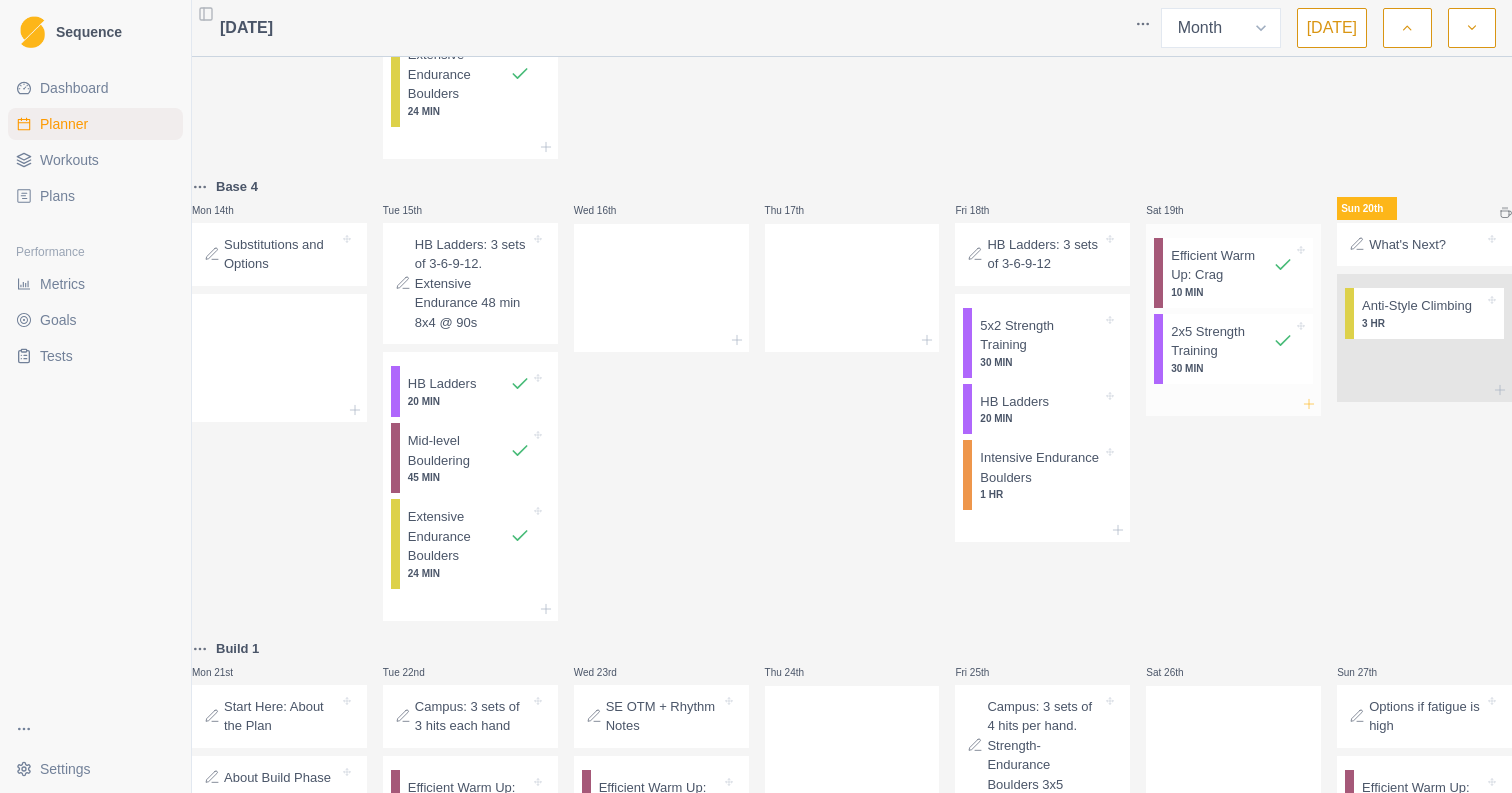 click 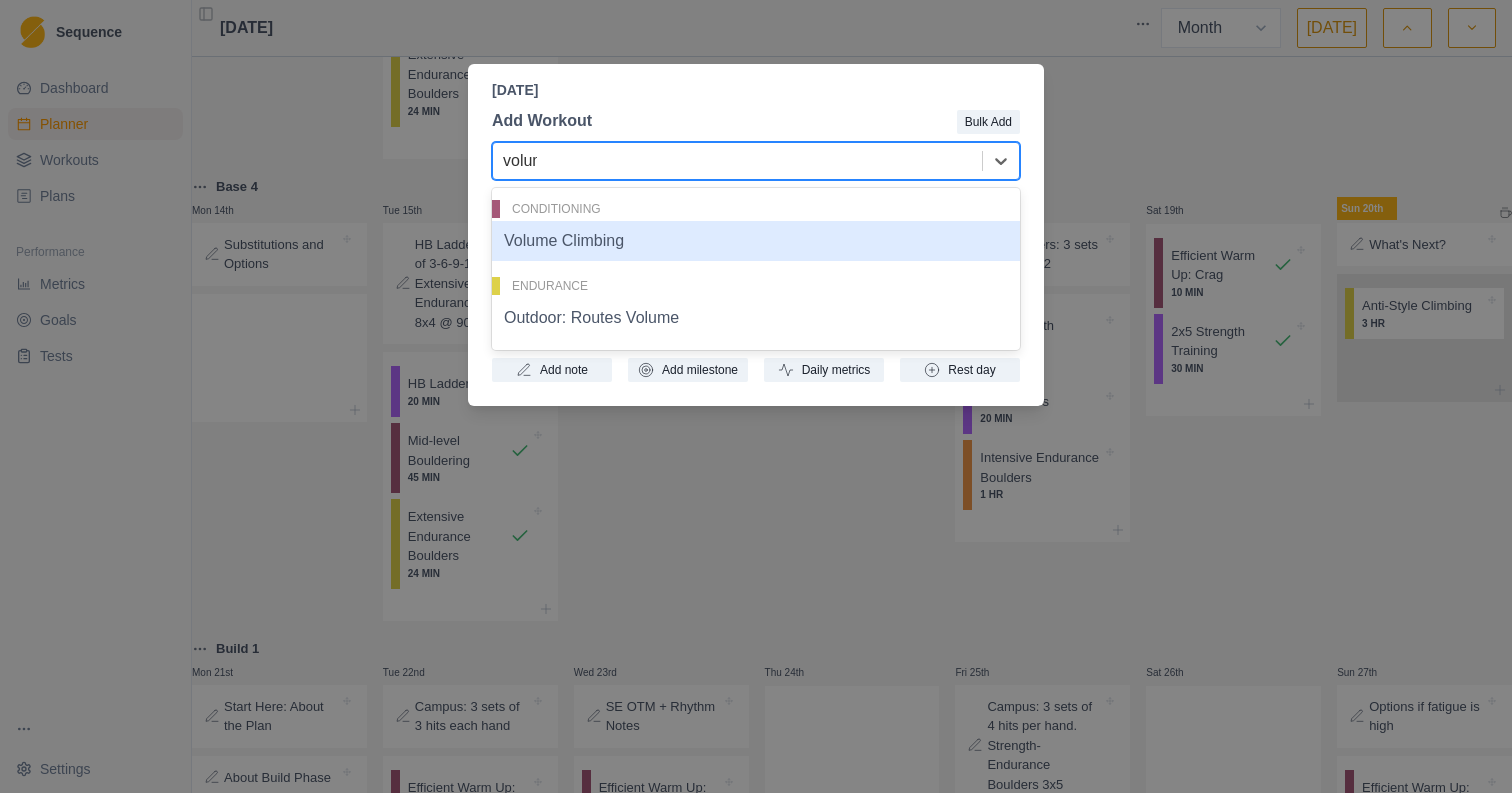 type on "volume" 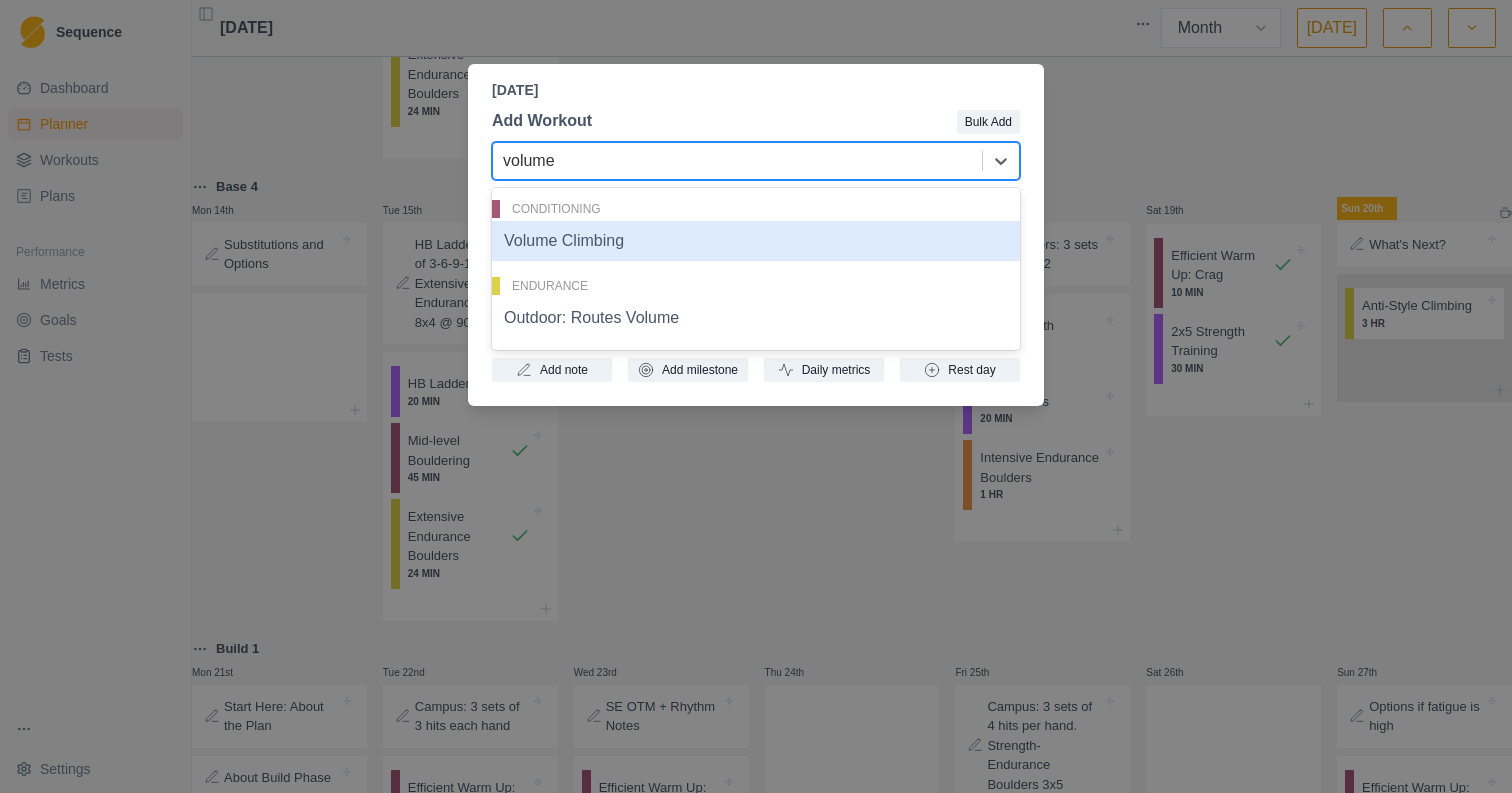 click on "Volume Climbing" at bounding box center (756, 241) 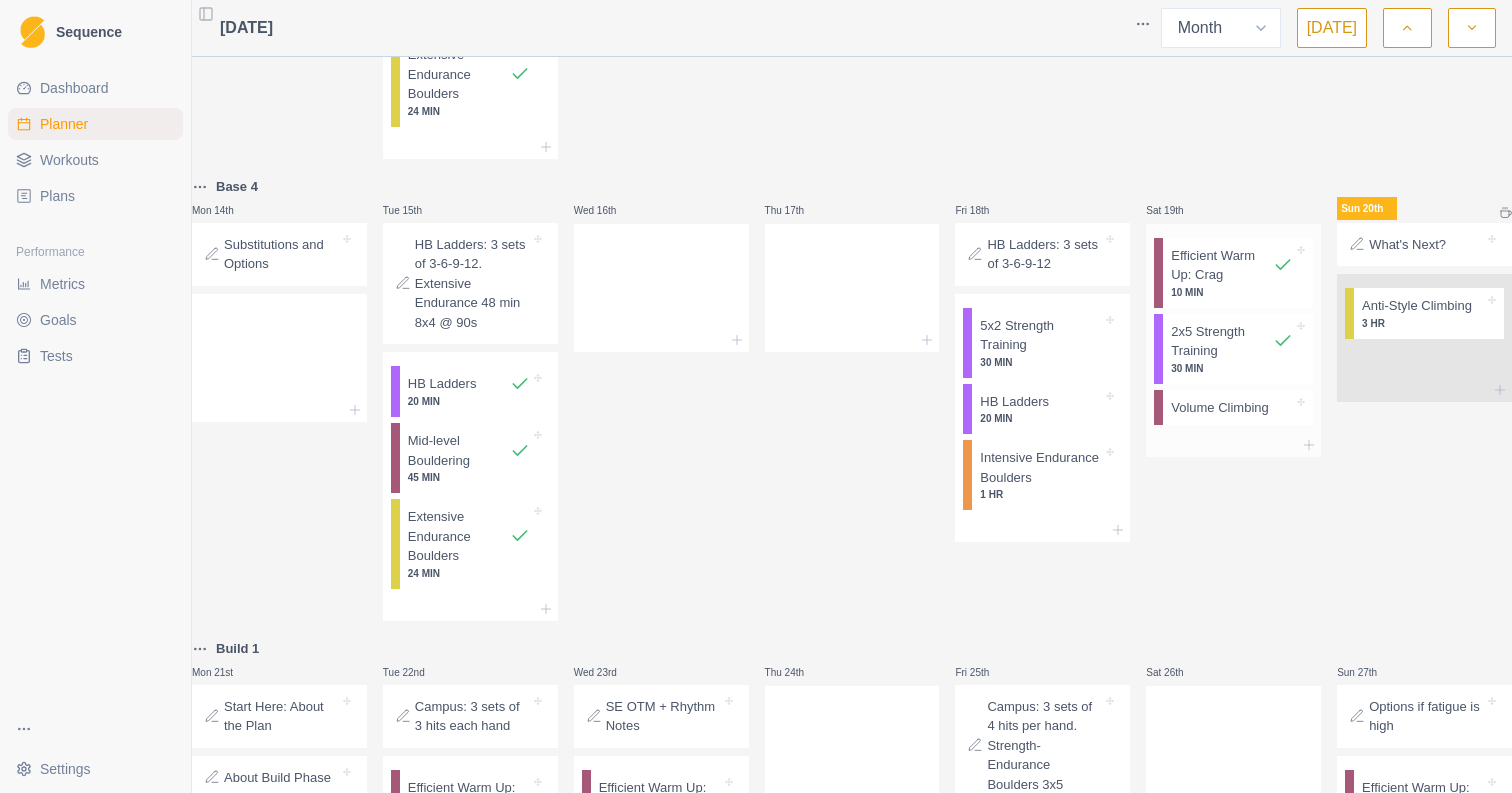 click on "Volume Climbing" at bounding box center (1238, 408) 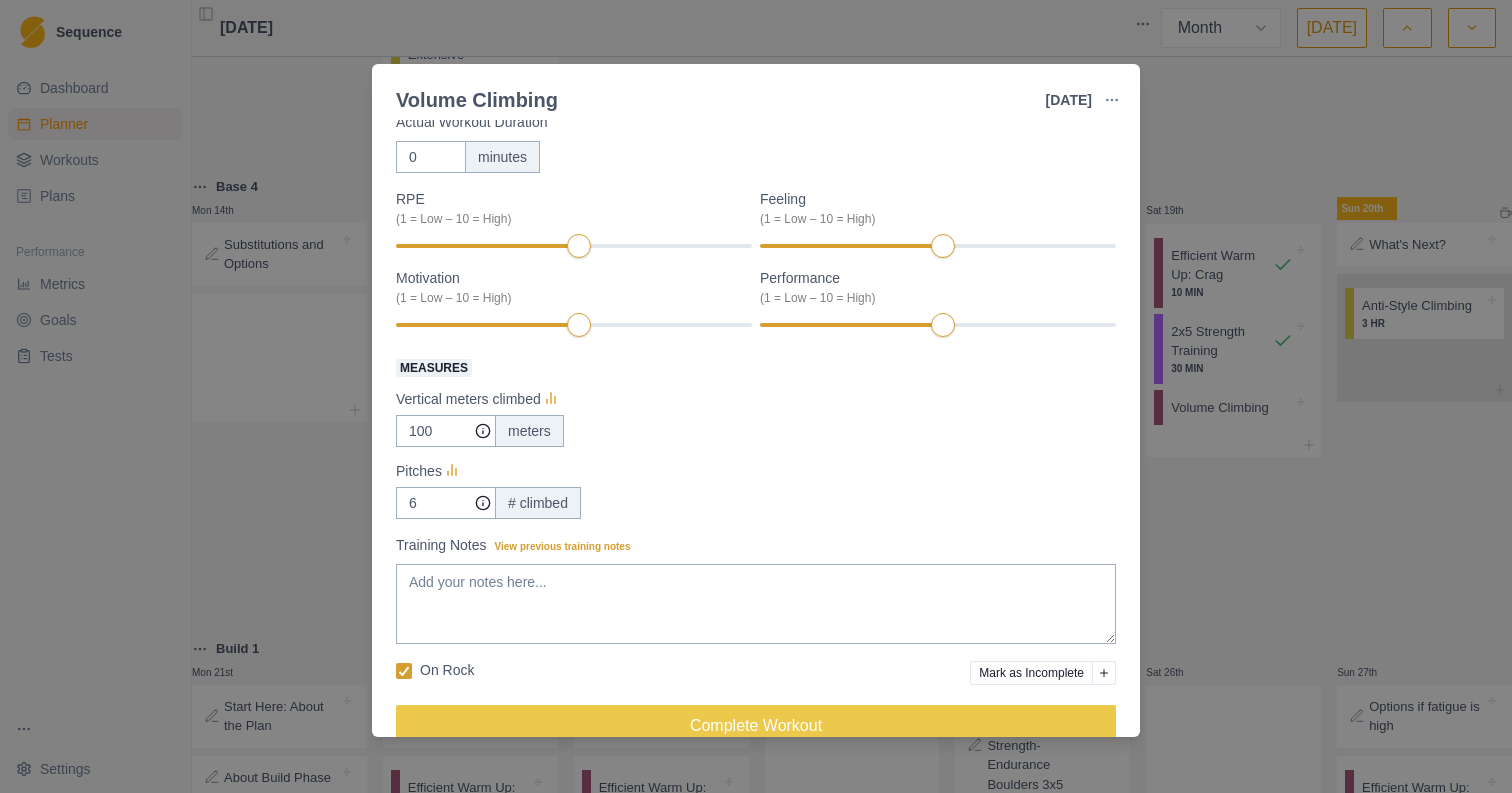 scroll, scrollTop: 155, scrollLeft: 0, axis: vertical 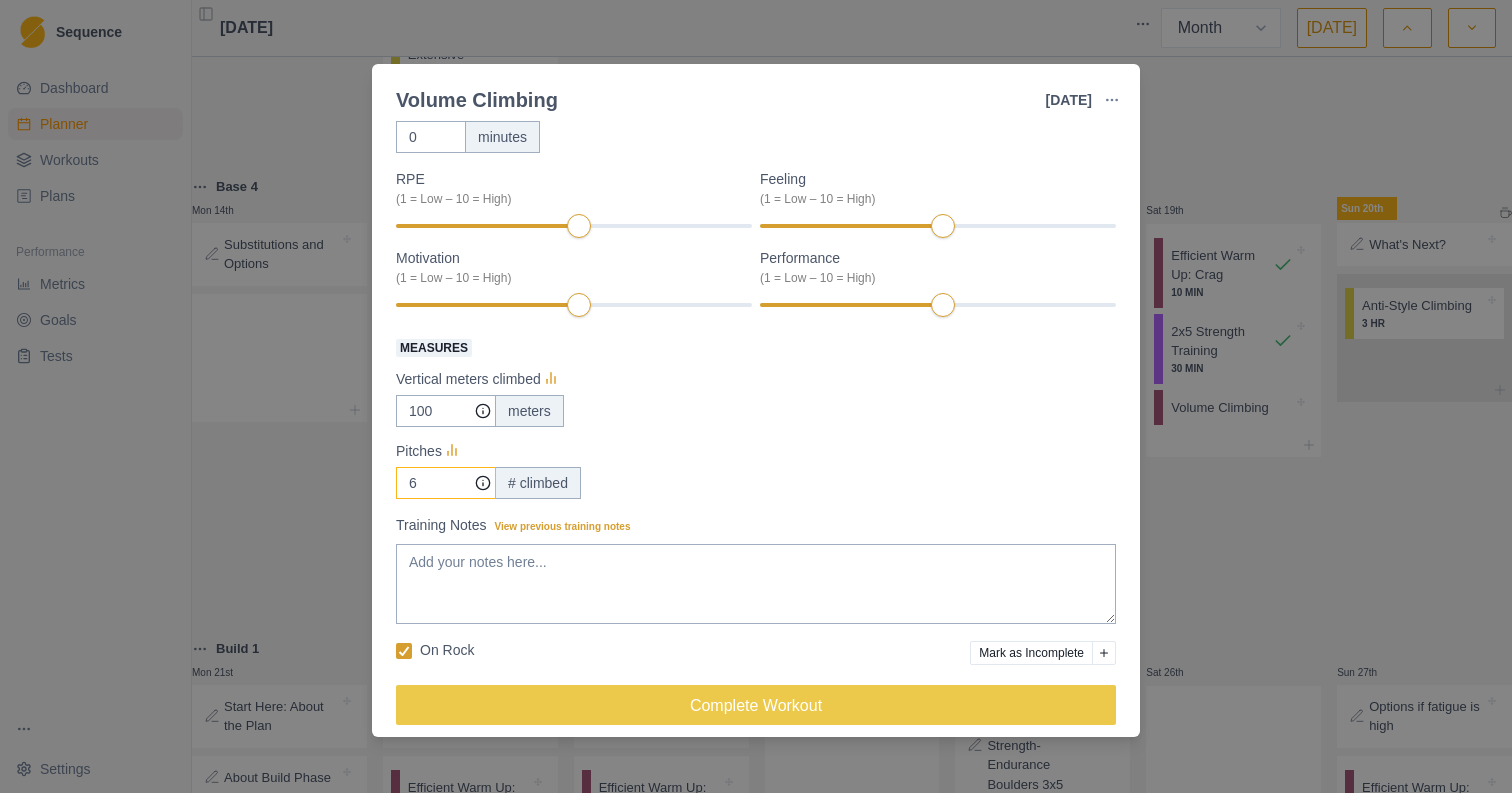click on "6" at bounding box center (446, 411) 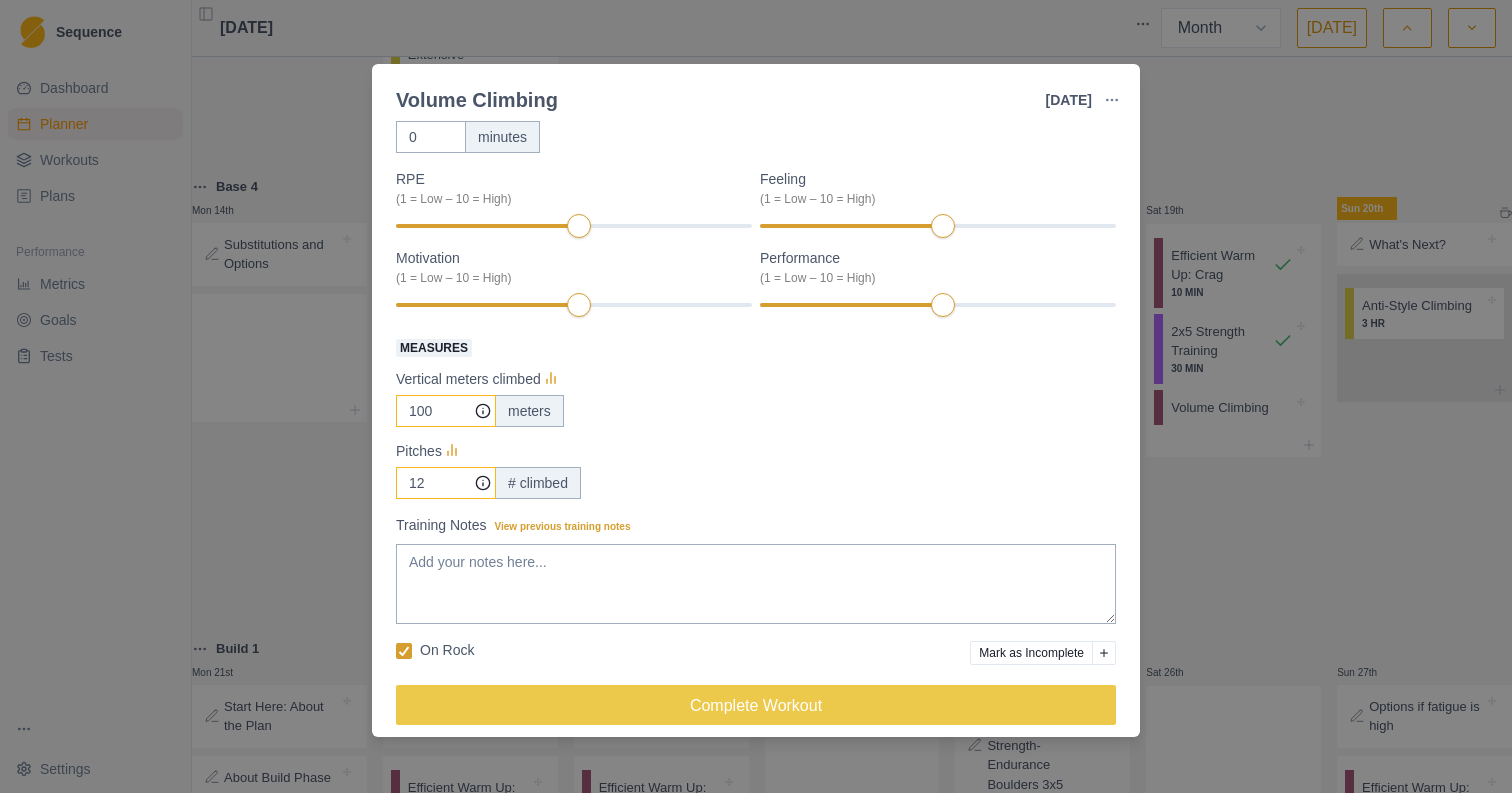 type on "12" 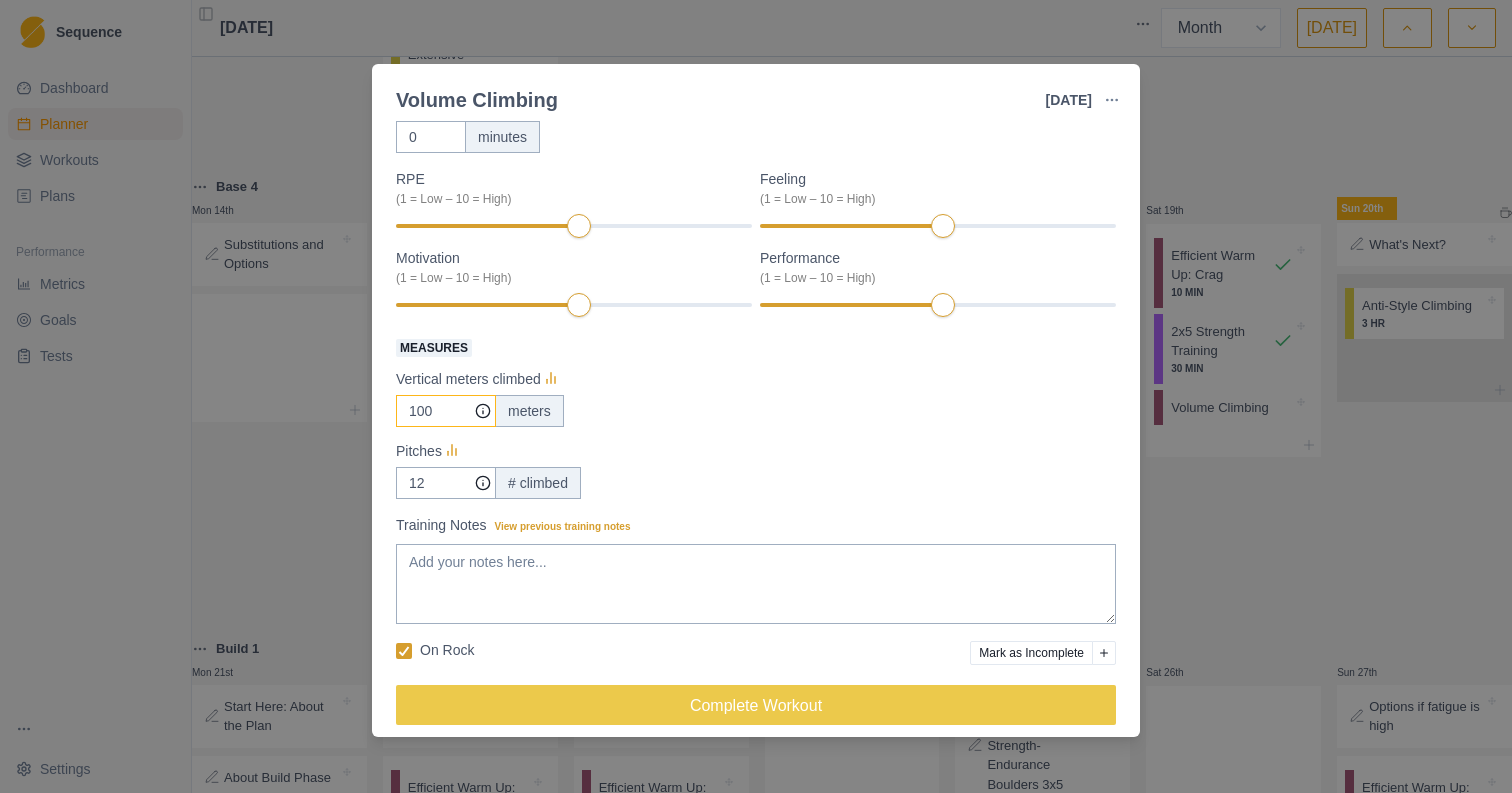 click on "100" at bounding box center [446, 411] 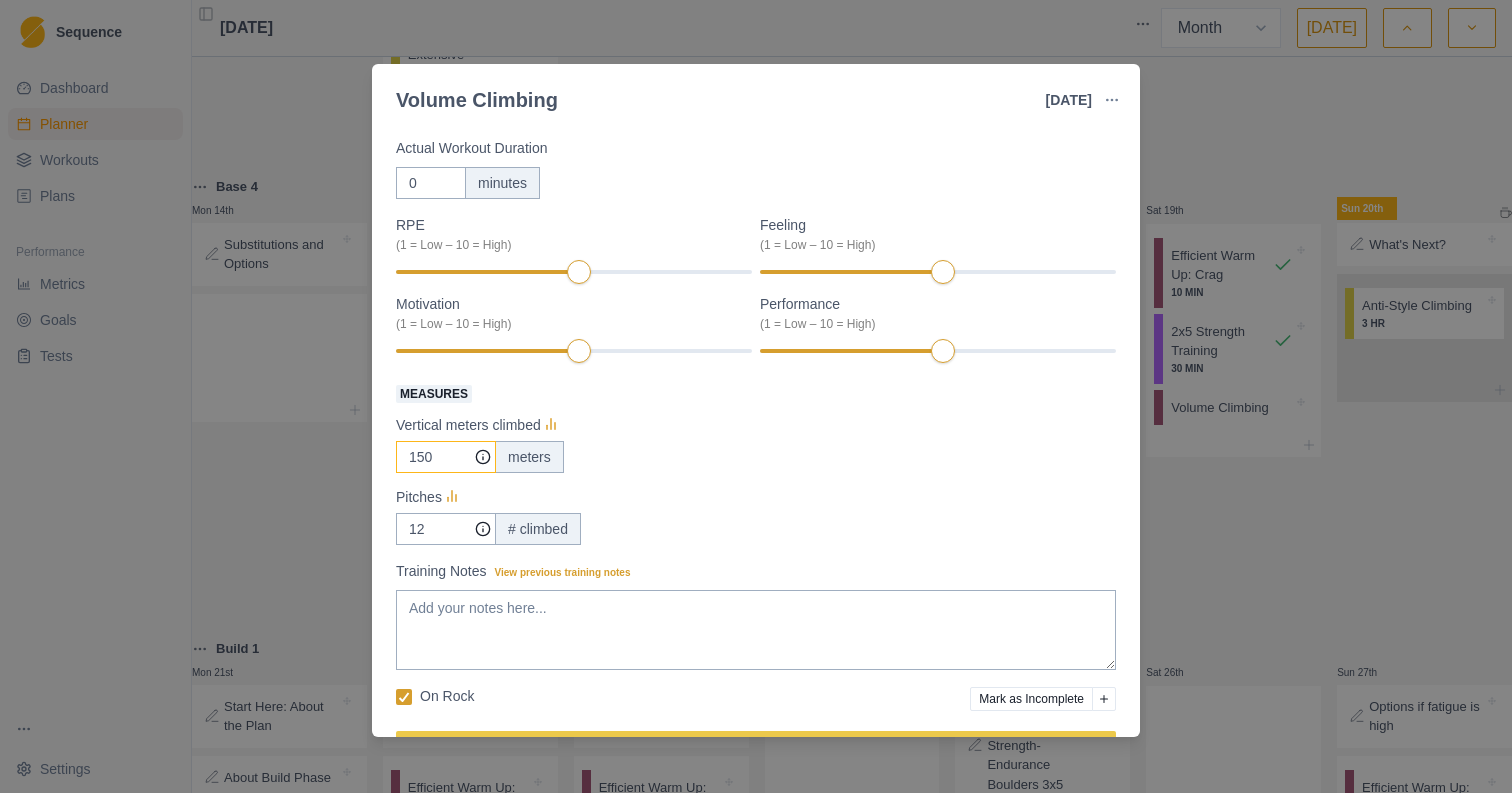 scroll, scrollTop: 107, scrollLeft: 0, axis: vertical 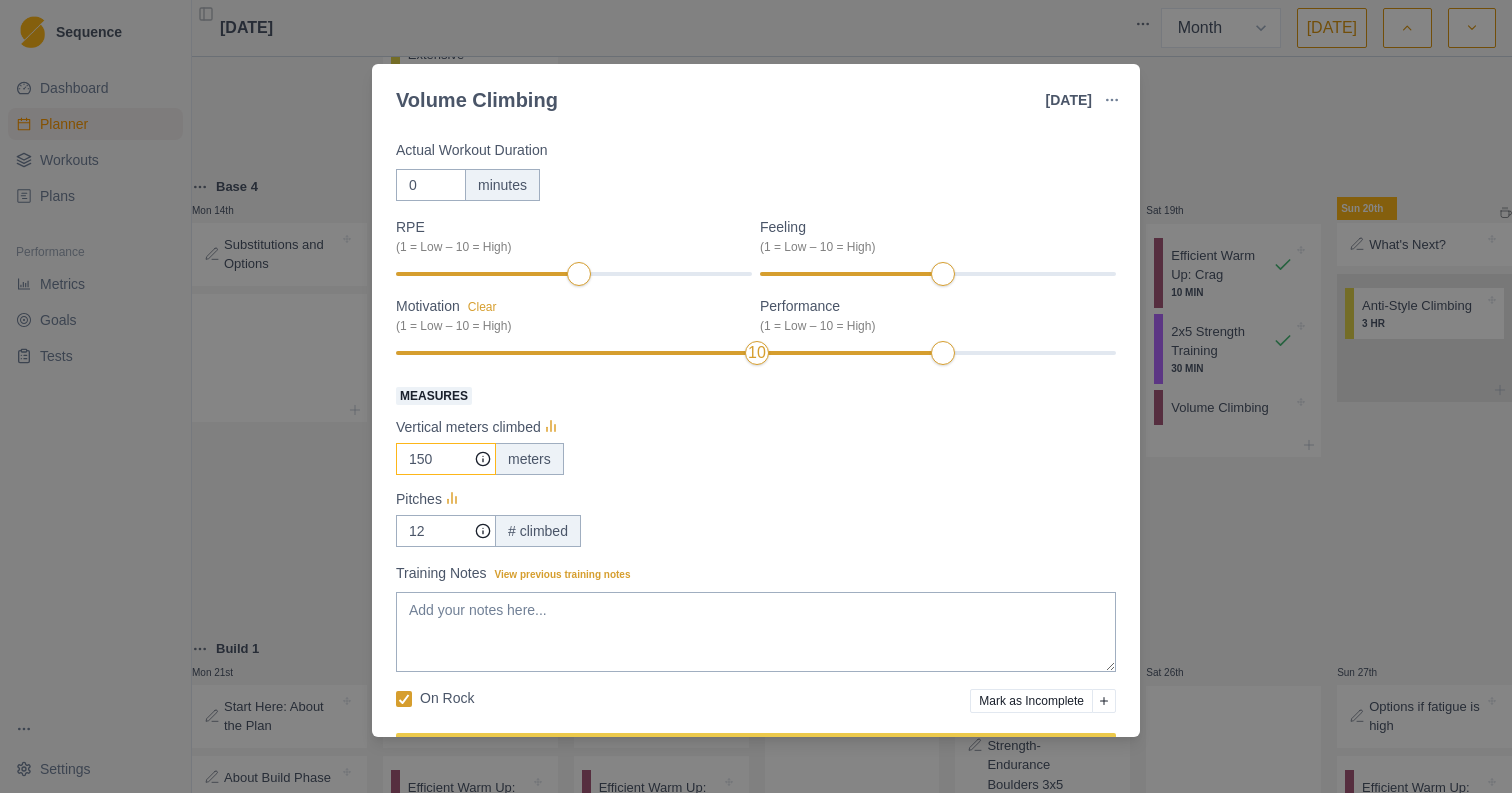 type on "150" 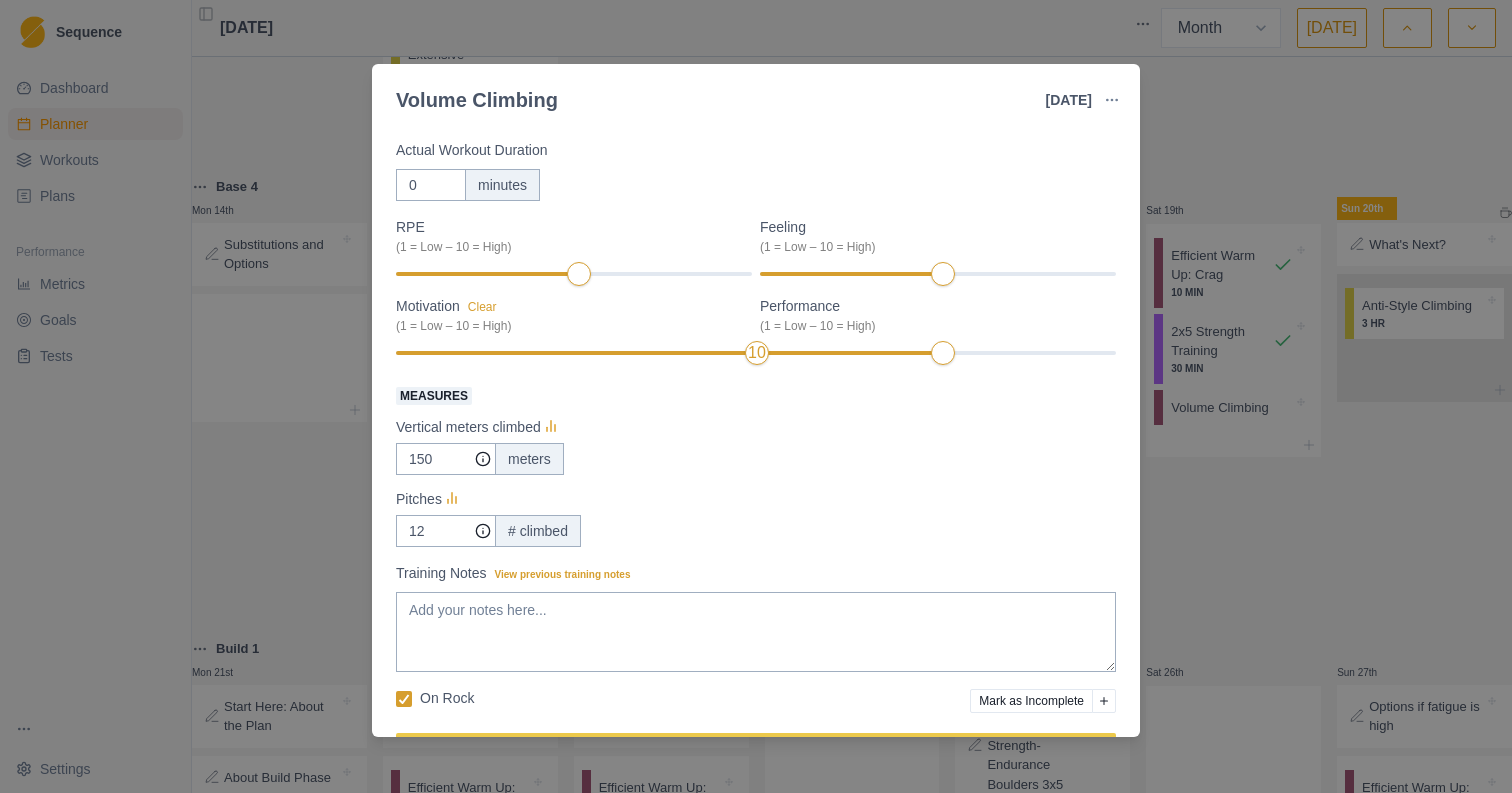 click on "Performance (1 = Low – 10 = High)" at bounding box center [938, 331] 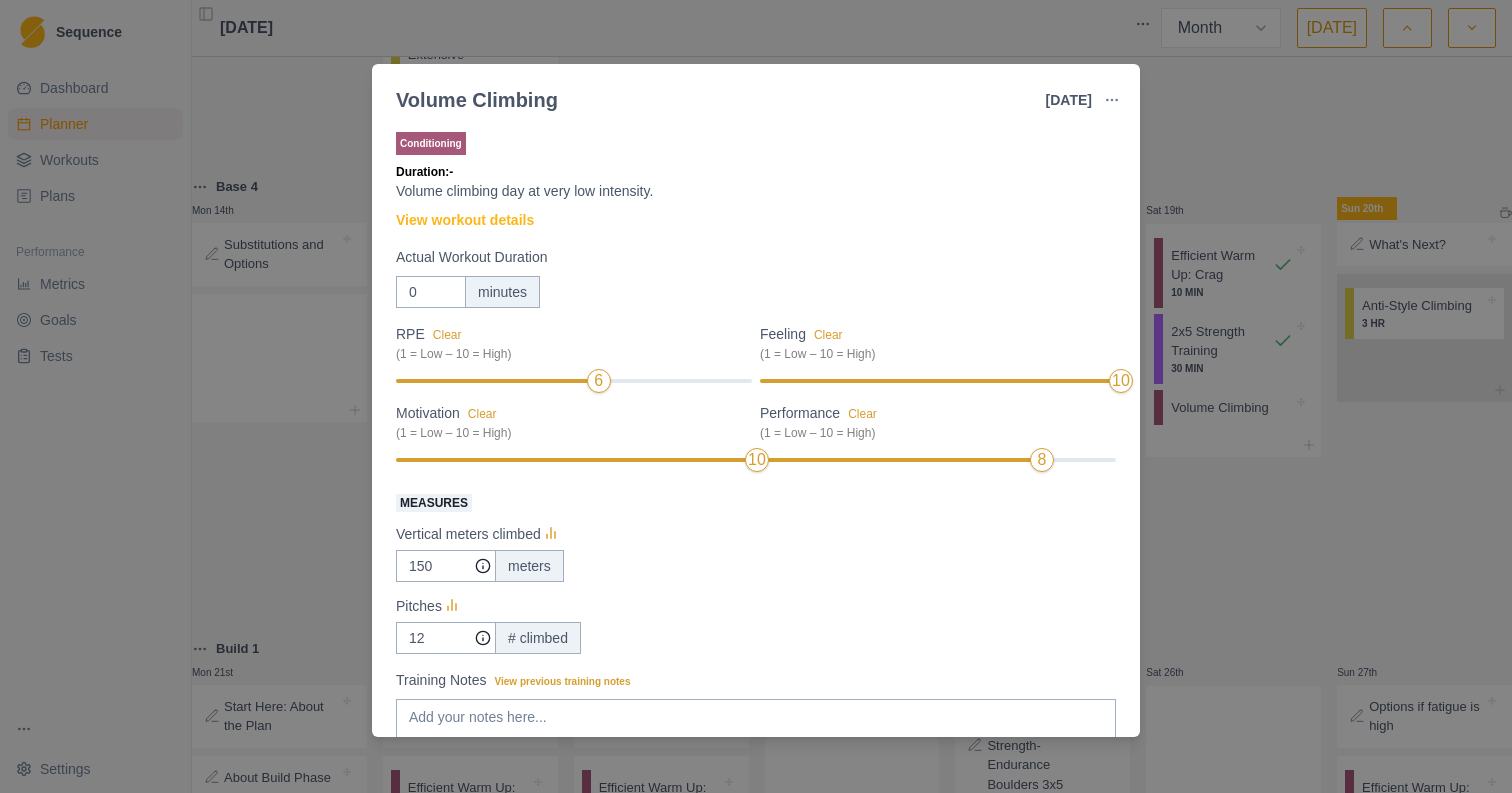 scroll, scrollTop: 0, scrollLeft: 0, axis: both 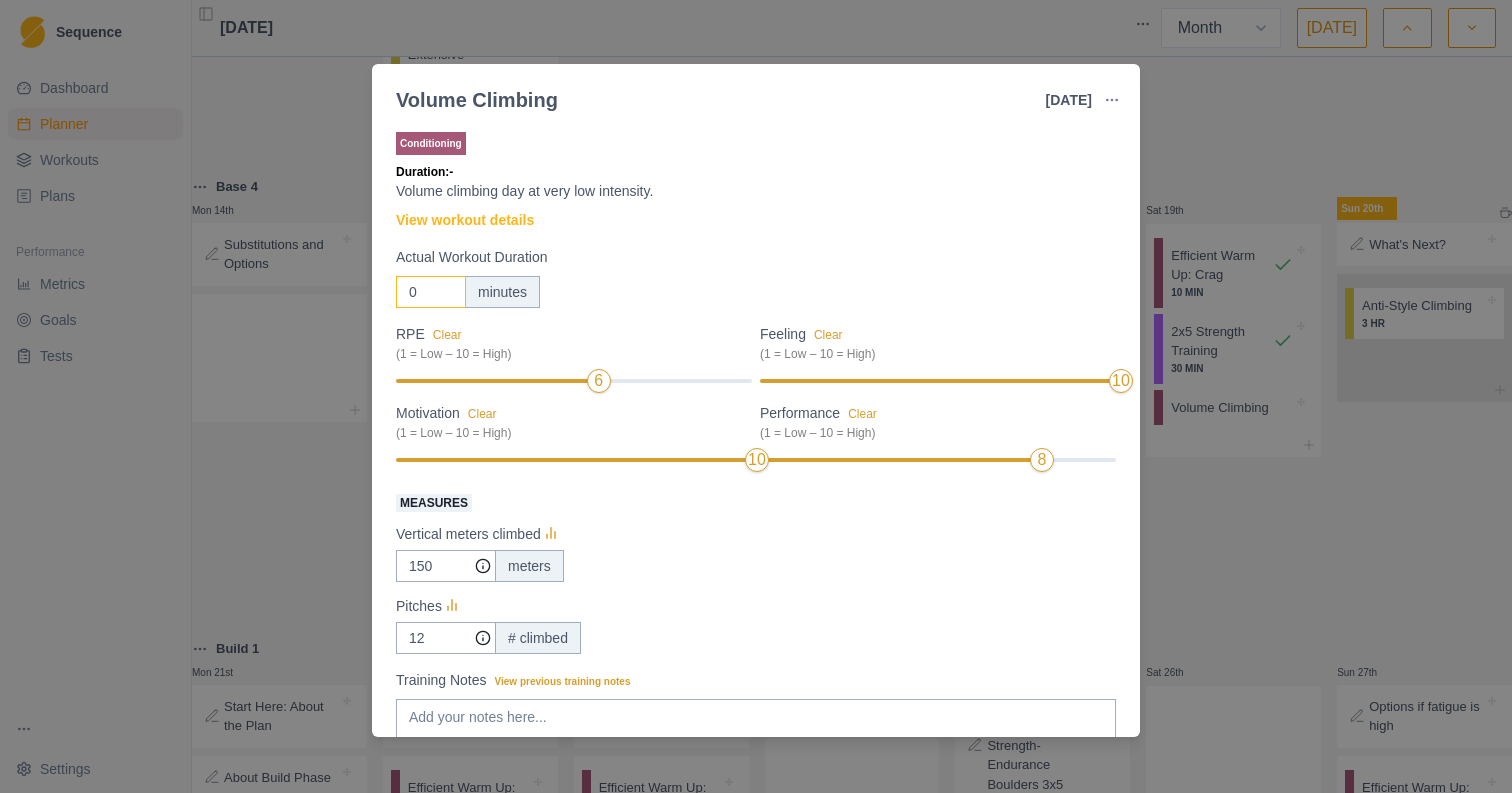 click on "0" at bounding box center (431, 292) 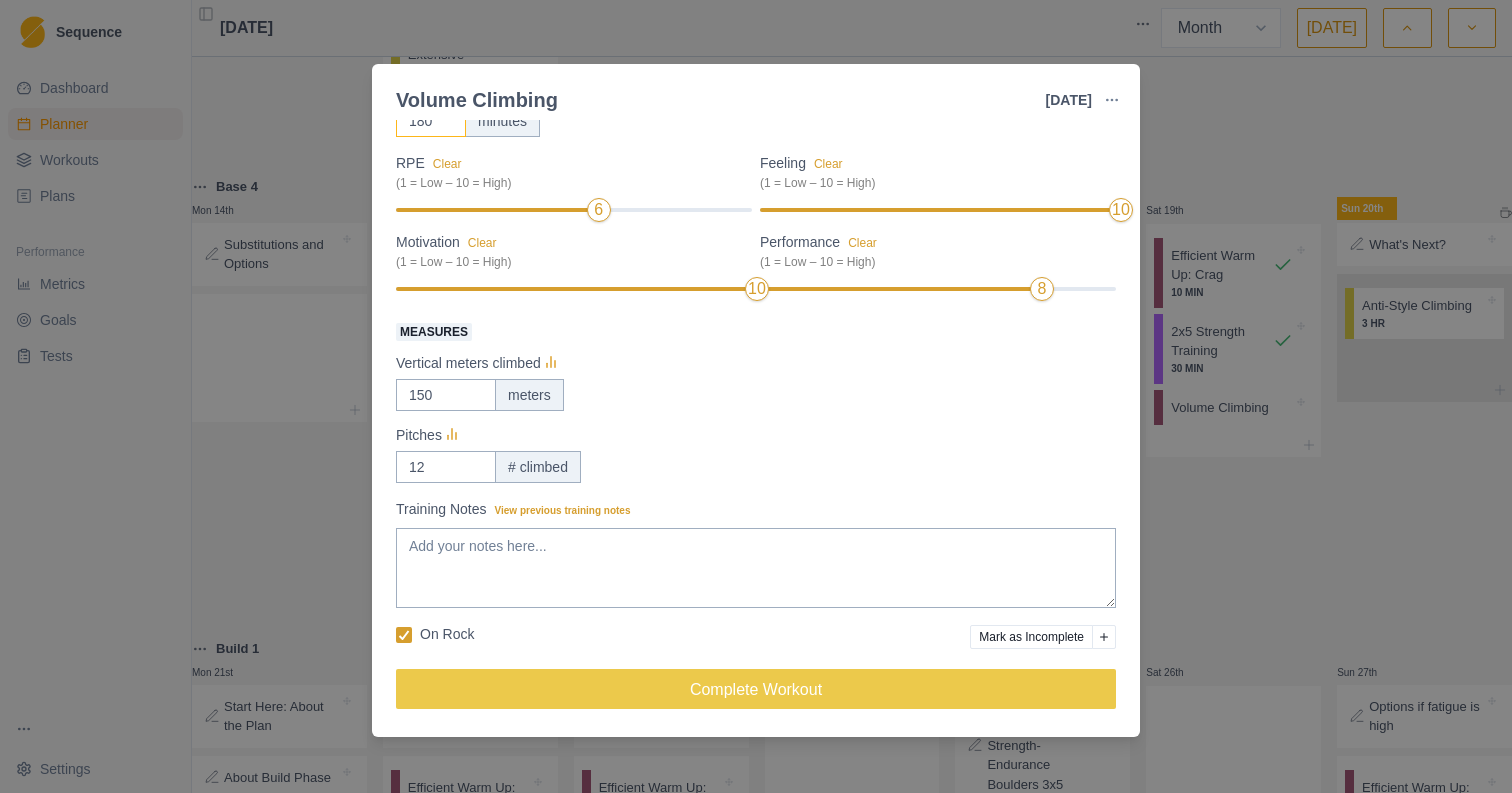 scroll, scrollTop: 172, scrollLeft: 0, axis: vertical 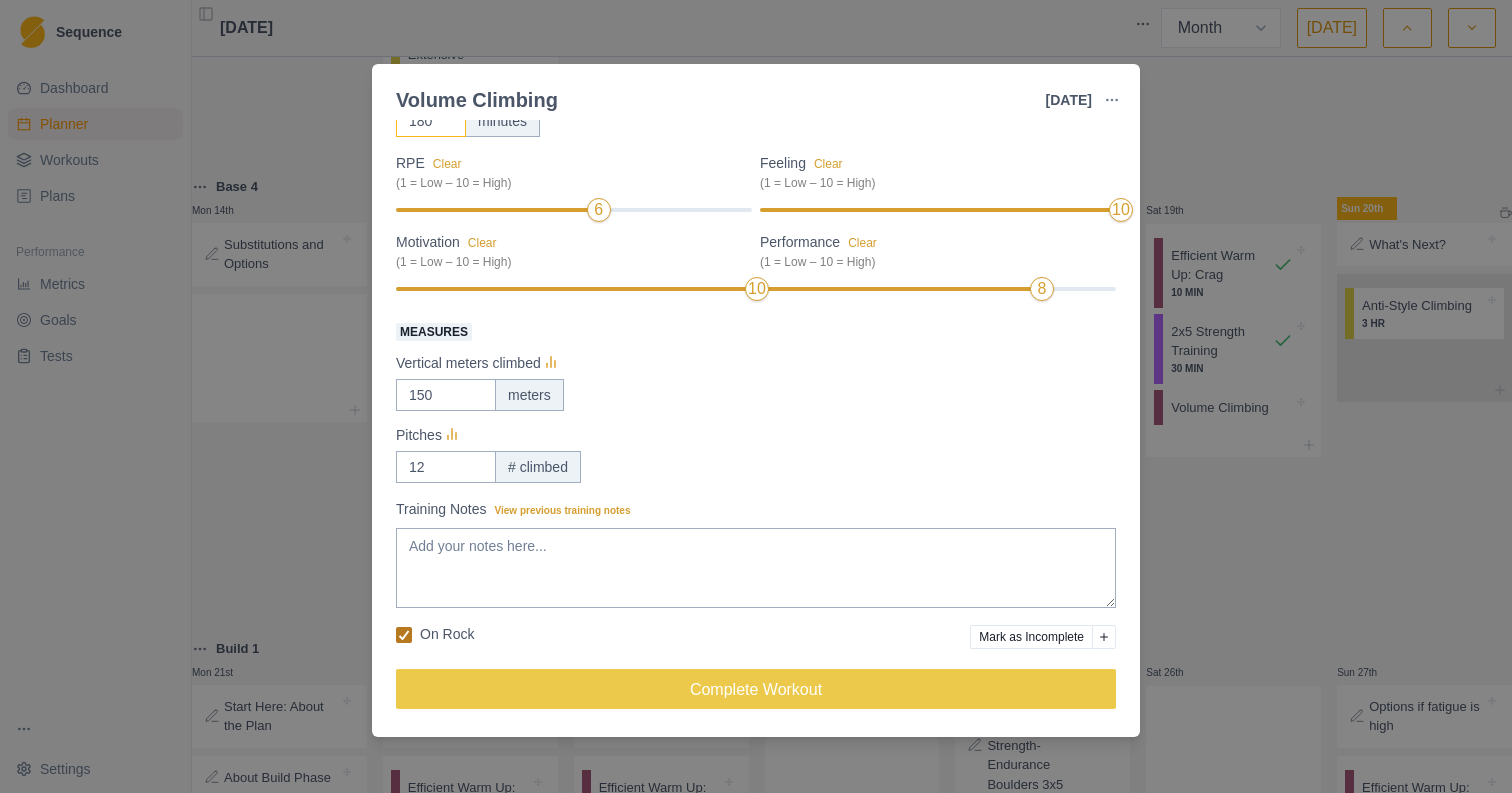 type on "180" 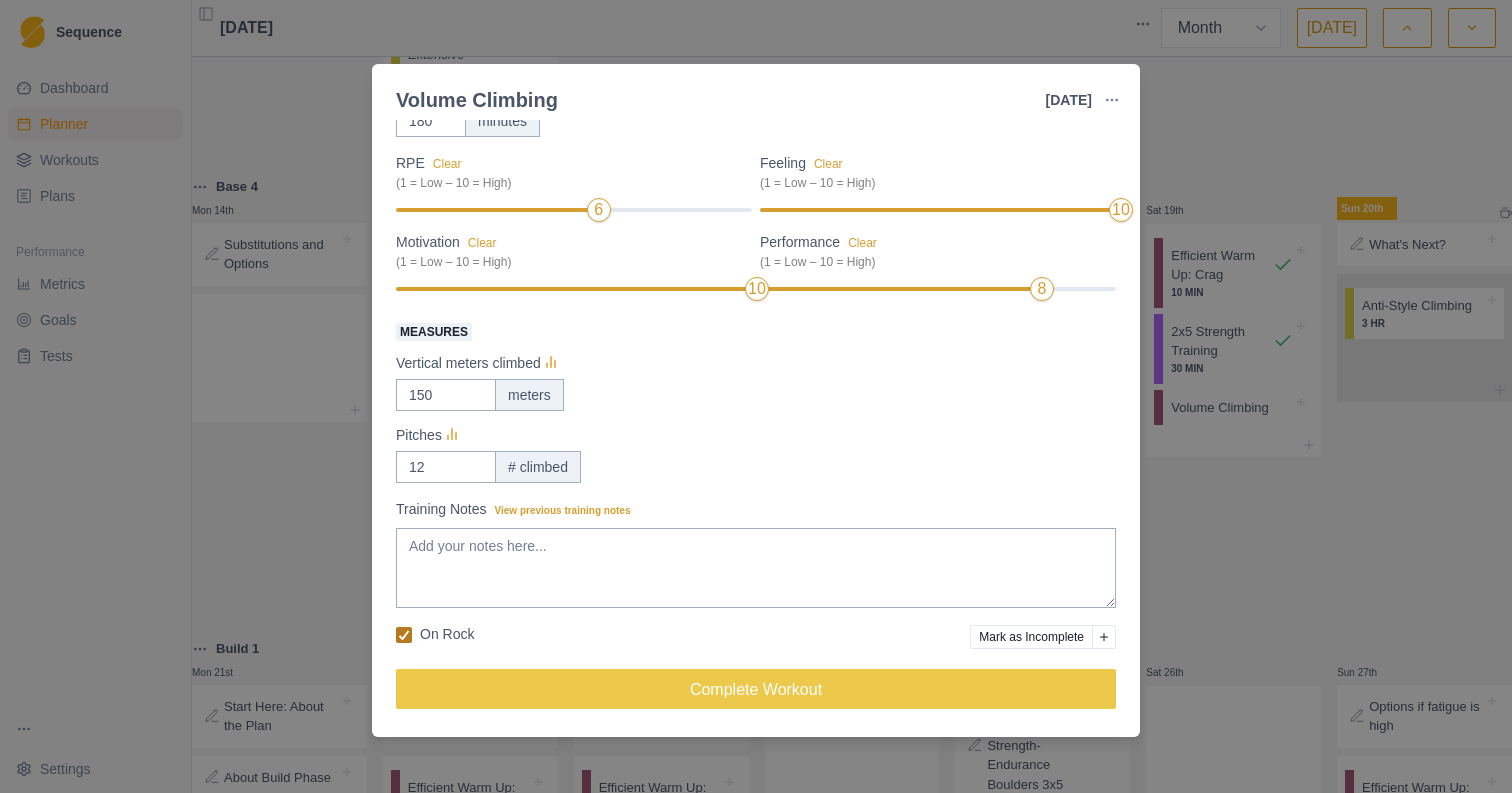 click 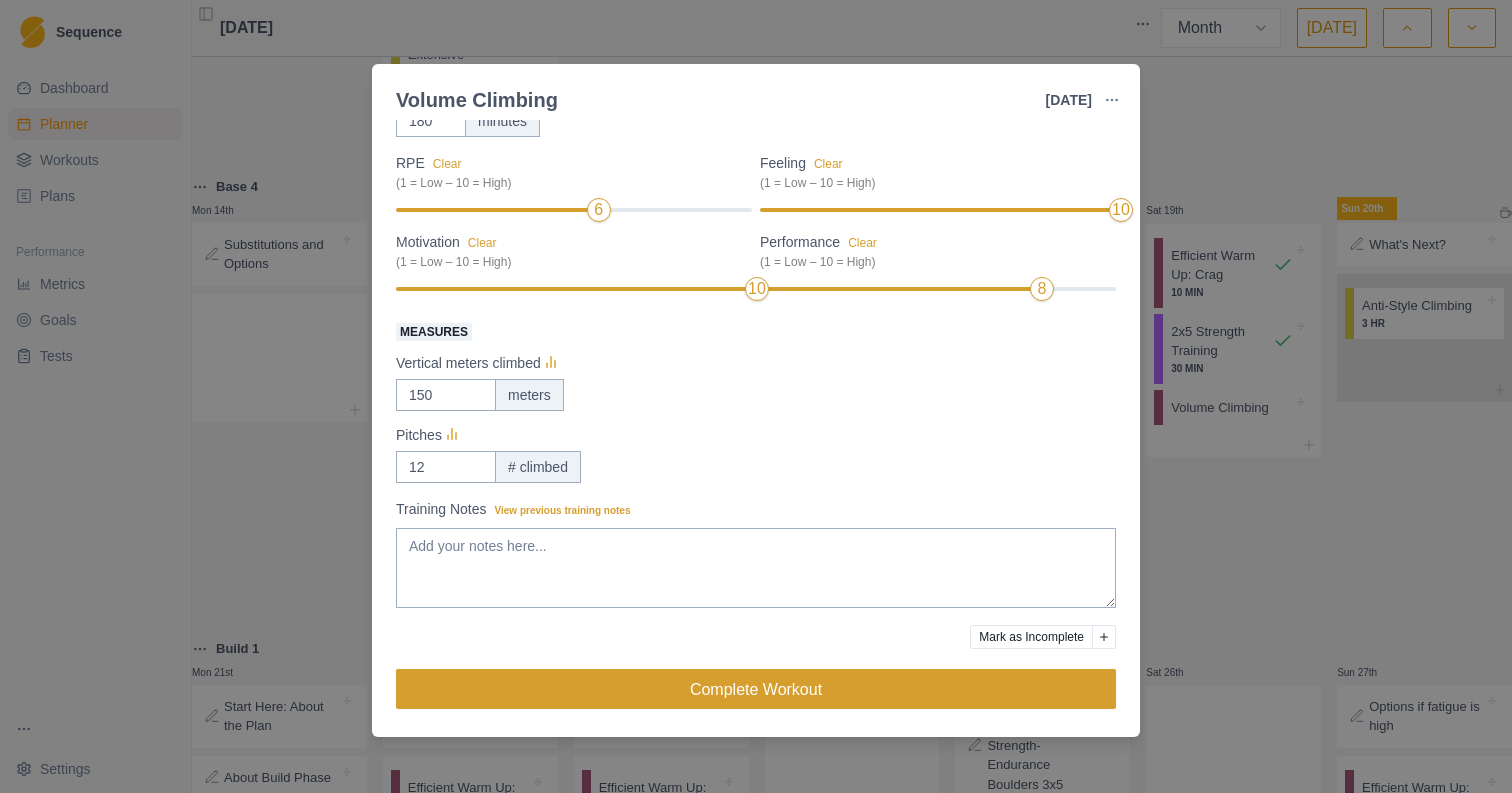 scroll, scrollTop: 172, scrollLeft: 0, axis: vertical 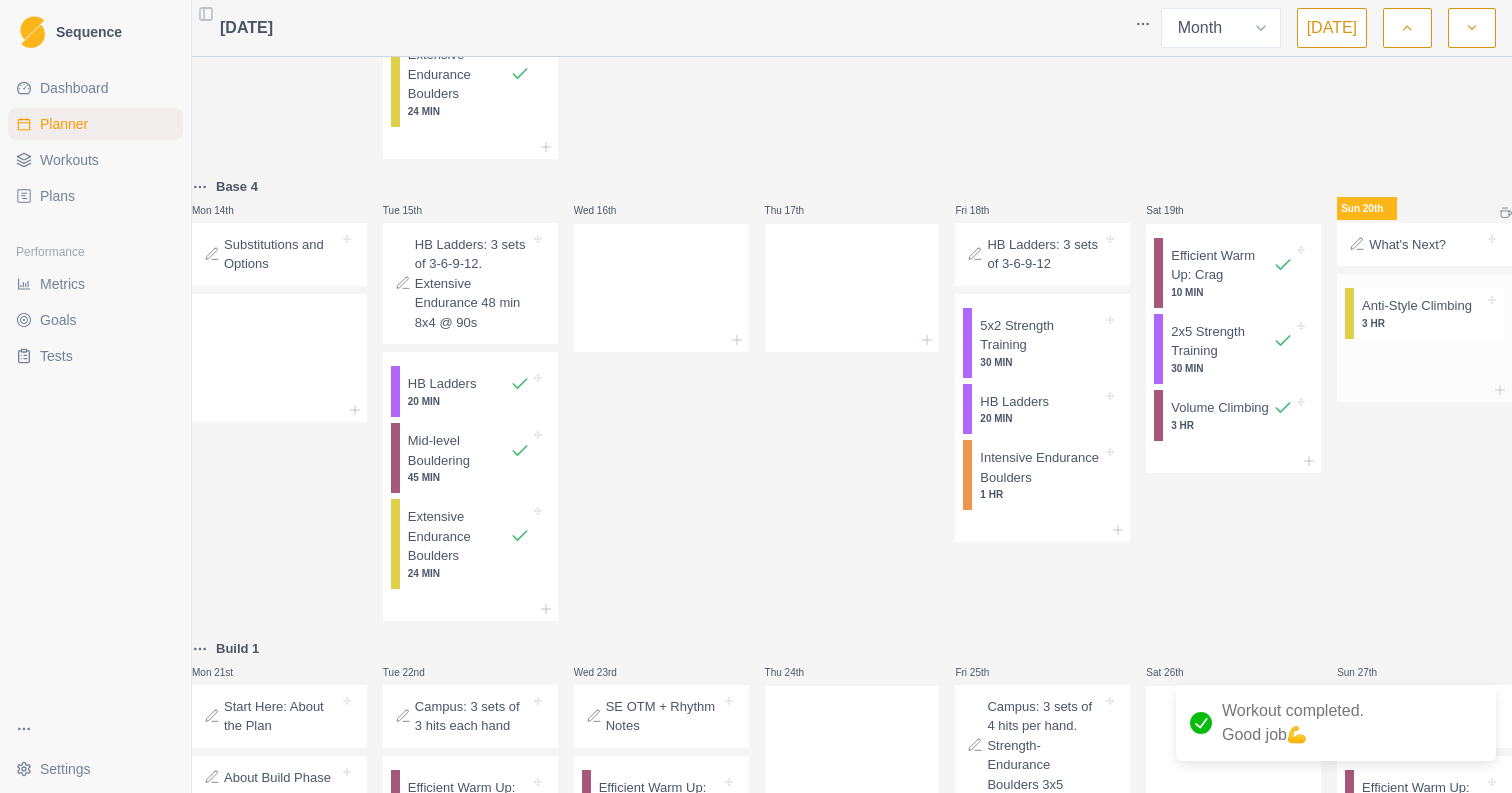 click on "Anti-Style Climbing" at bounding box center [1417, 306] 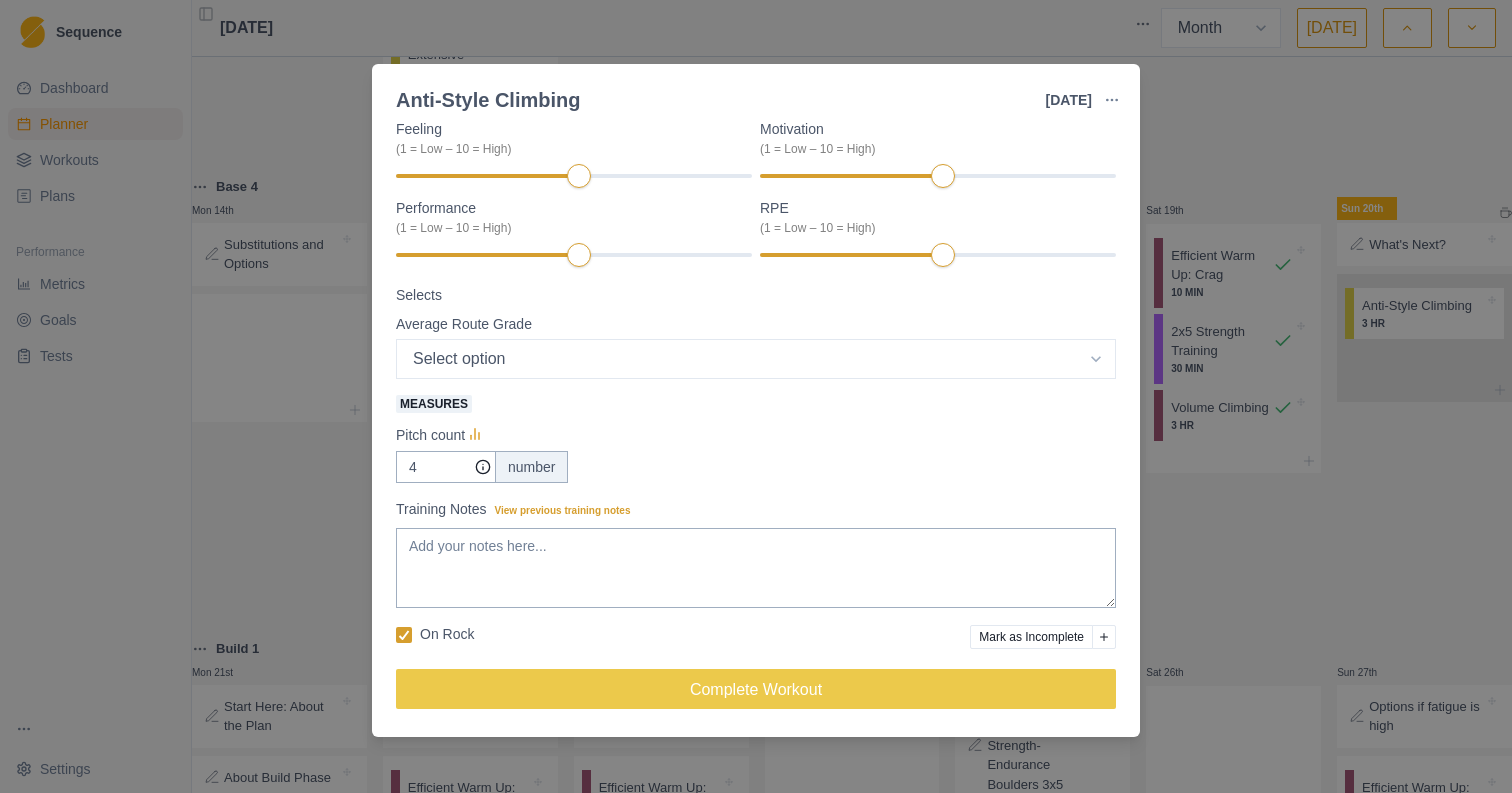scroll, scrollTop: 206, scrollLeft: 0, axis: vertical 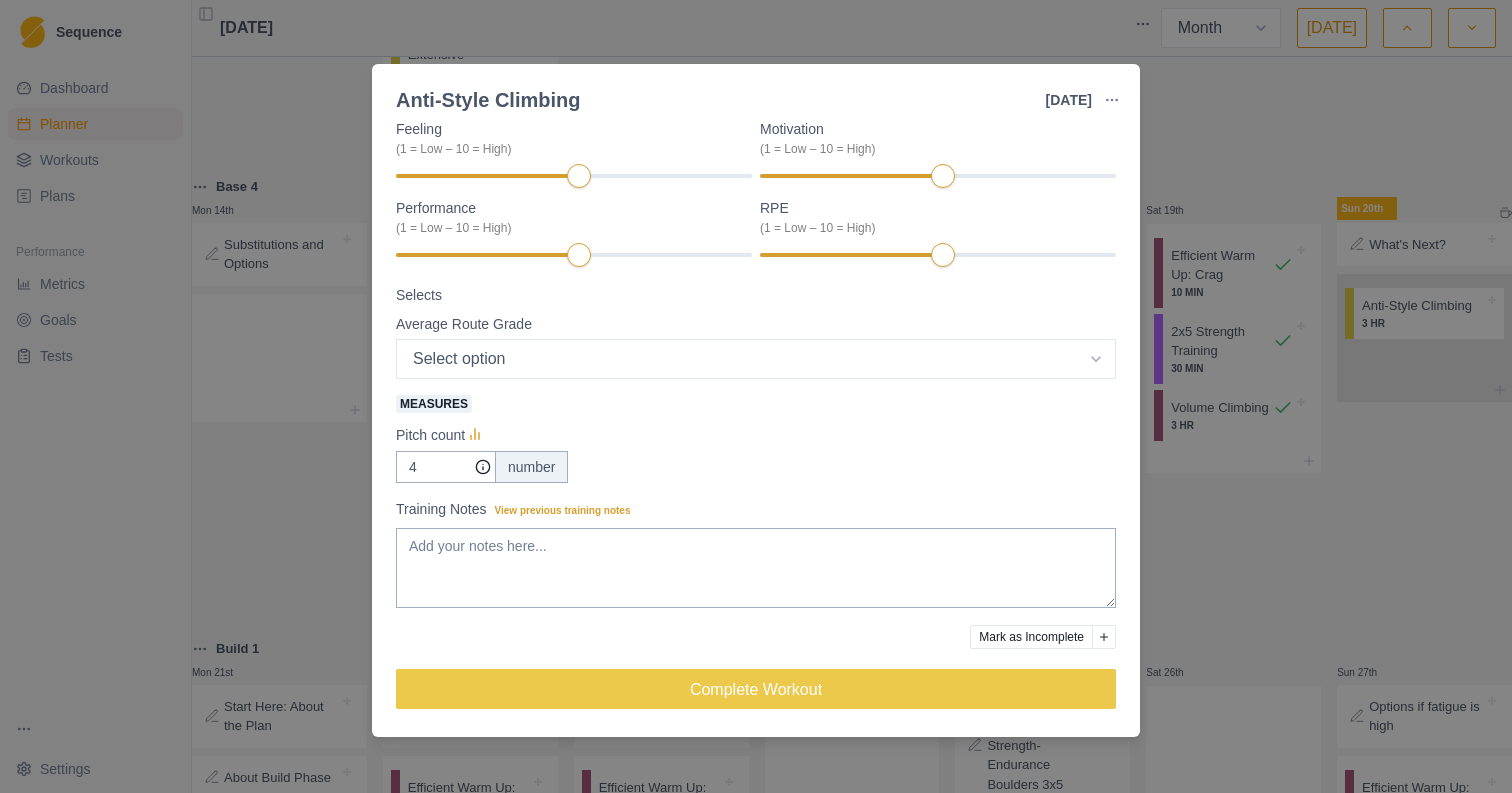 click on "Mark as Incomplete" at bounding box center (1031, 637) 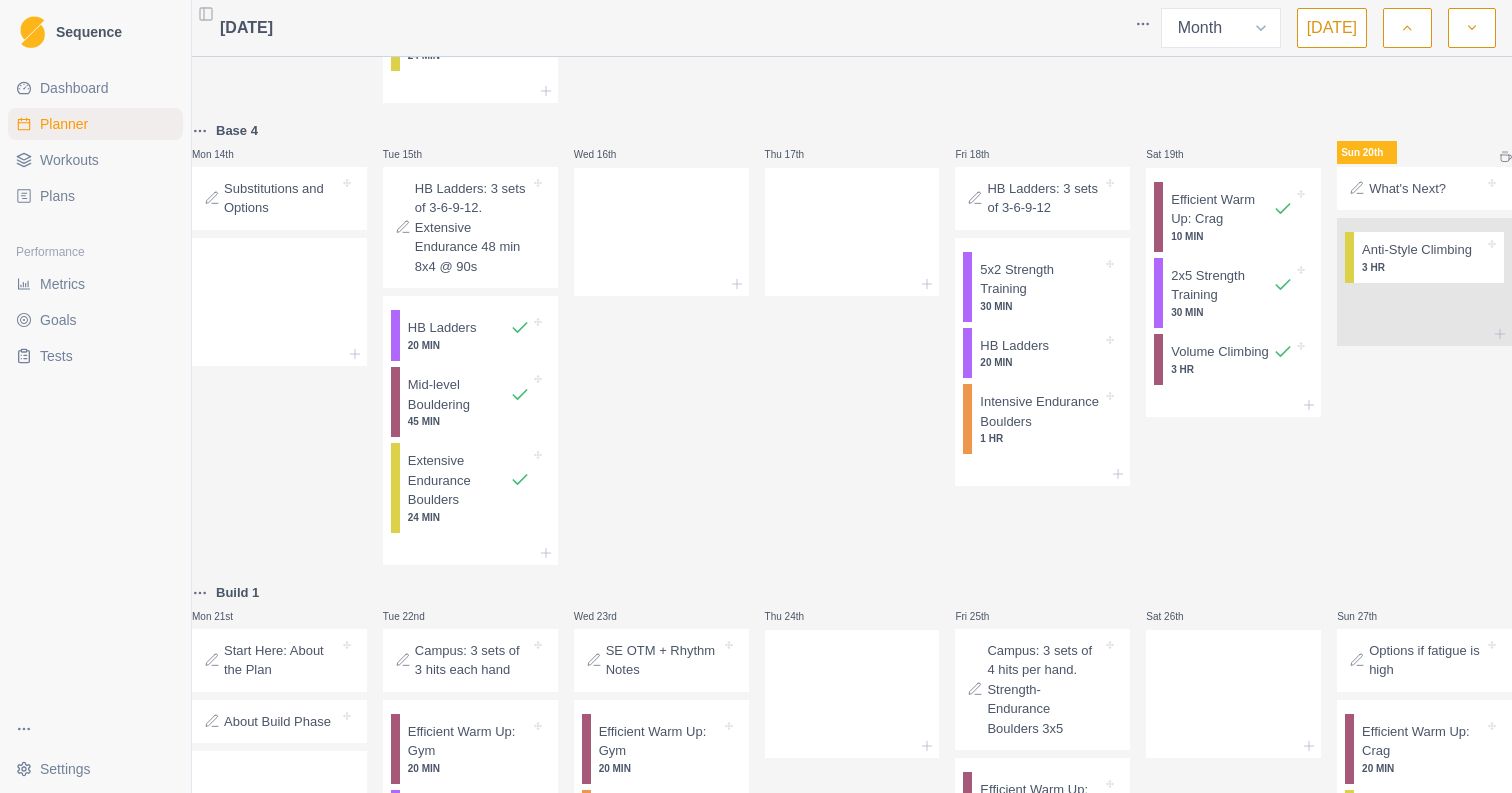 scroll, scrollTop: 848, scrollLeft: 0, axis: vertical 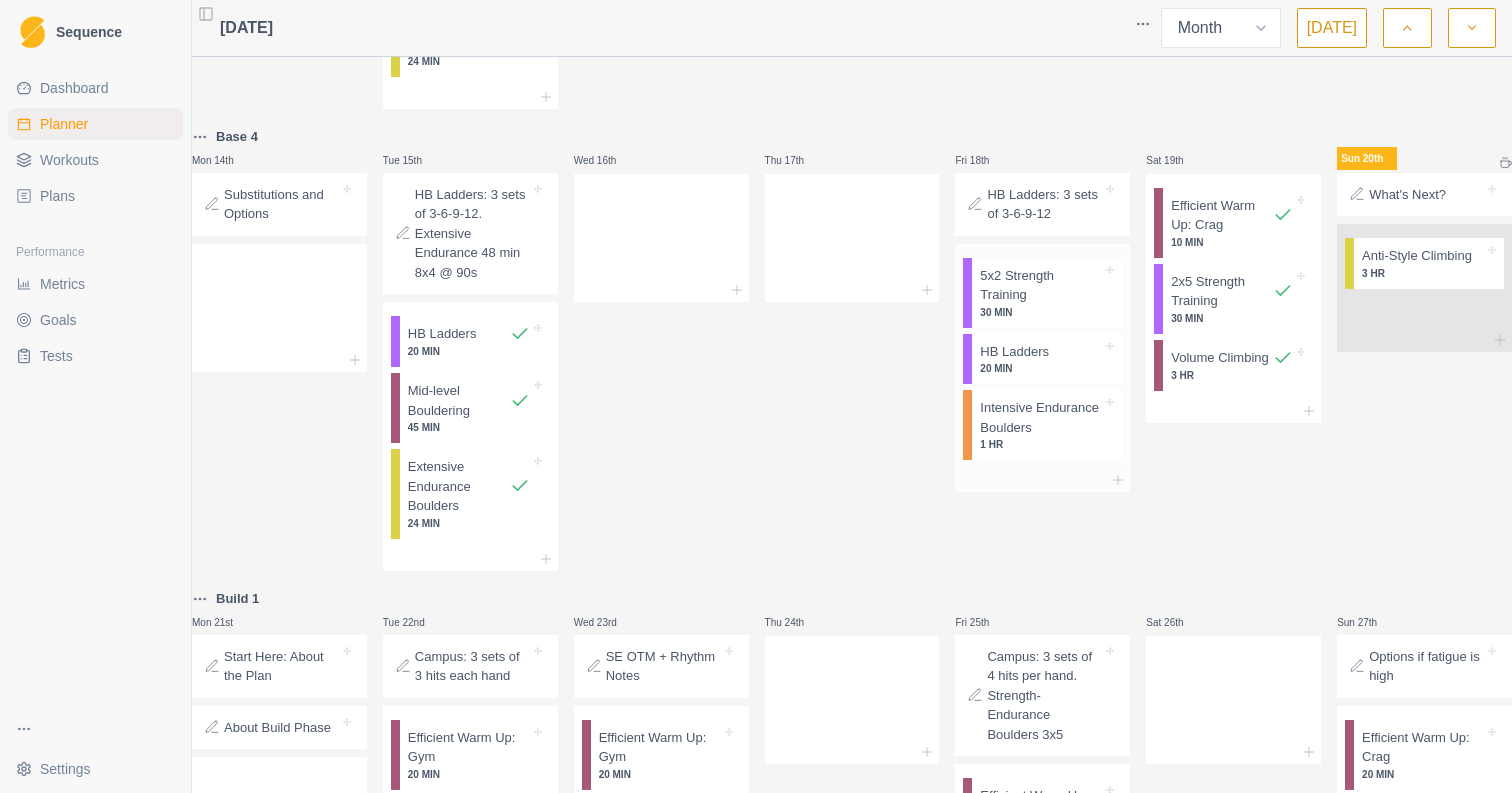 click on "Intensive Endurance Boulders" at bounding box center [1041, 417] 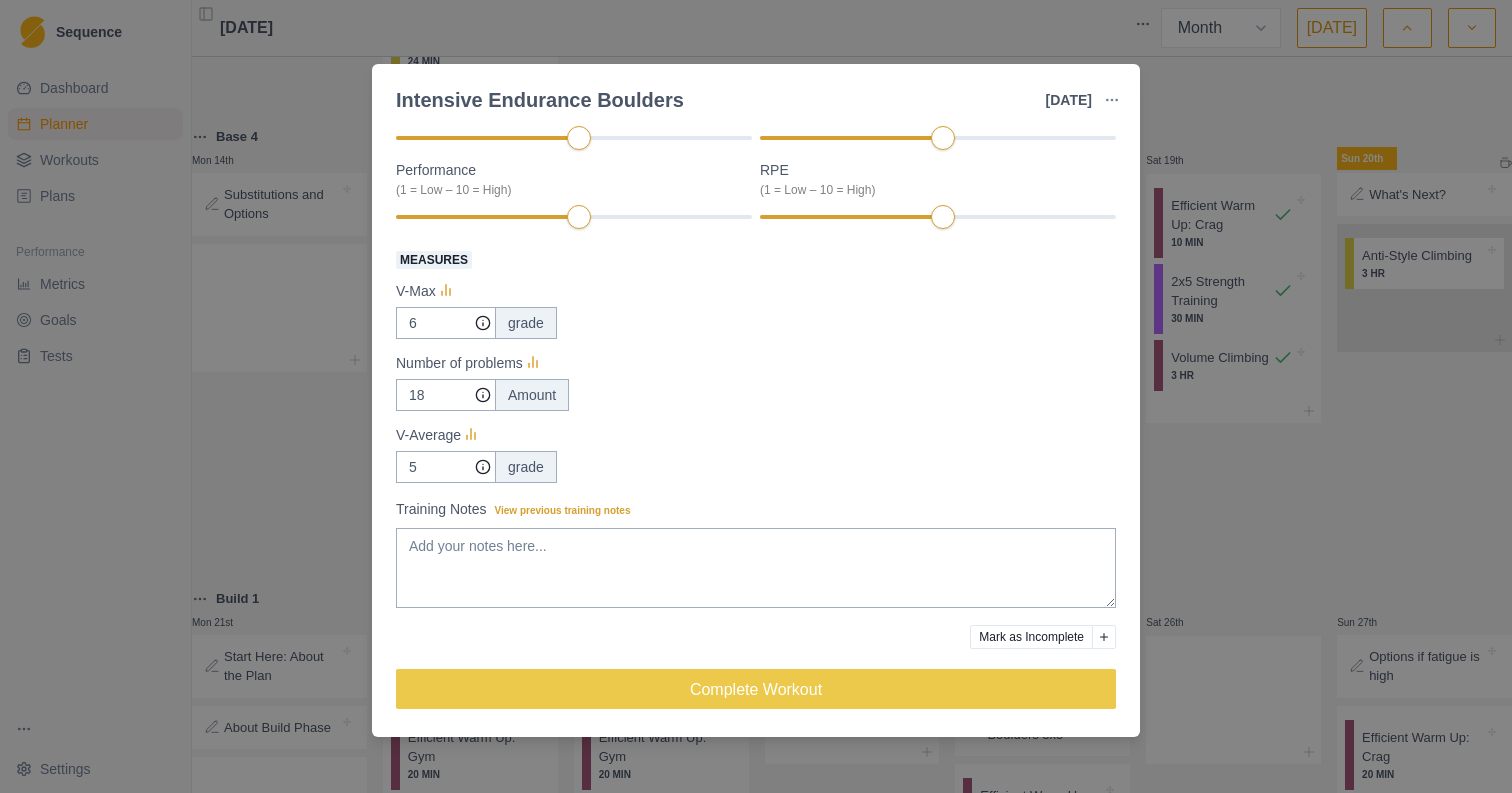 scroll, scrollTop: 265, scrollLeft: 0, axis: vertical 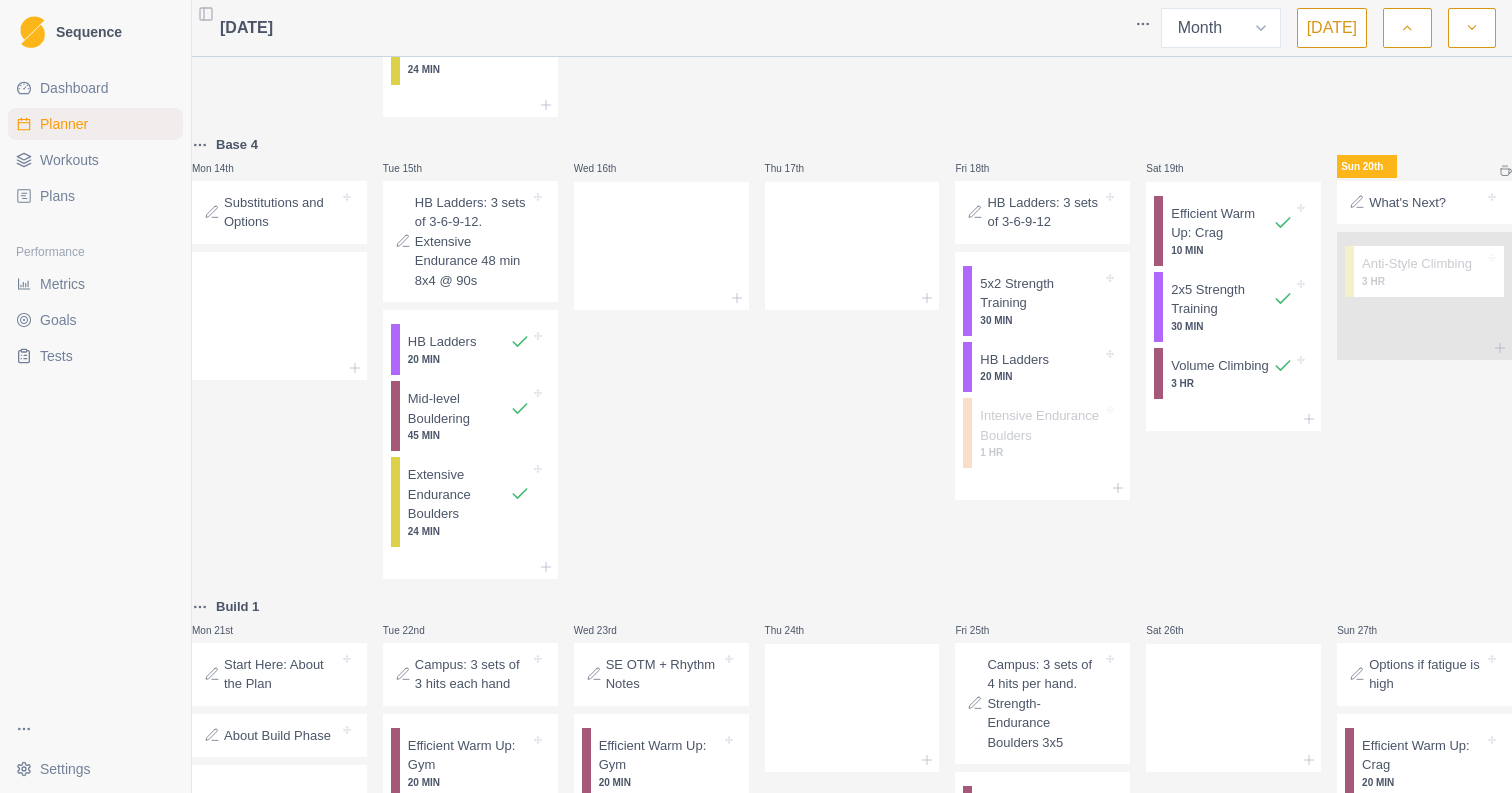 click on "July 2025 Week Month Today" at bounding box center [852, 28] 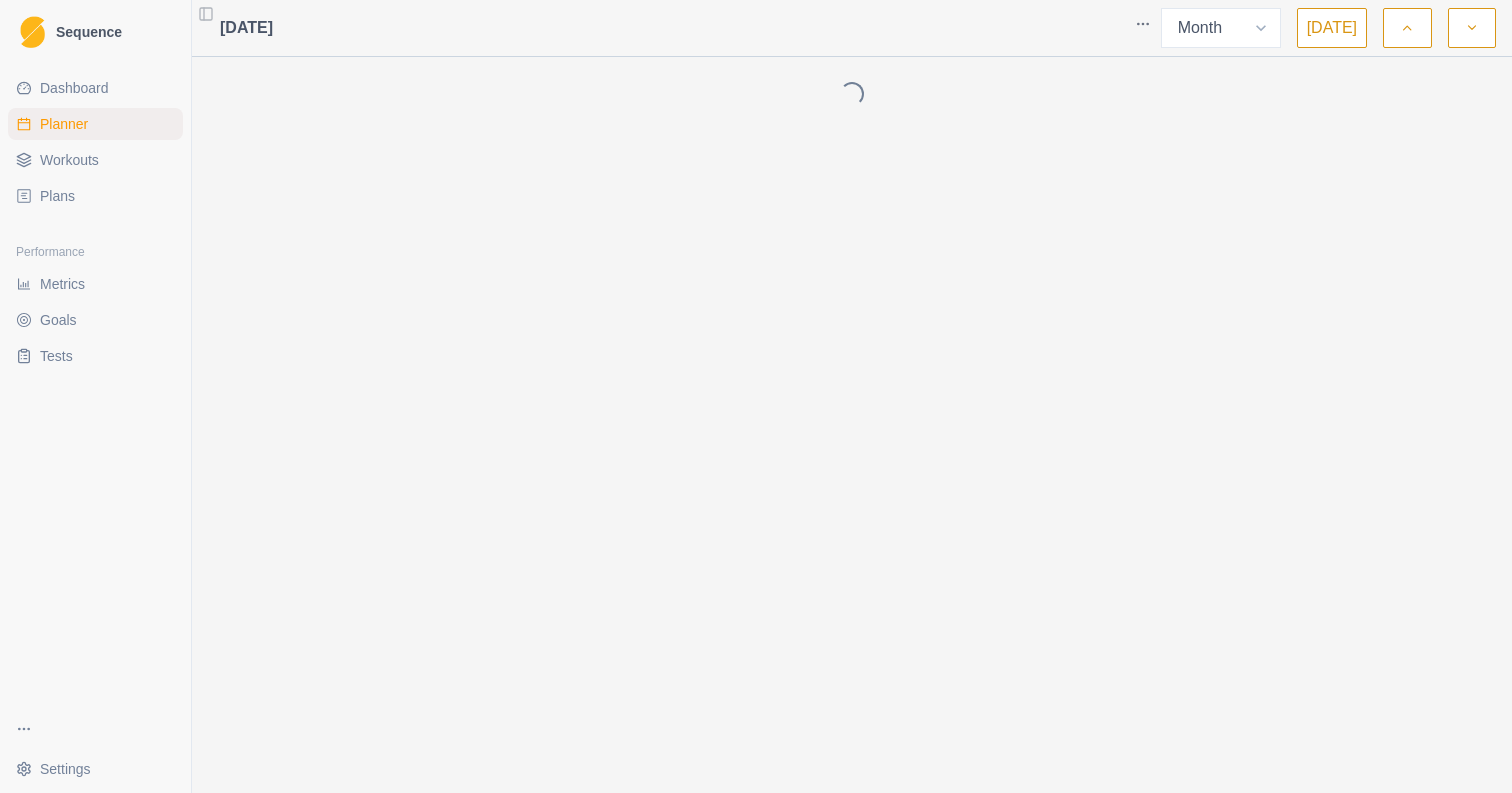 select on "month" 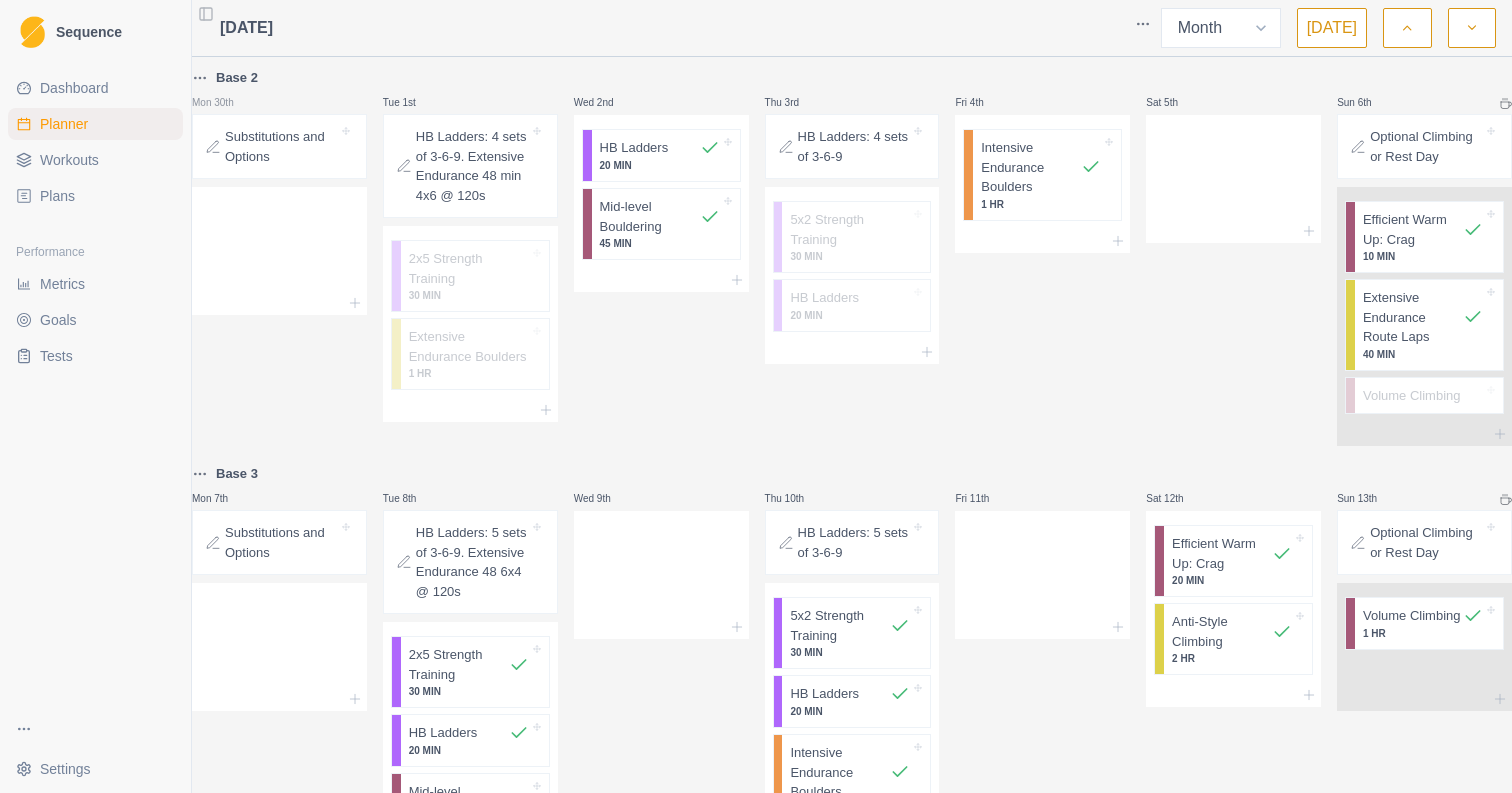 click on "Dashboard" at bounding box center [95, 88] 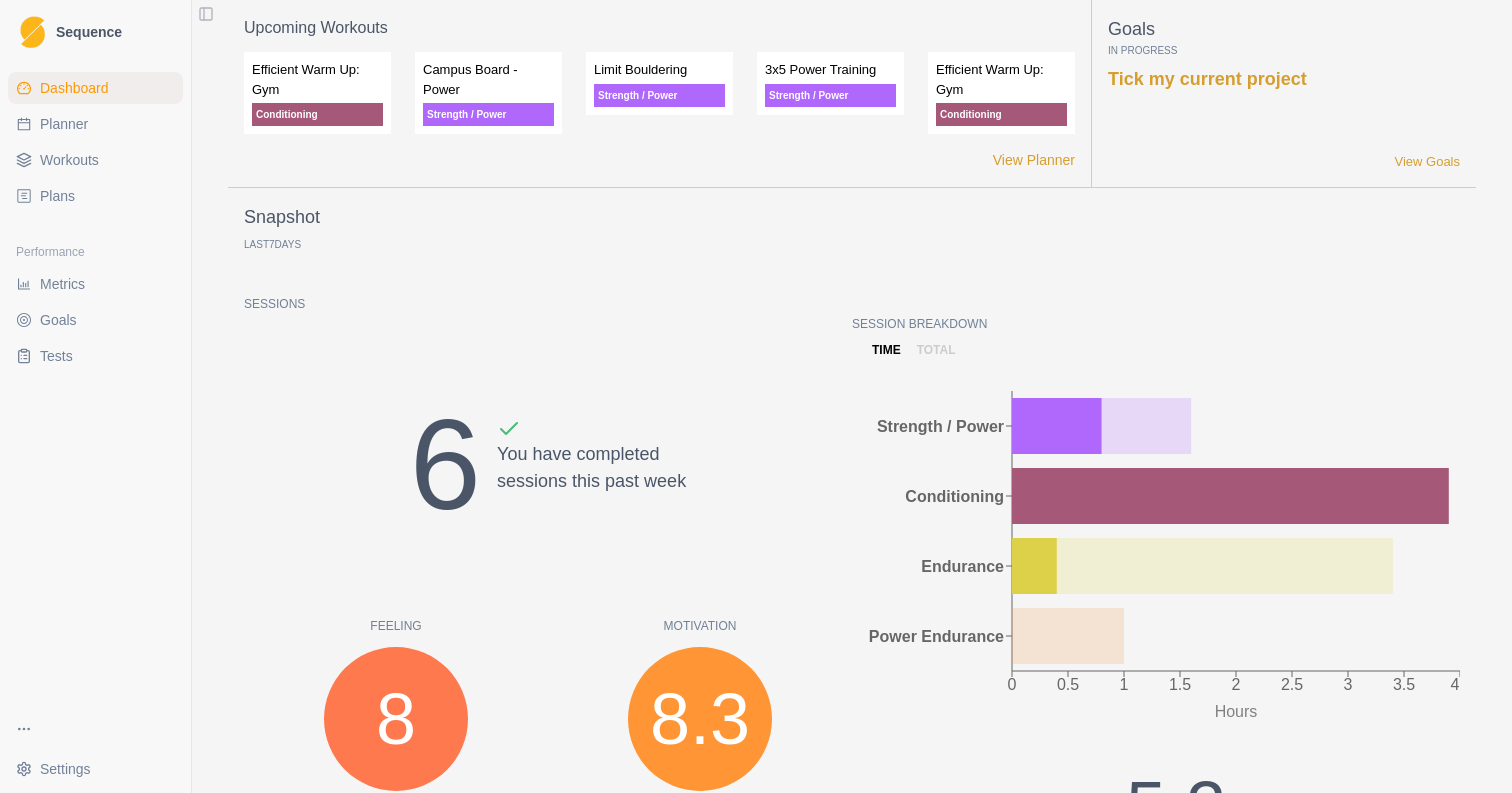 scroll, scrollTop: 0, scrollLeft: 0, axis: both 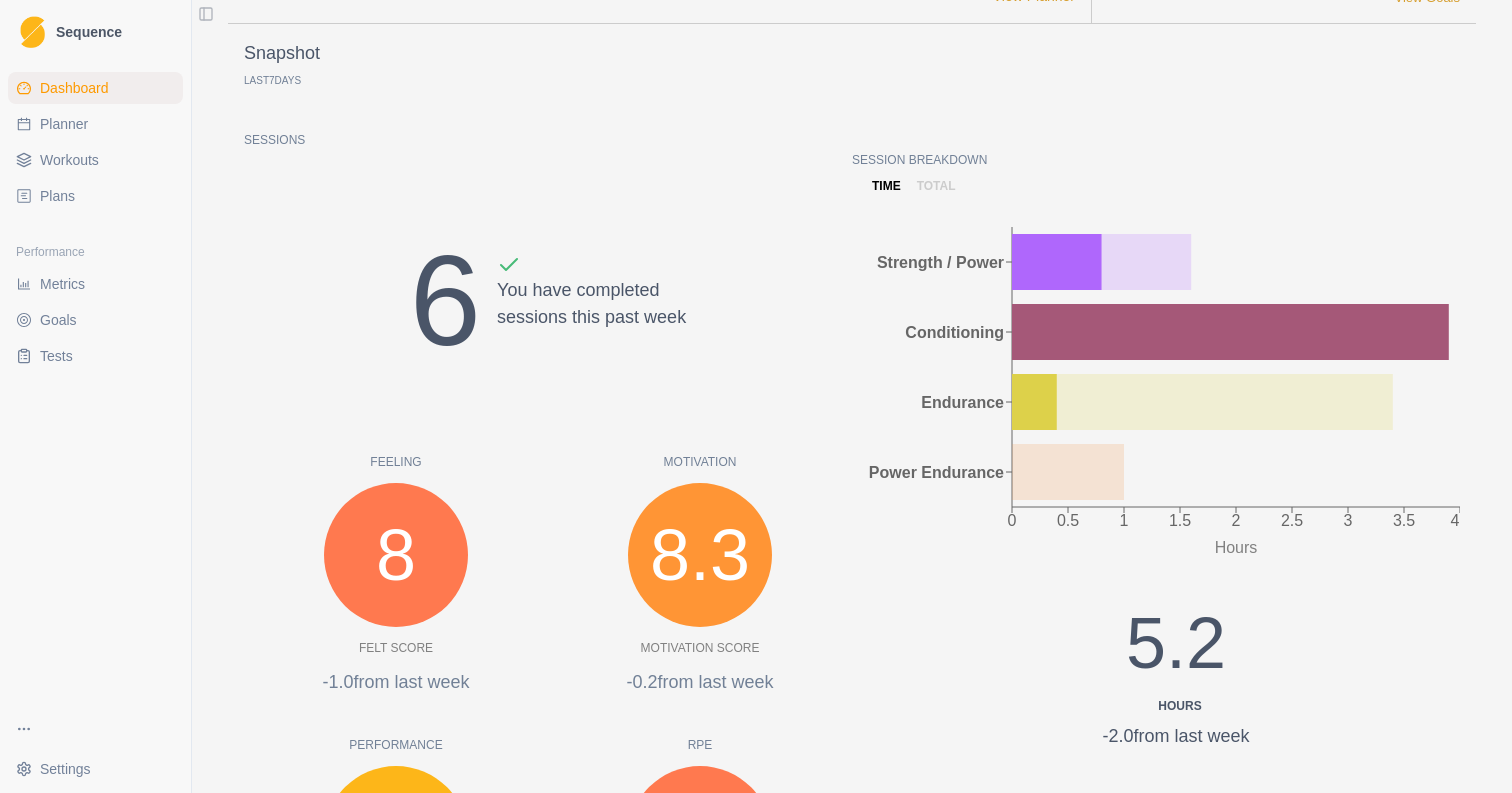 click on "Metrics" at bounding box center (62, 284) 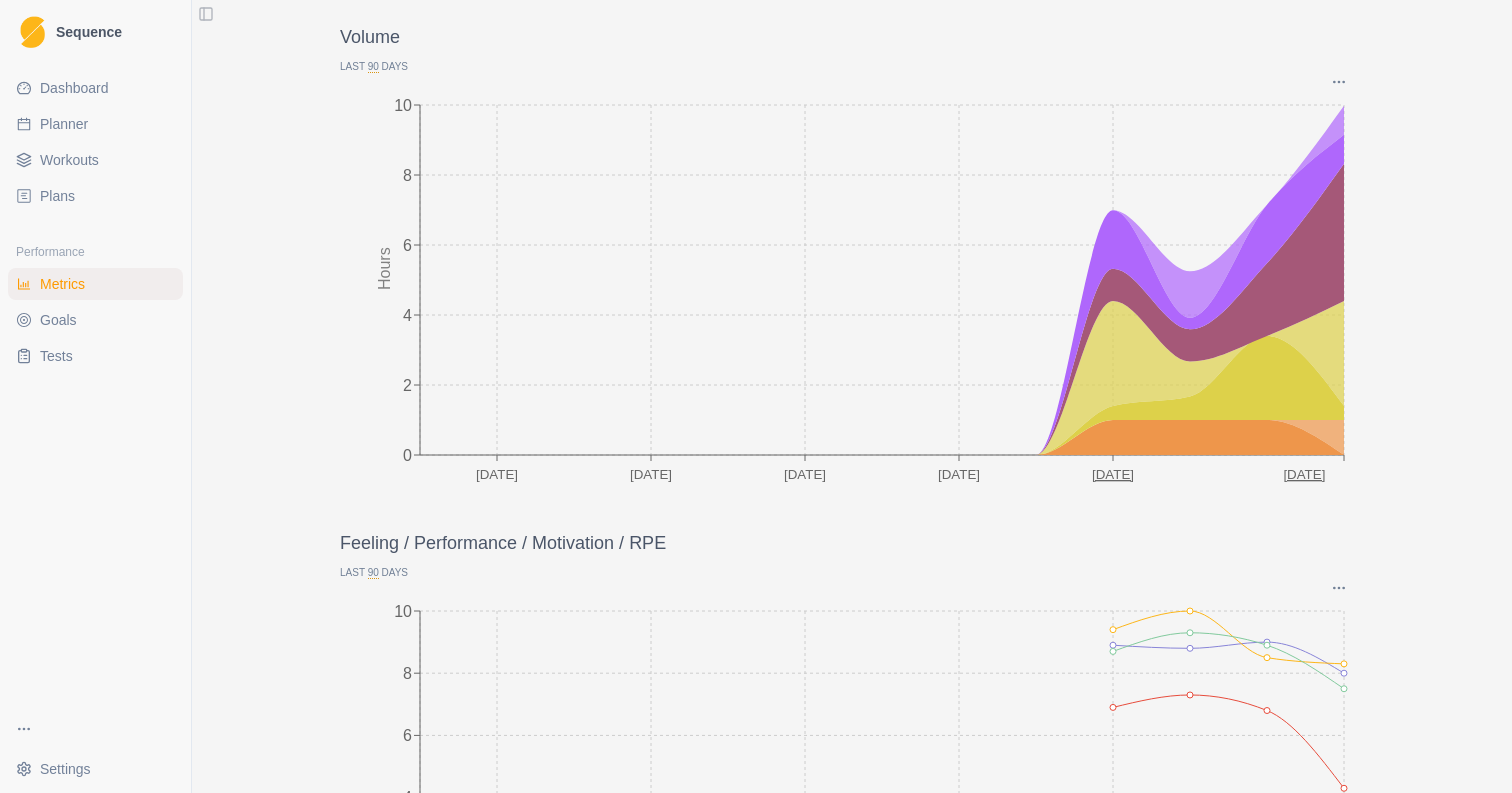 scroll, scrollTop: 134, scrollLeft: 0, axis: vertical 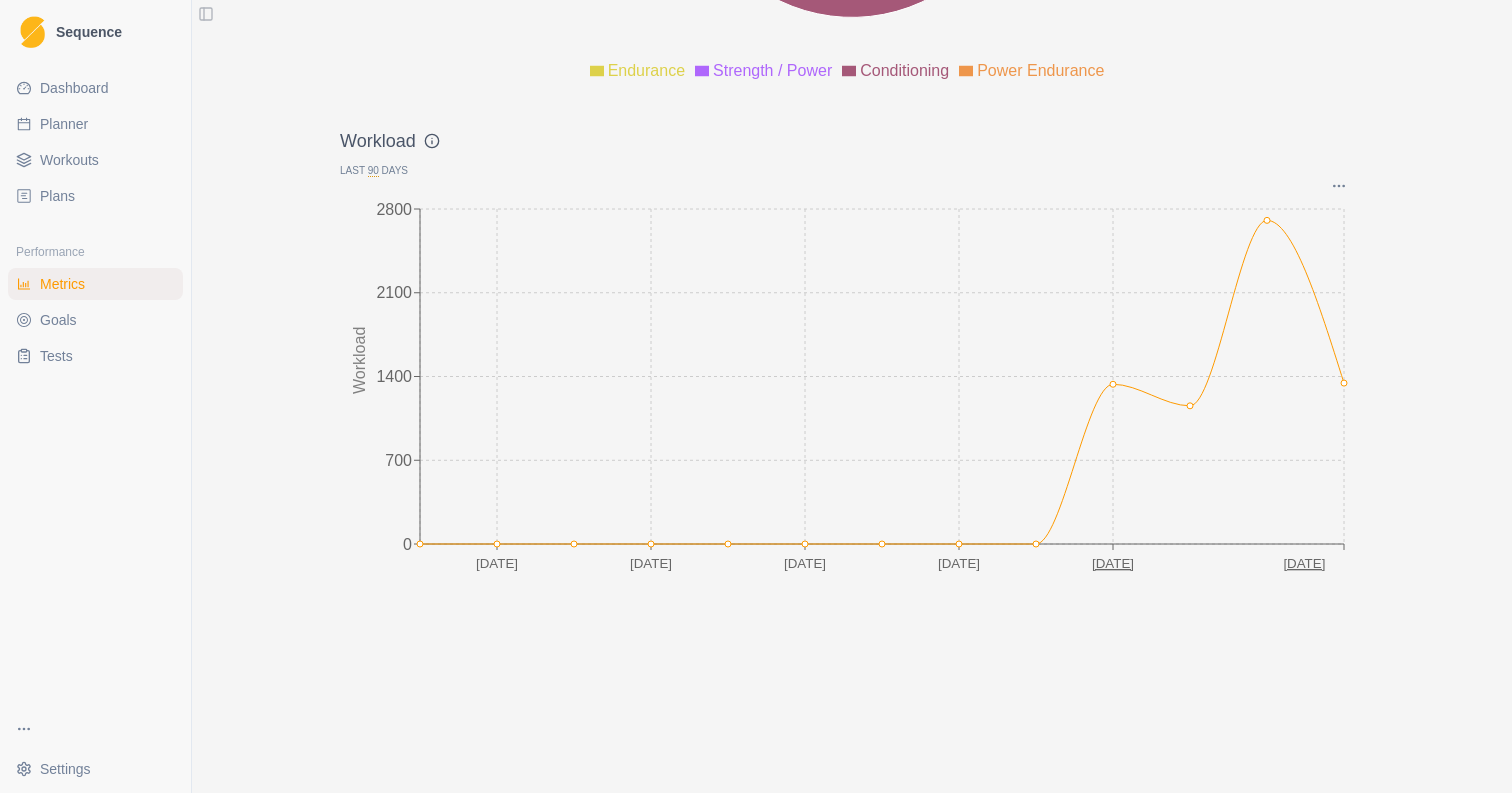 click on "Planner" at bounding box center (64, 124) 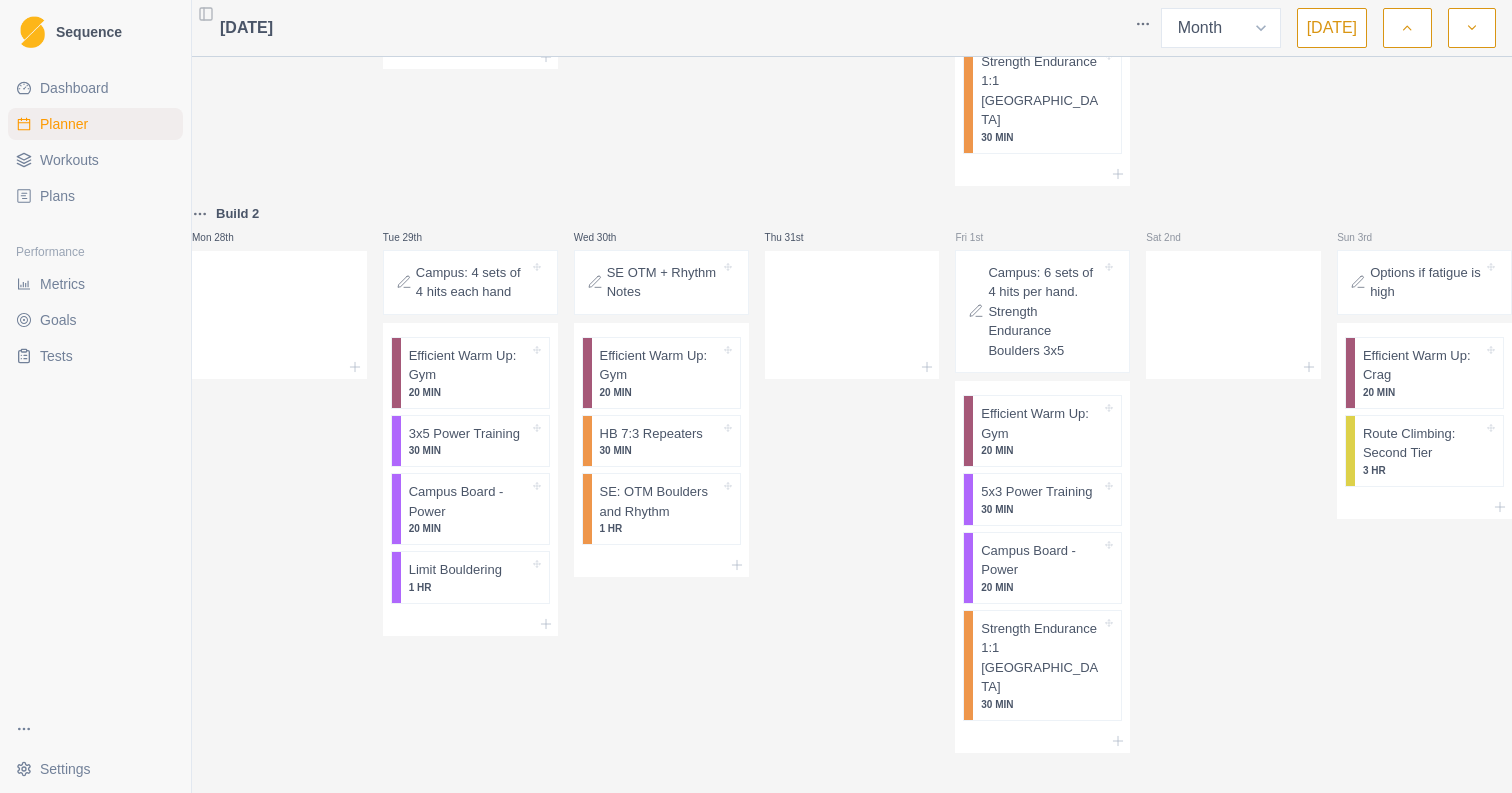 scroll, scrollTop: 0, scrollLeft: 0, axis: both 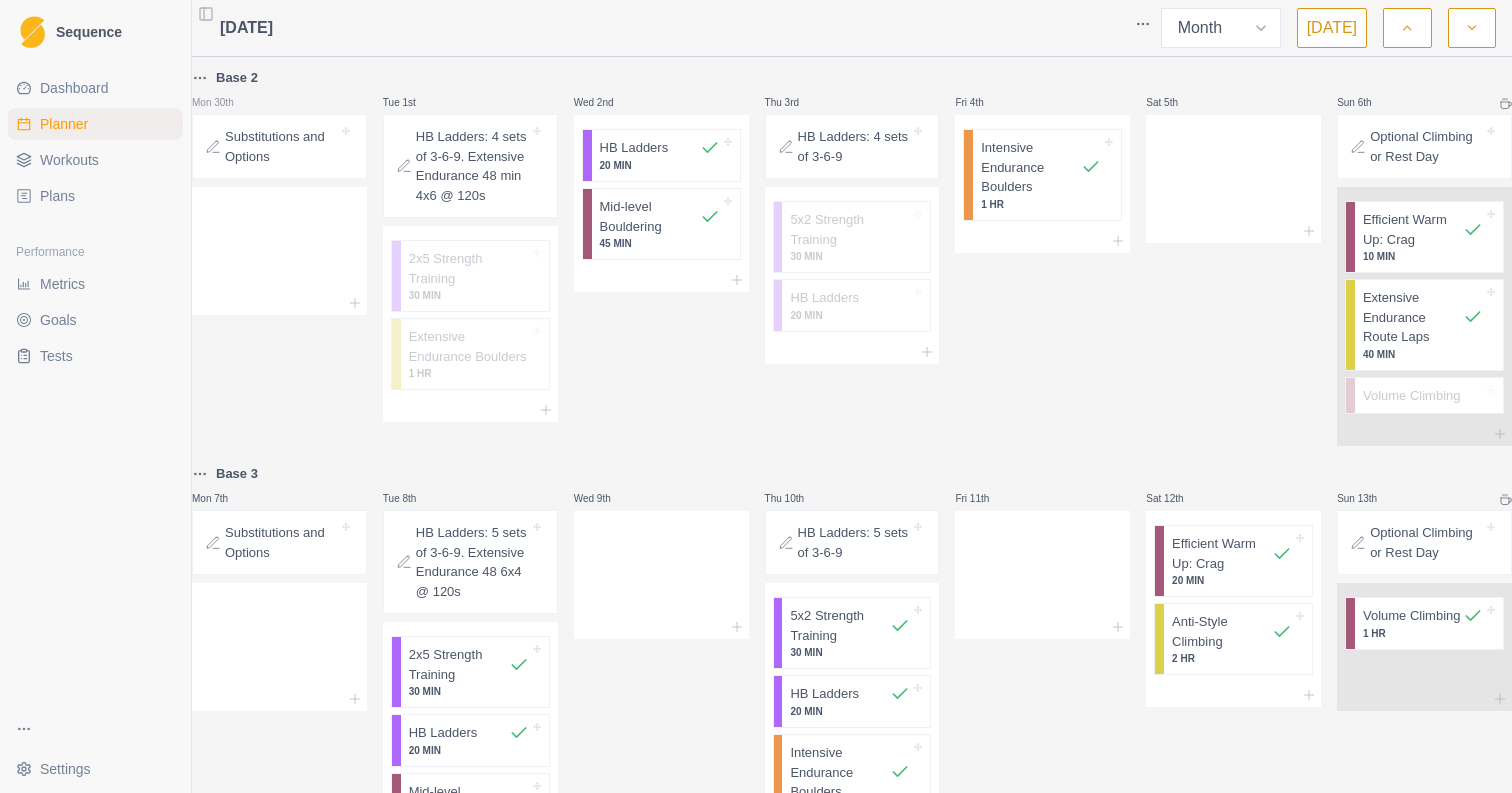 click at bounding box center [1407, 28] 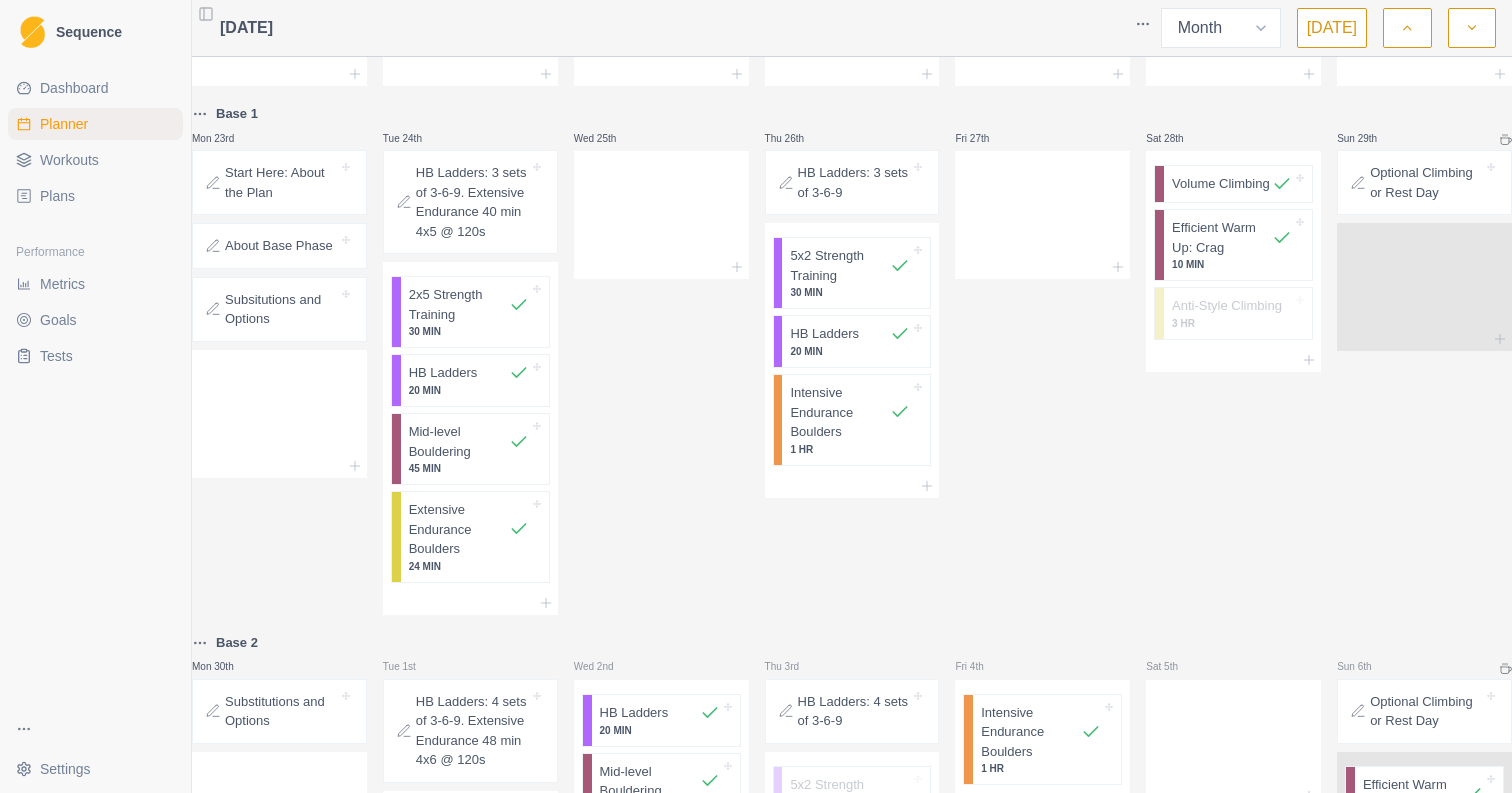 scroll, scrollTop: 700, scrollLeft: 0, axis: vertical 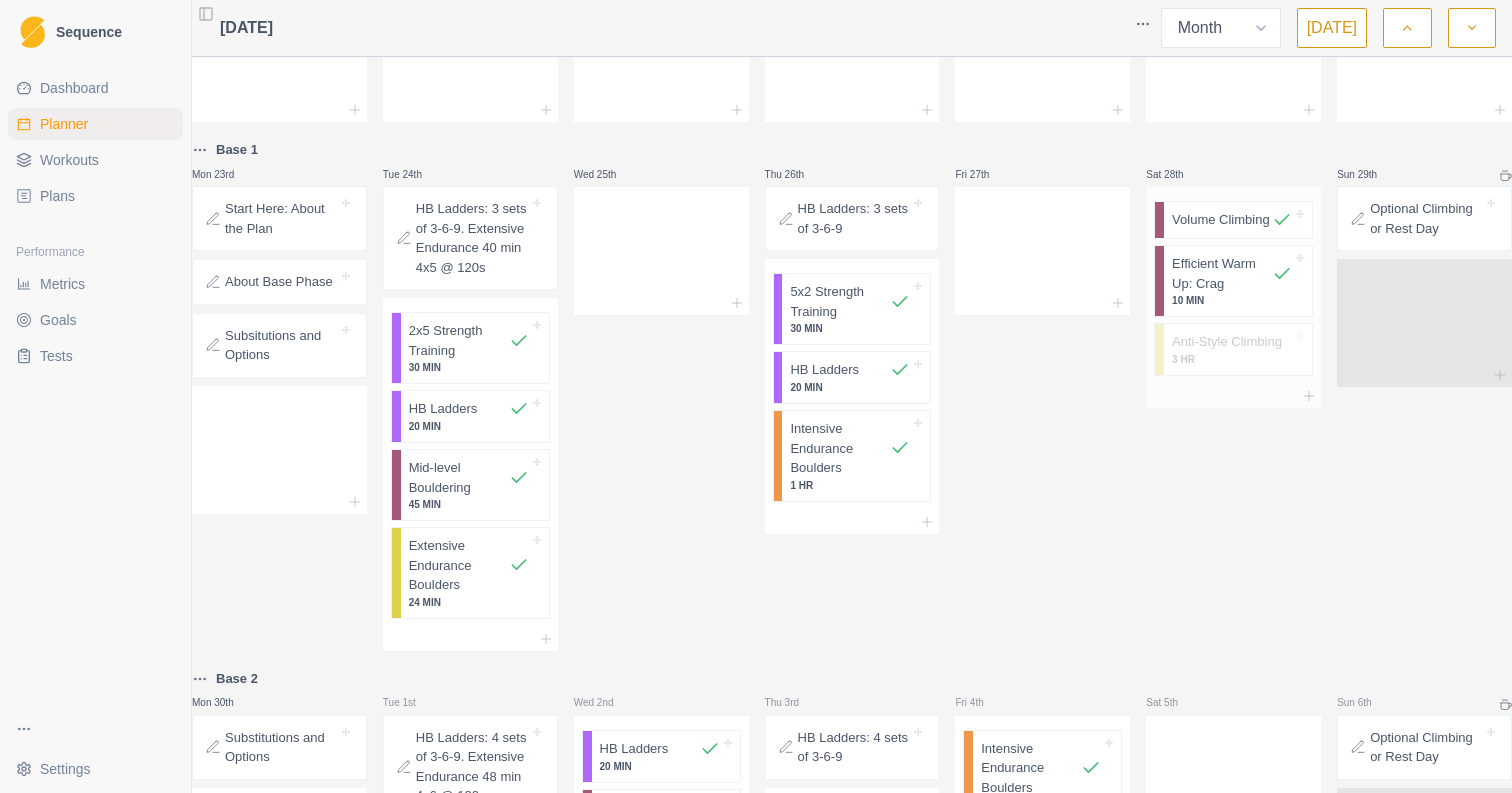 click on "Volume Climbing" at bounding box center (1221, 220) 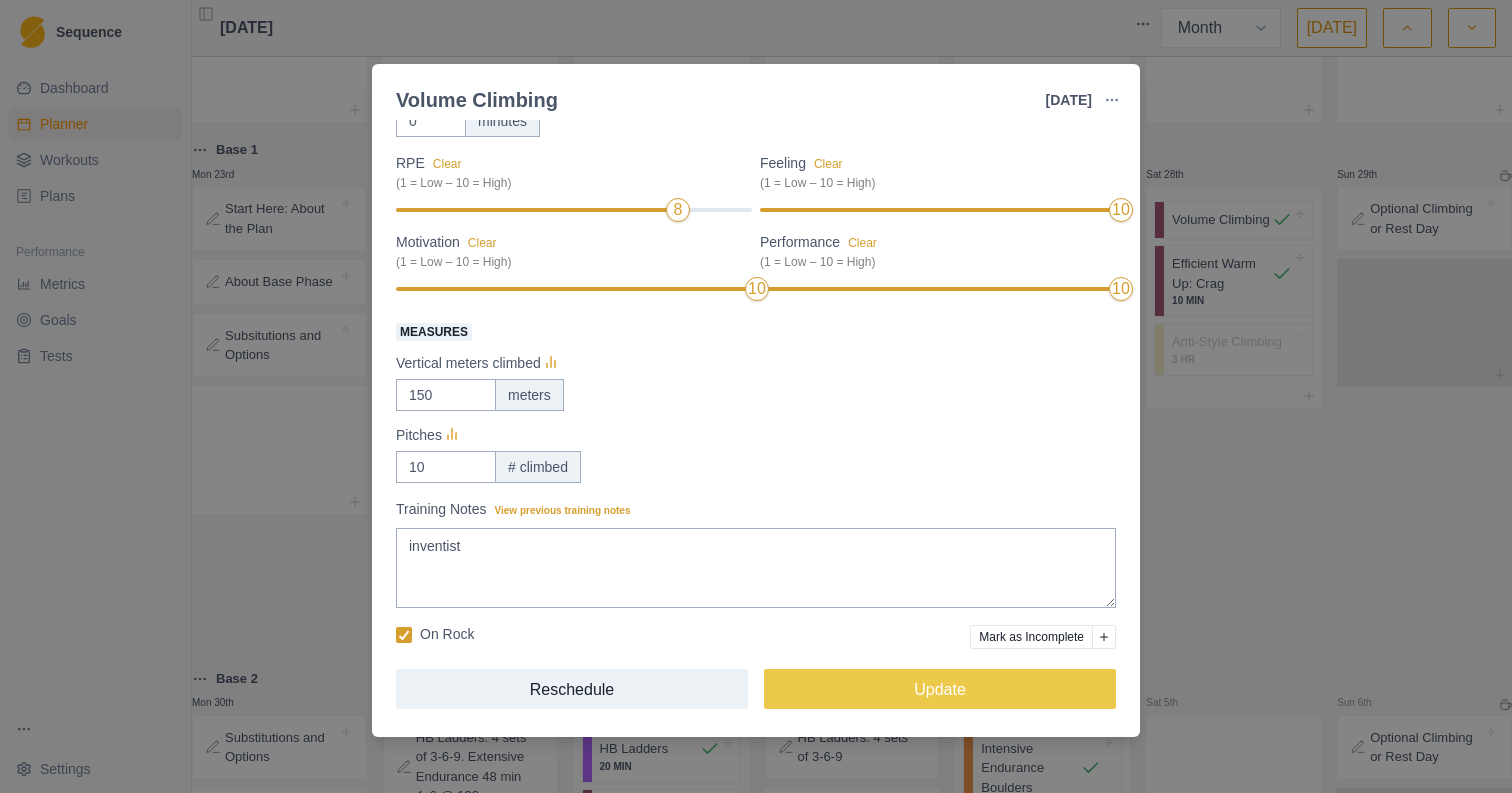 scroll, scrollTop: 172, scrollLeft: 0, axis: vertical 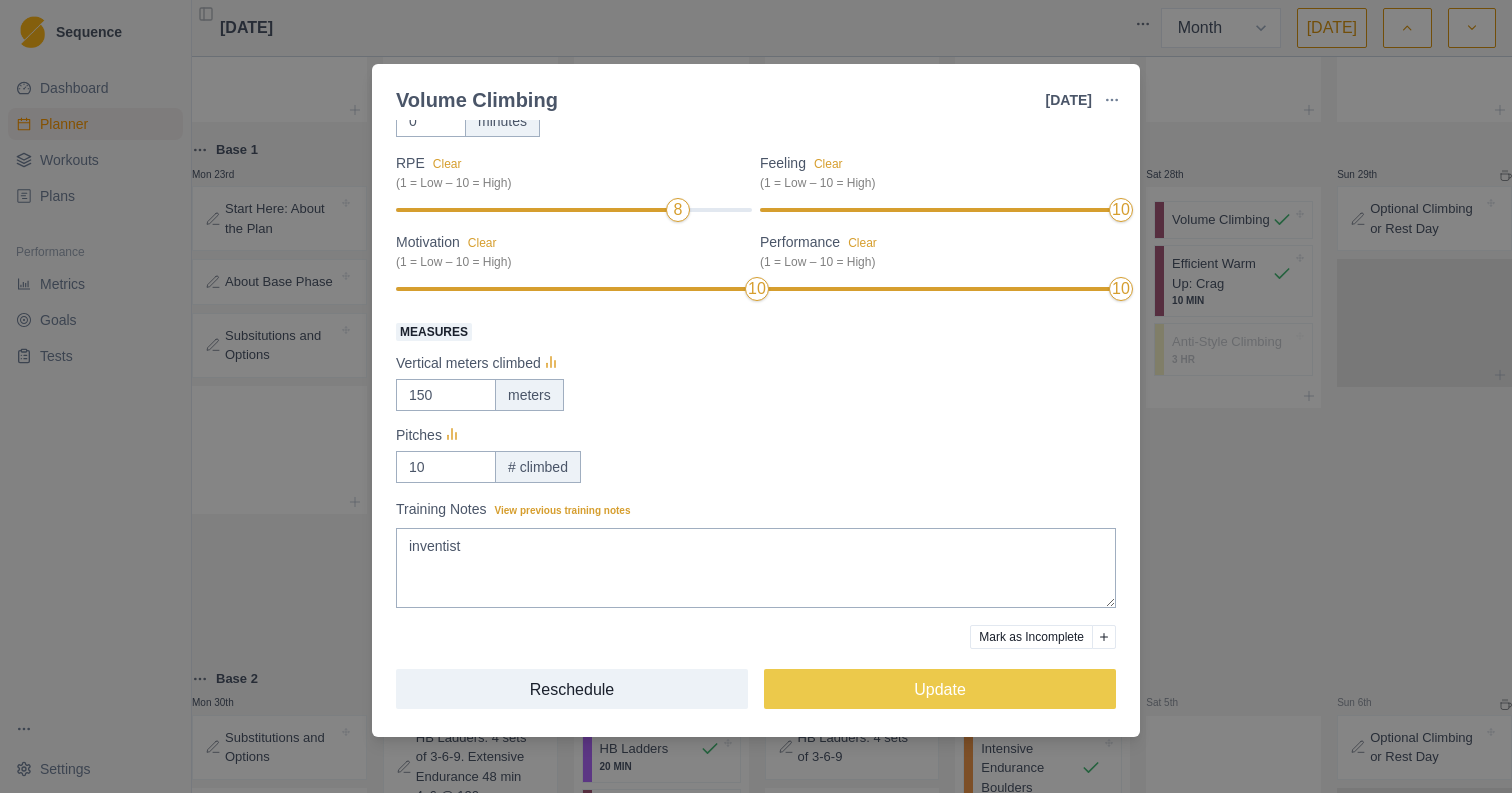 click at bounding box center (683, 636) 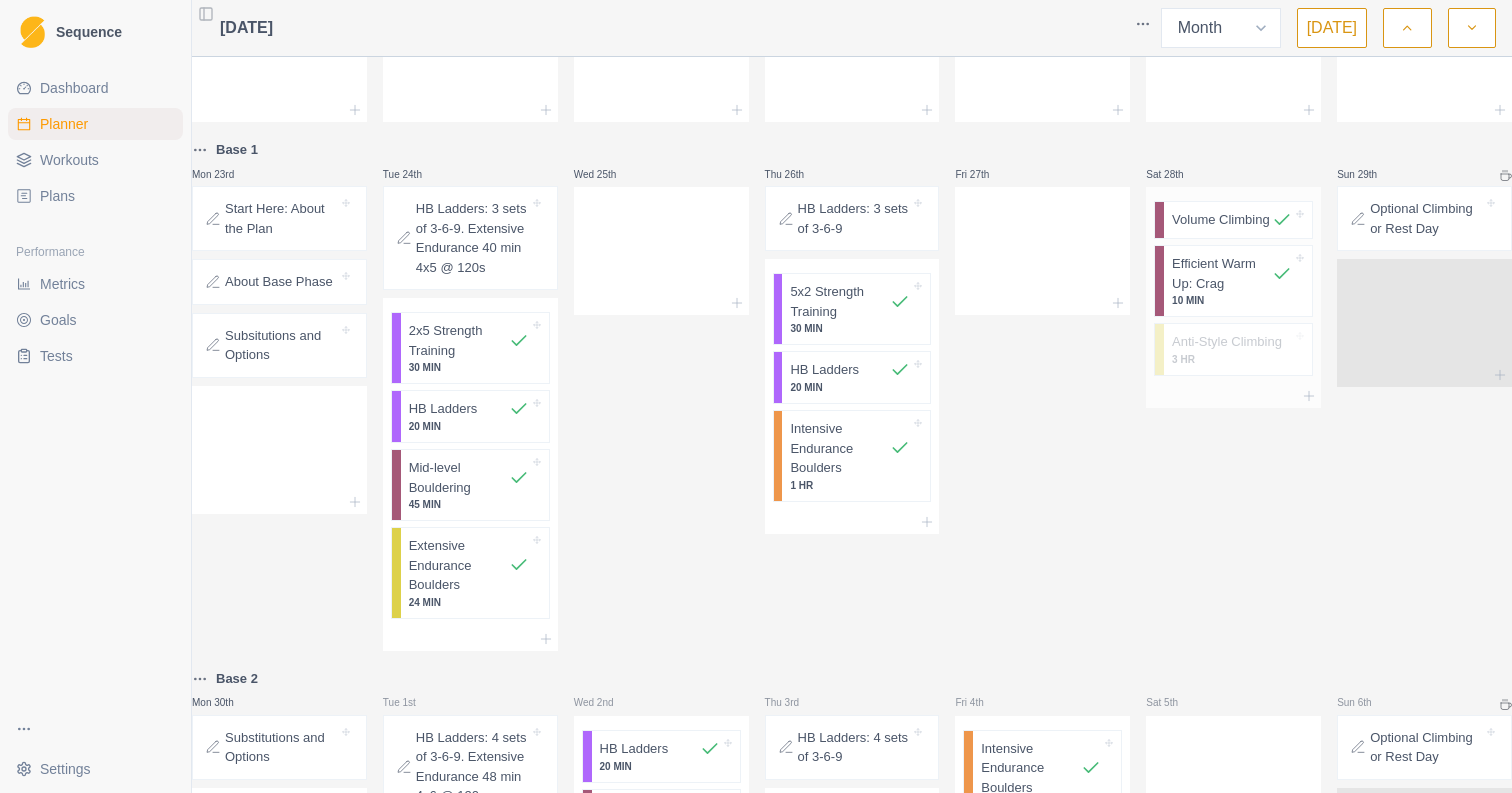 click on "Volume Climbing" at bounding box center (1238, 220) 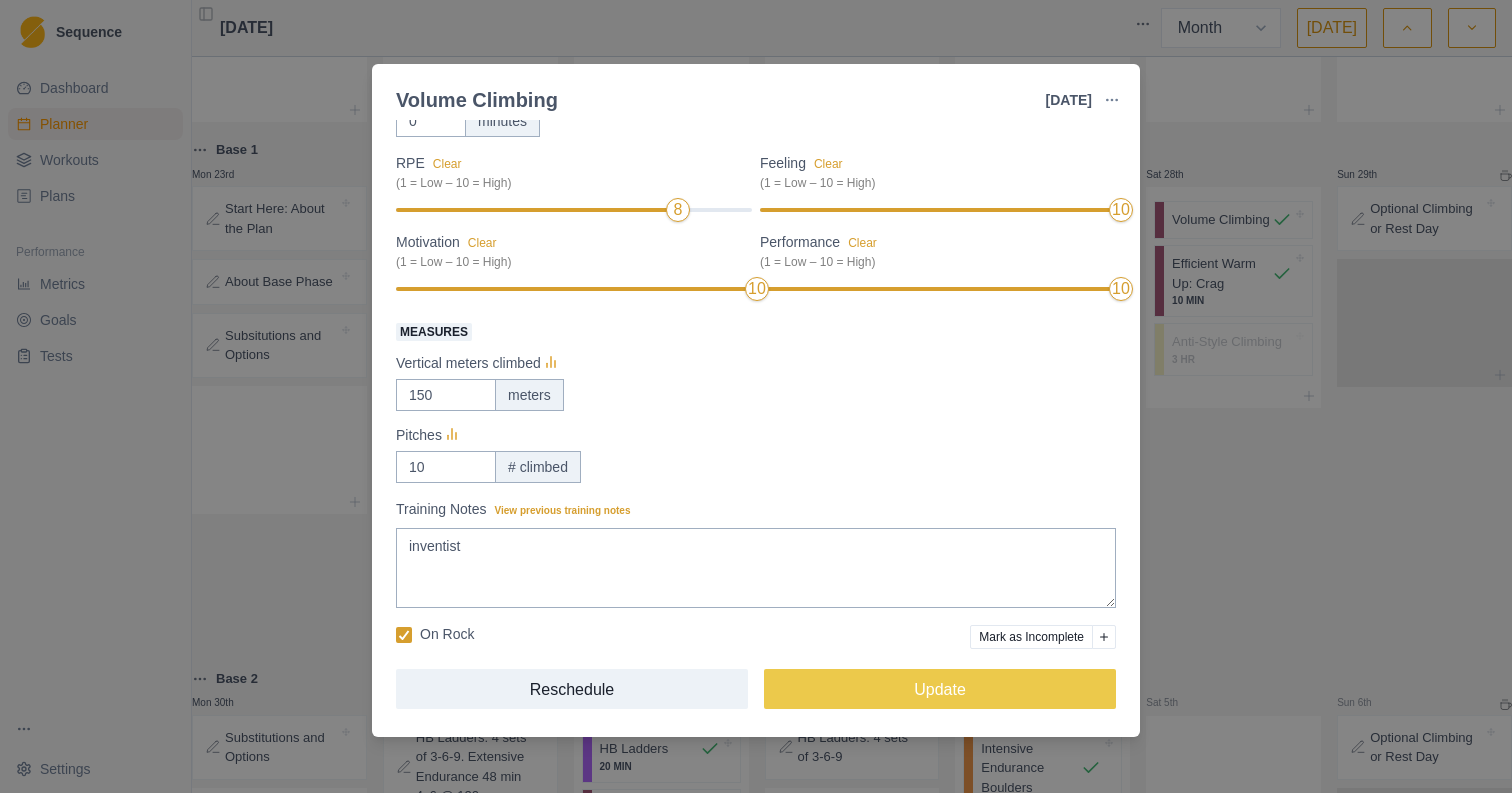 scroll, scrollTop: 172, scrollLeft: 0, axis: vertical 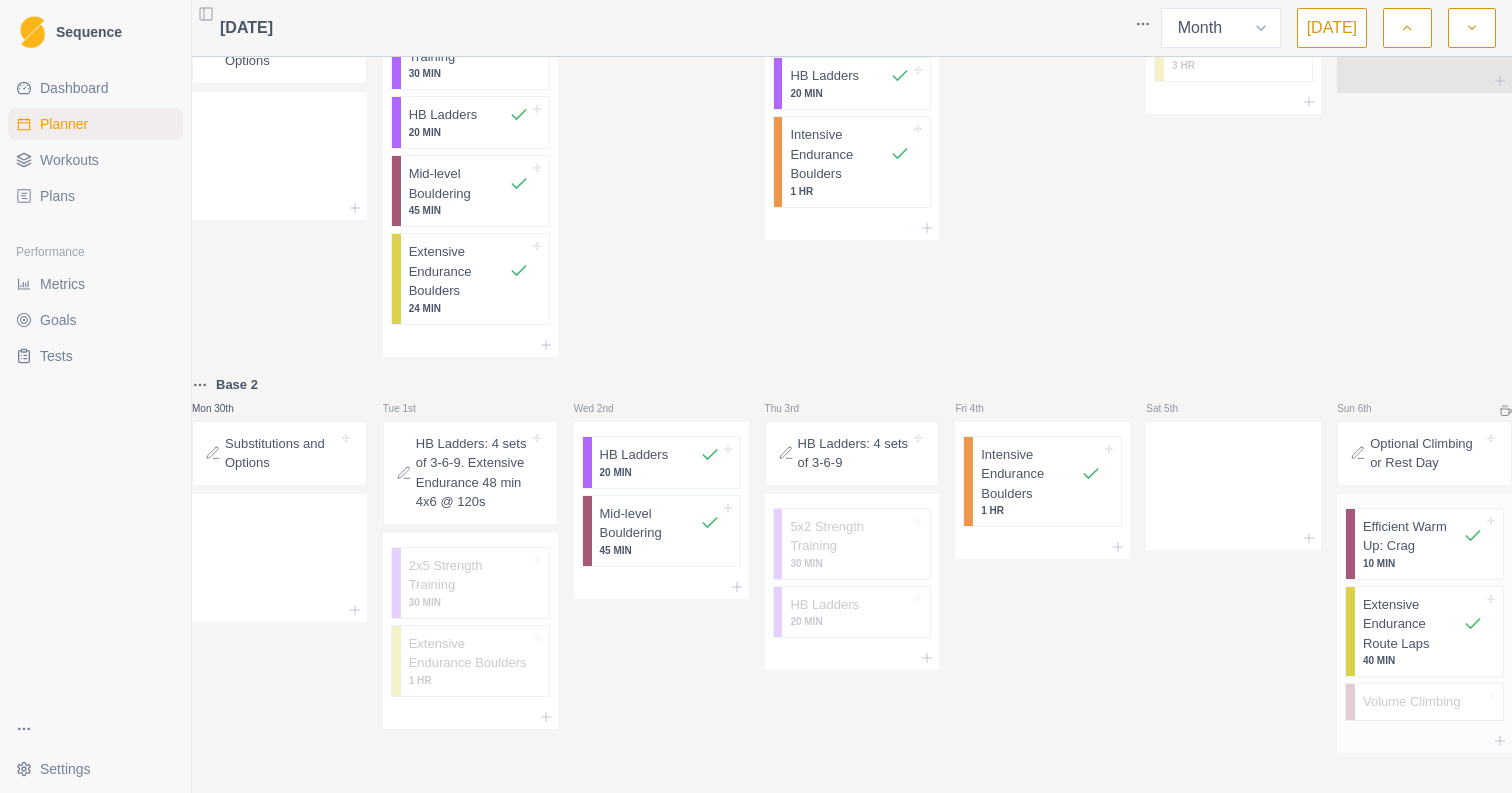 click on "Extensive Endurance Route Laps" at bounding box center (1413, 624) 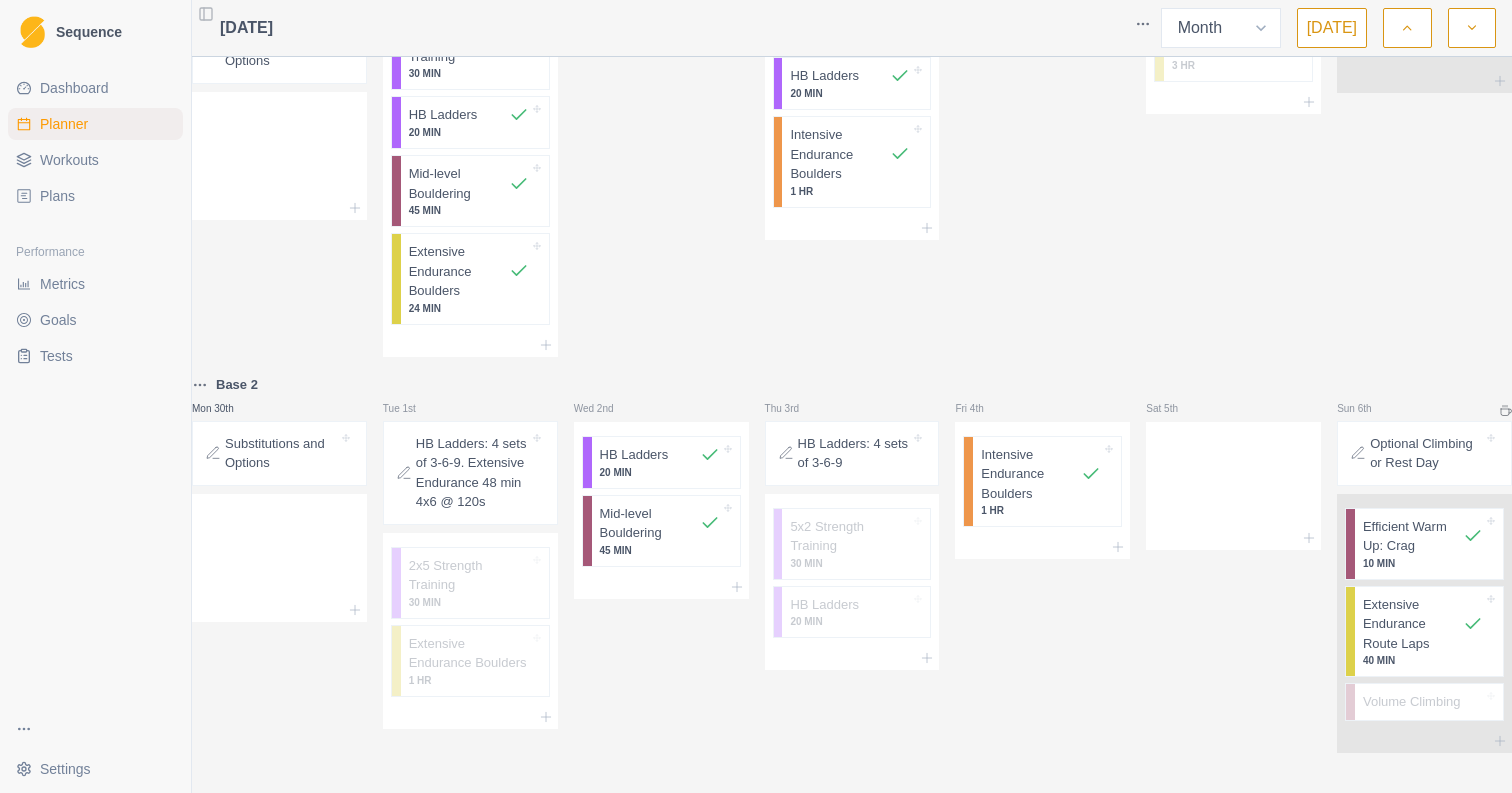 select on "4" 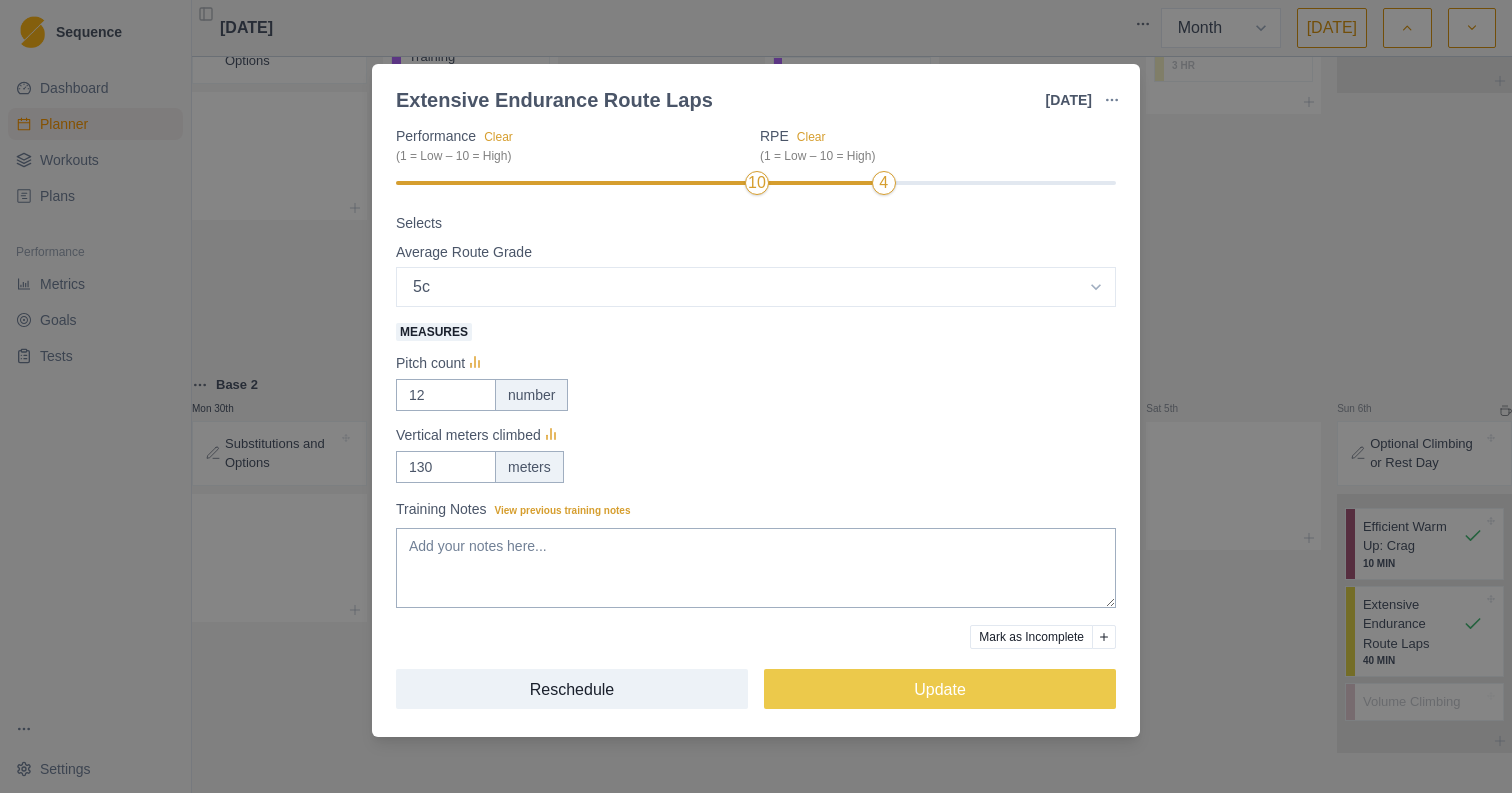 scroll, scrollTop: 280, scrollLeft: 0, axis: vertical 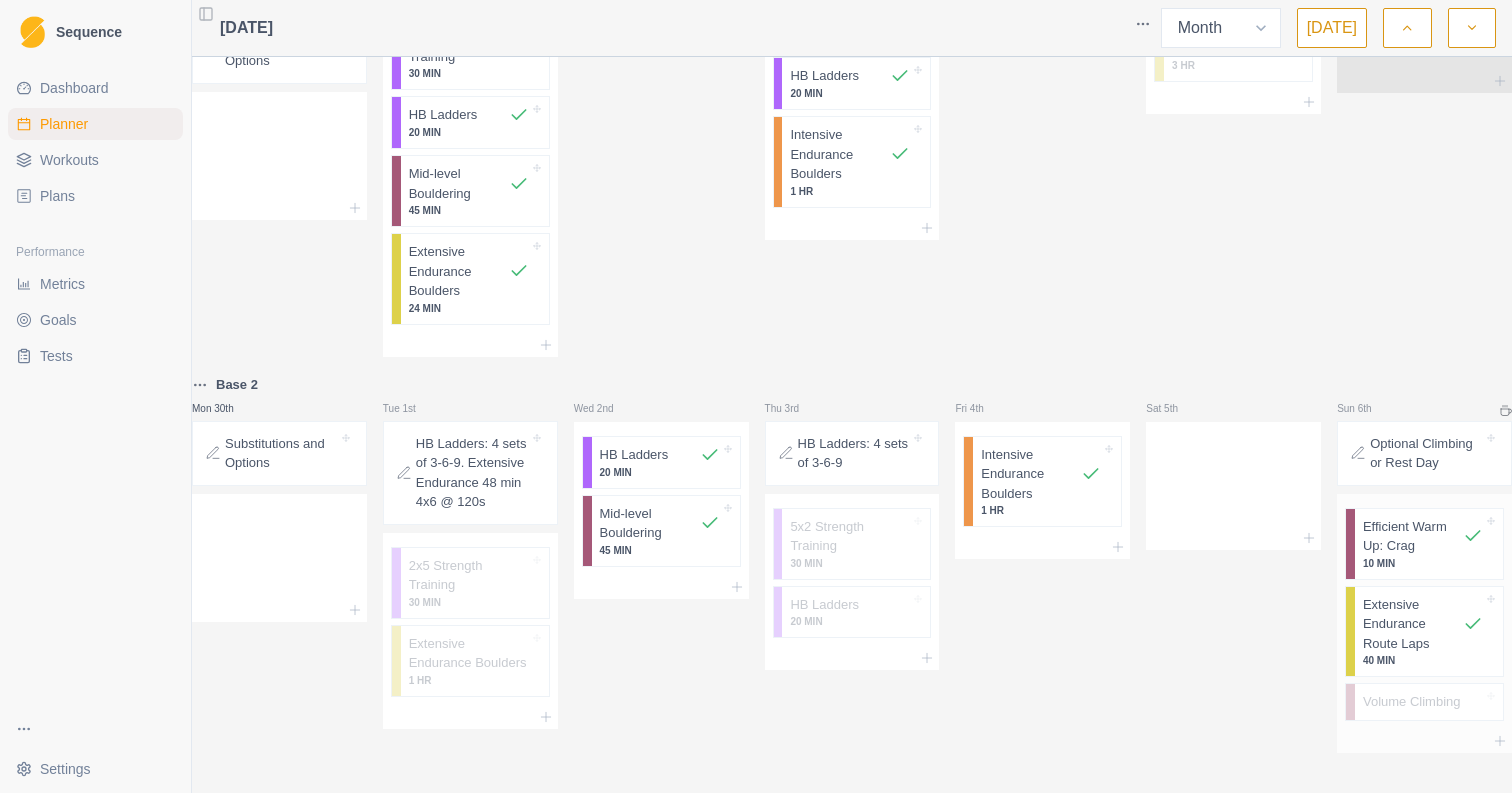 click on "Extensive Endurance Route Laps" at bounding box center (1413, 624) 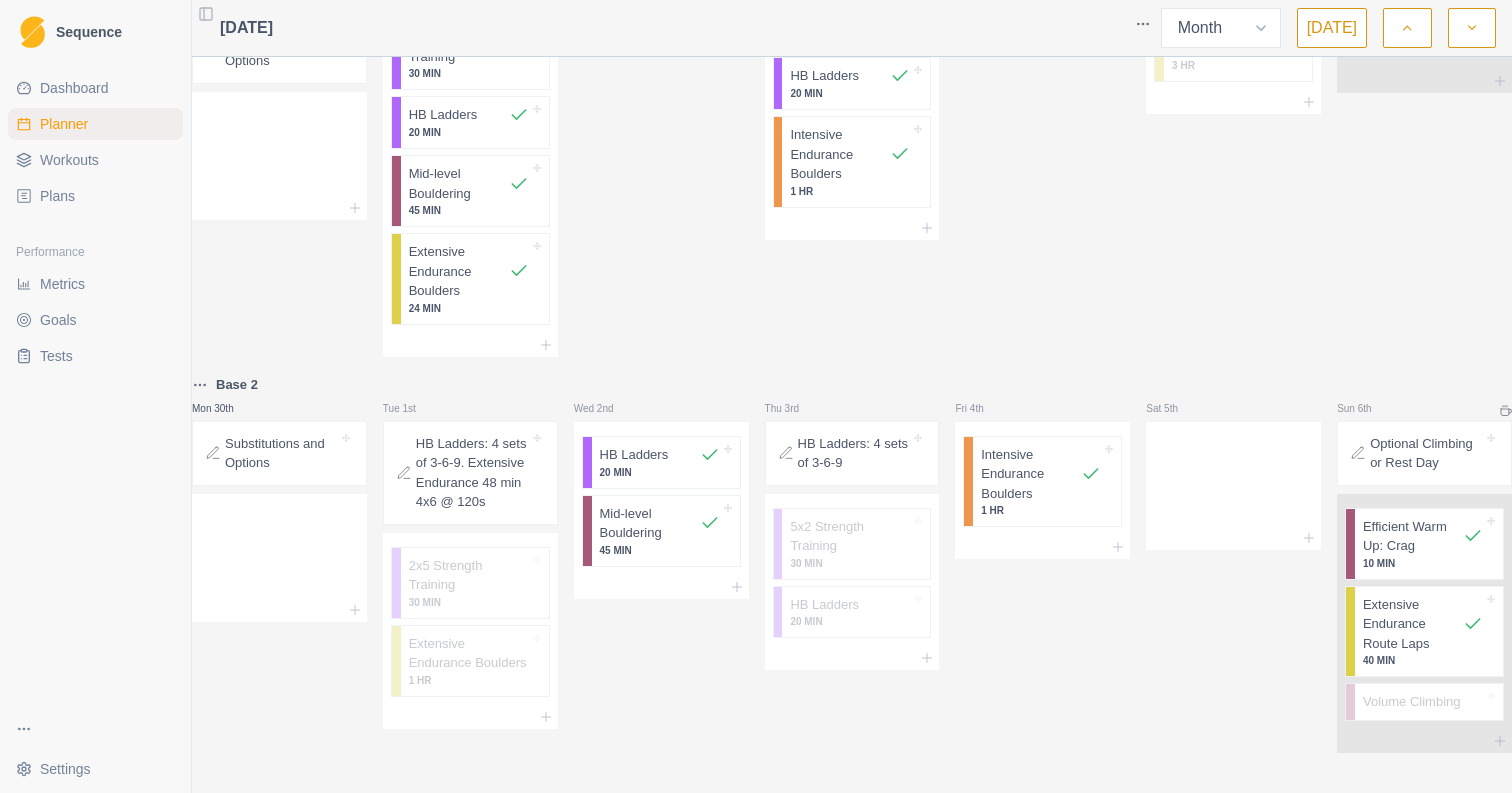 select on "4" 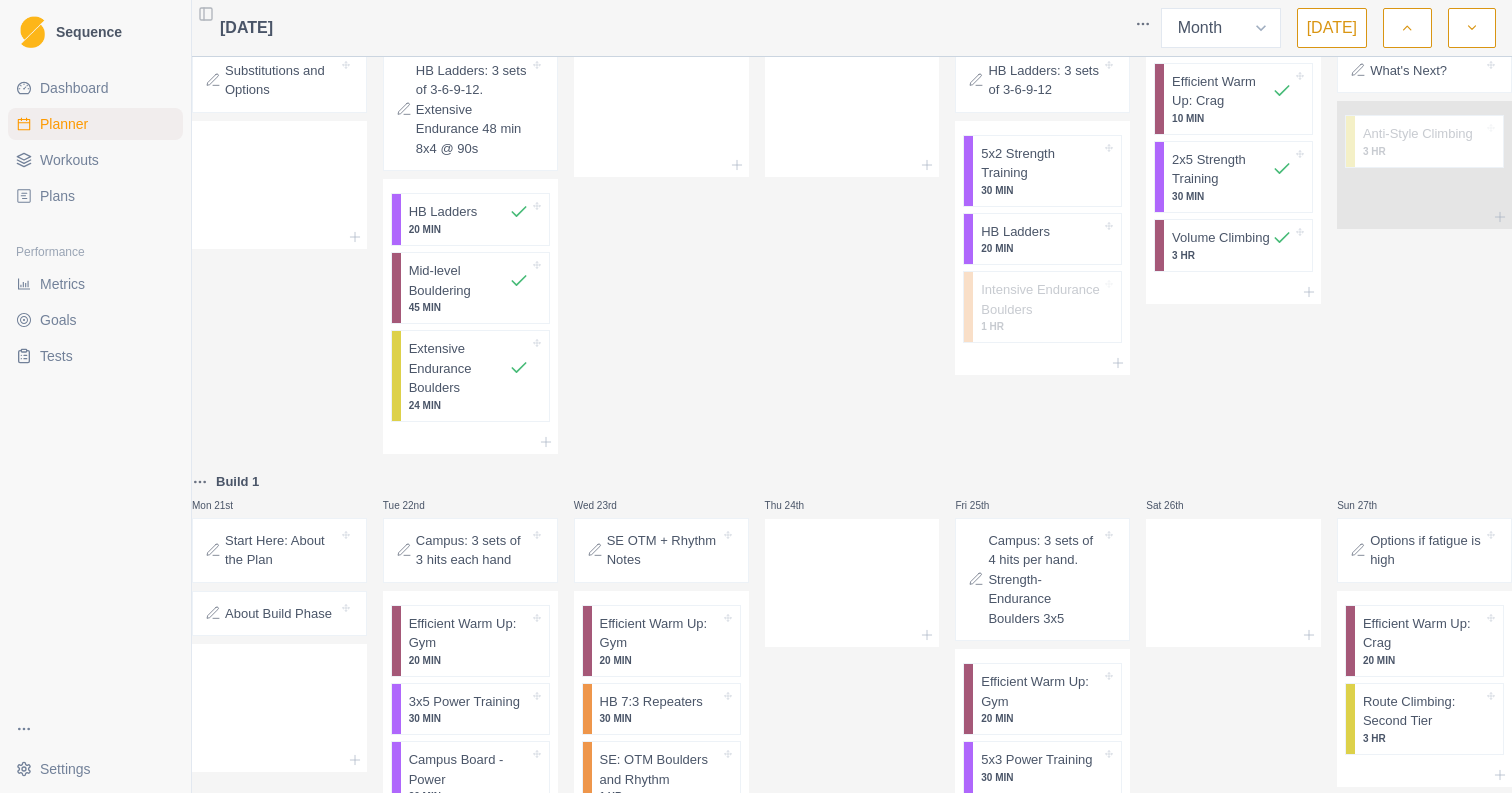 scroll, scrollTop: 979, scrollLeft: 0, axis: vertical 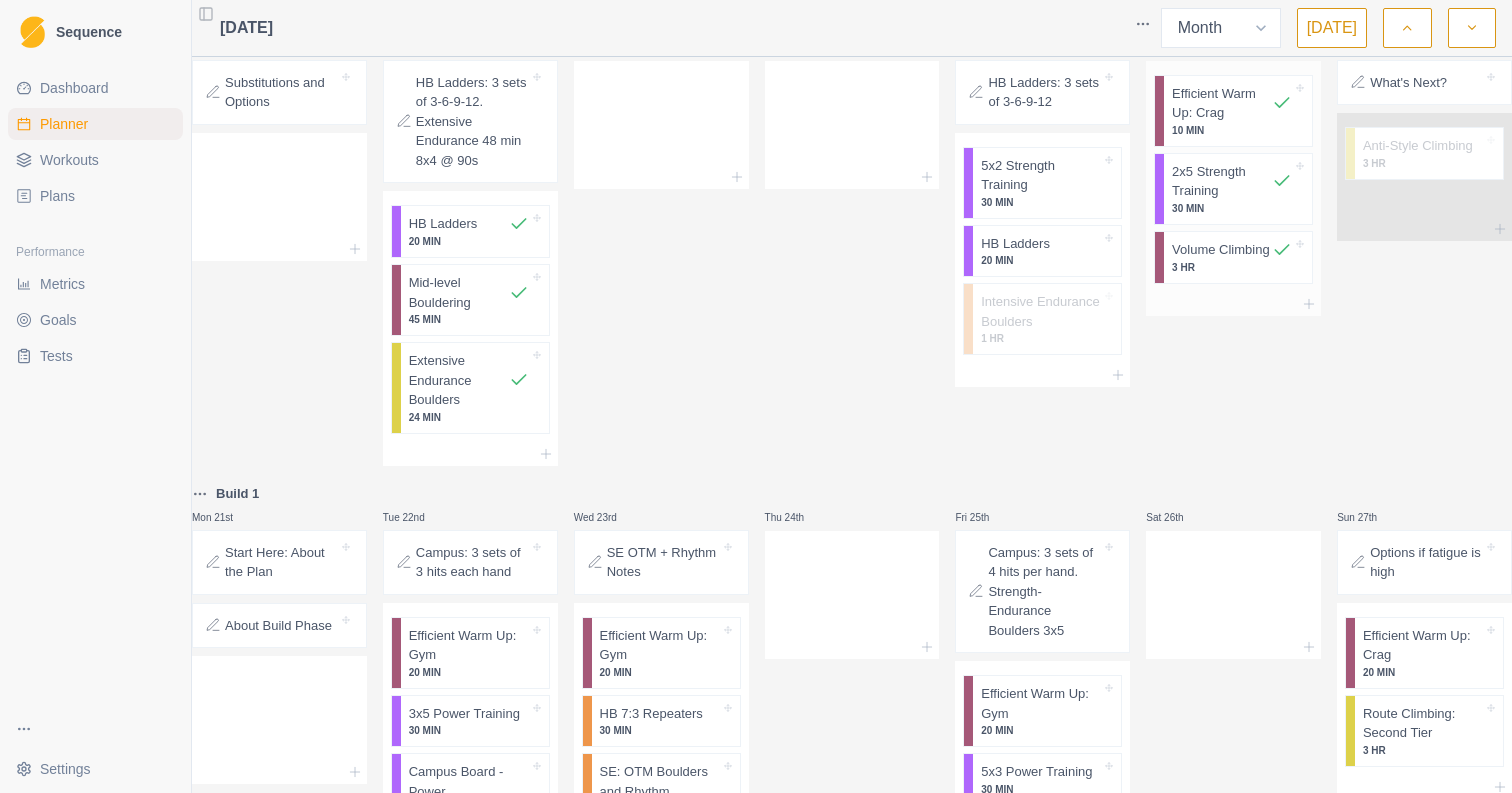 click on "Volume Climbing" at bounding box center (1221, 250) 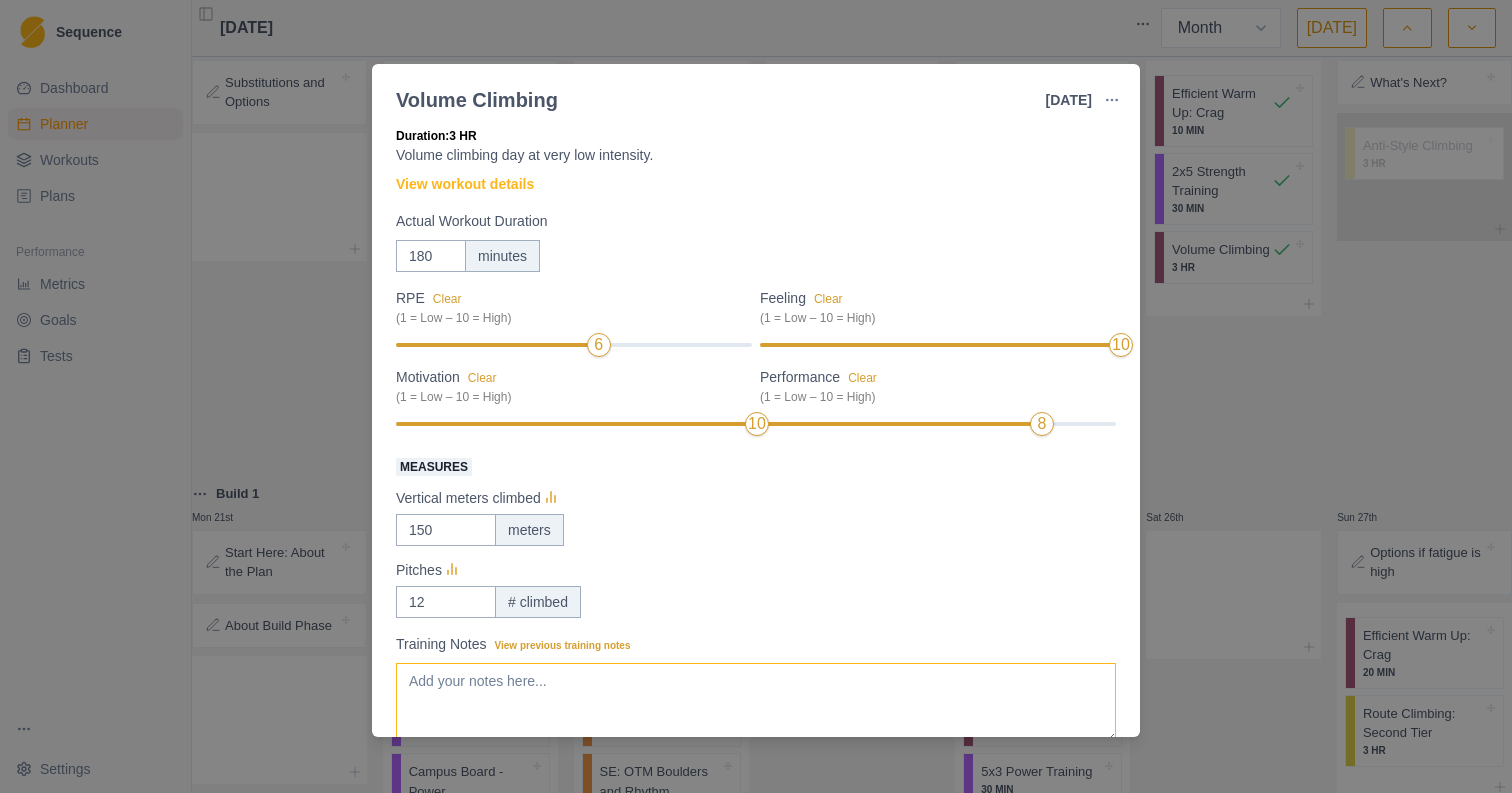 scroll, scrollTop: 0, scrollLeft: 0, axis: both 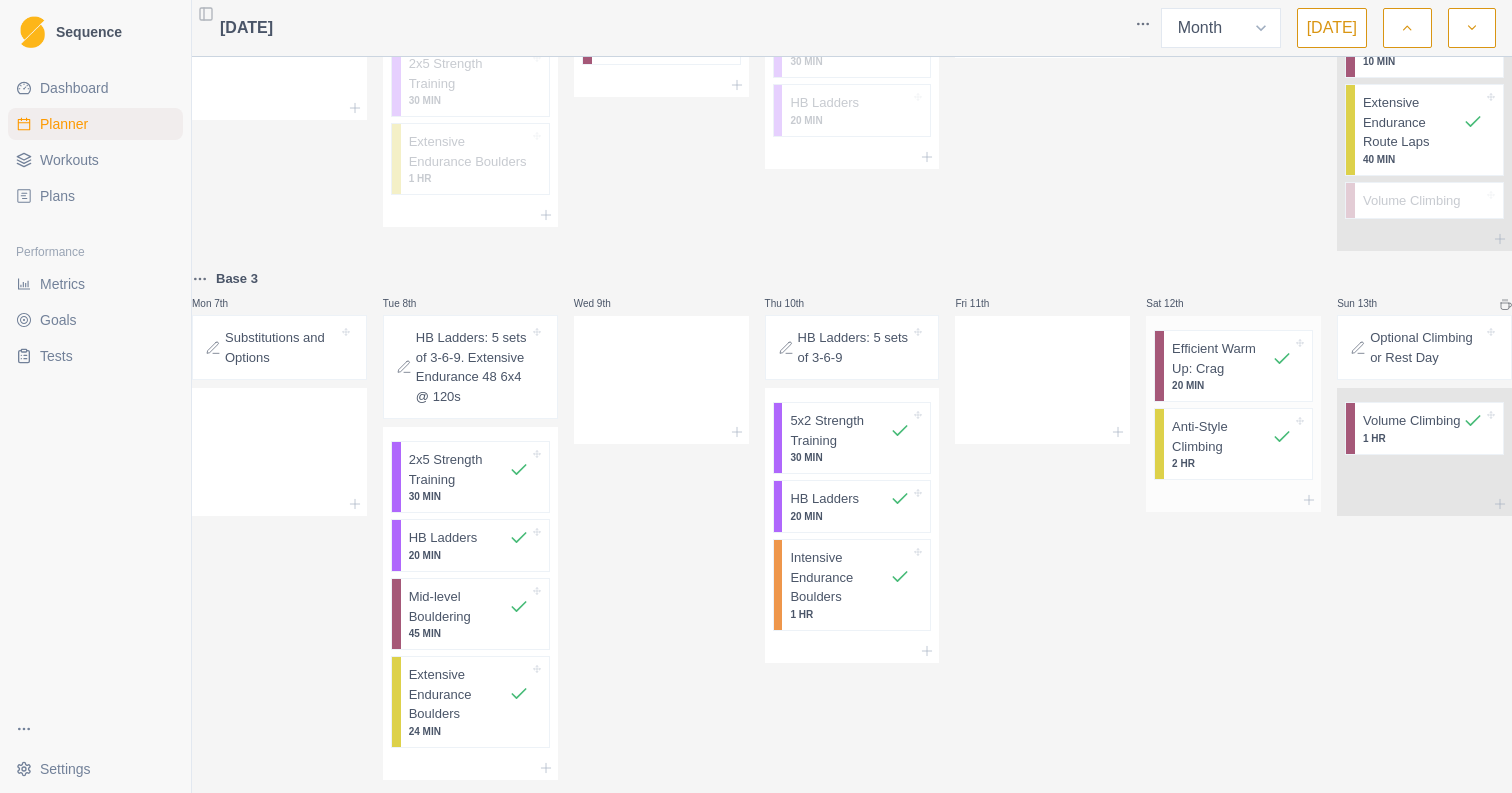 click on "2 HR" at bounding box center [1232, 463] 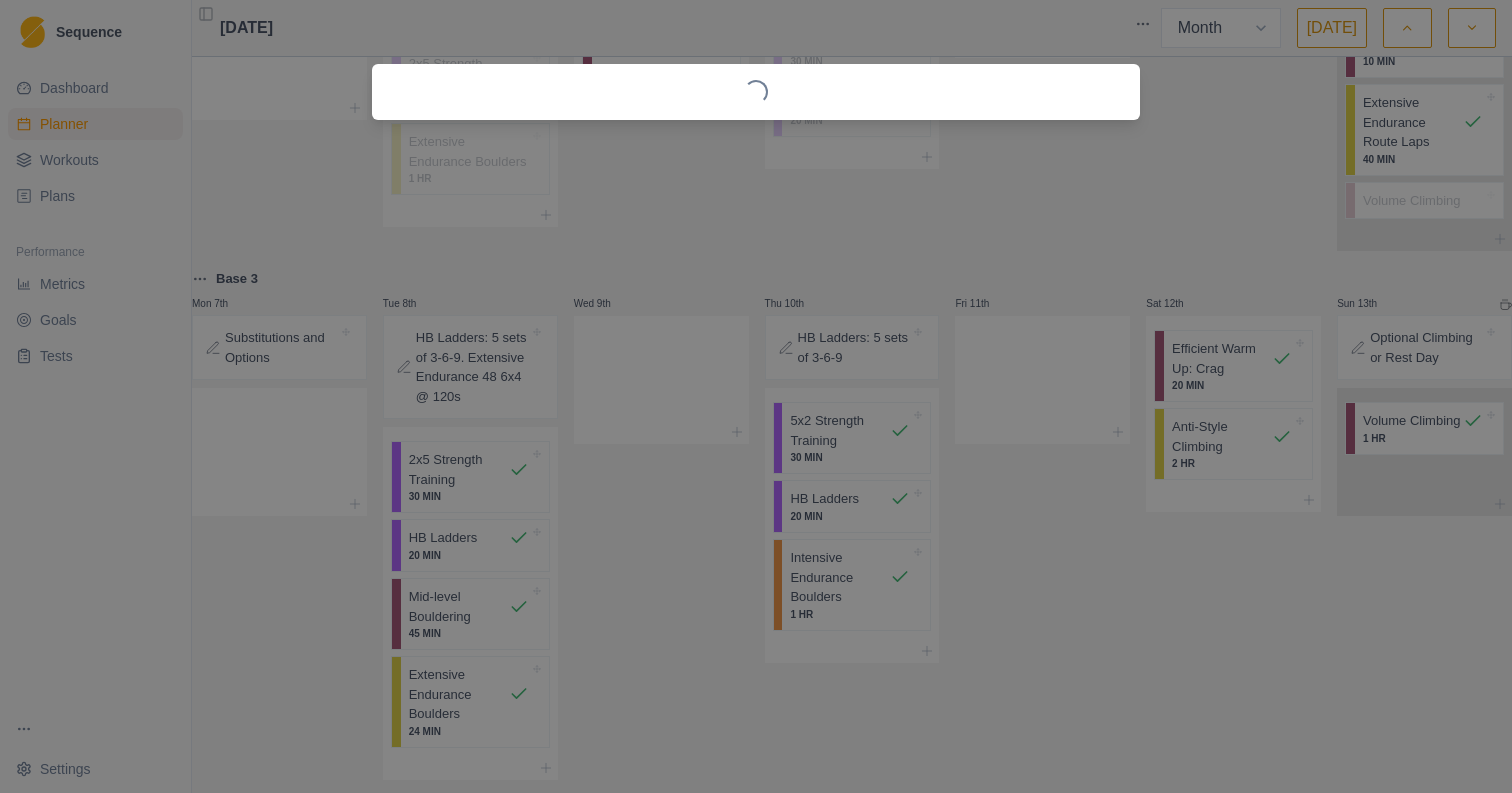 select on "7" 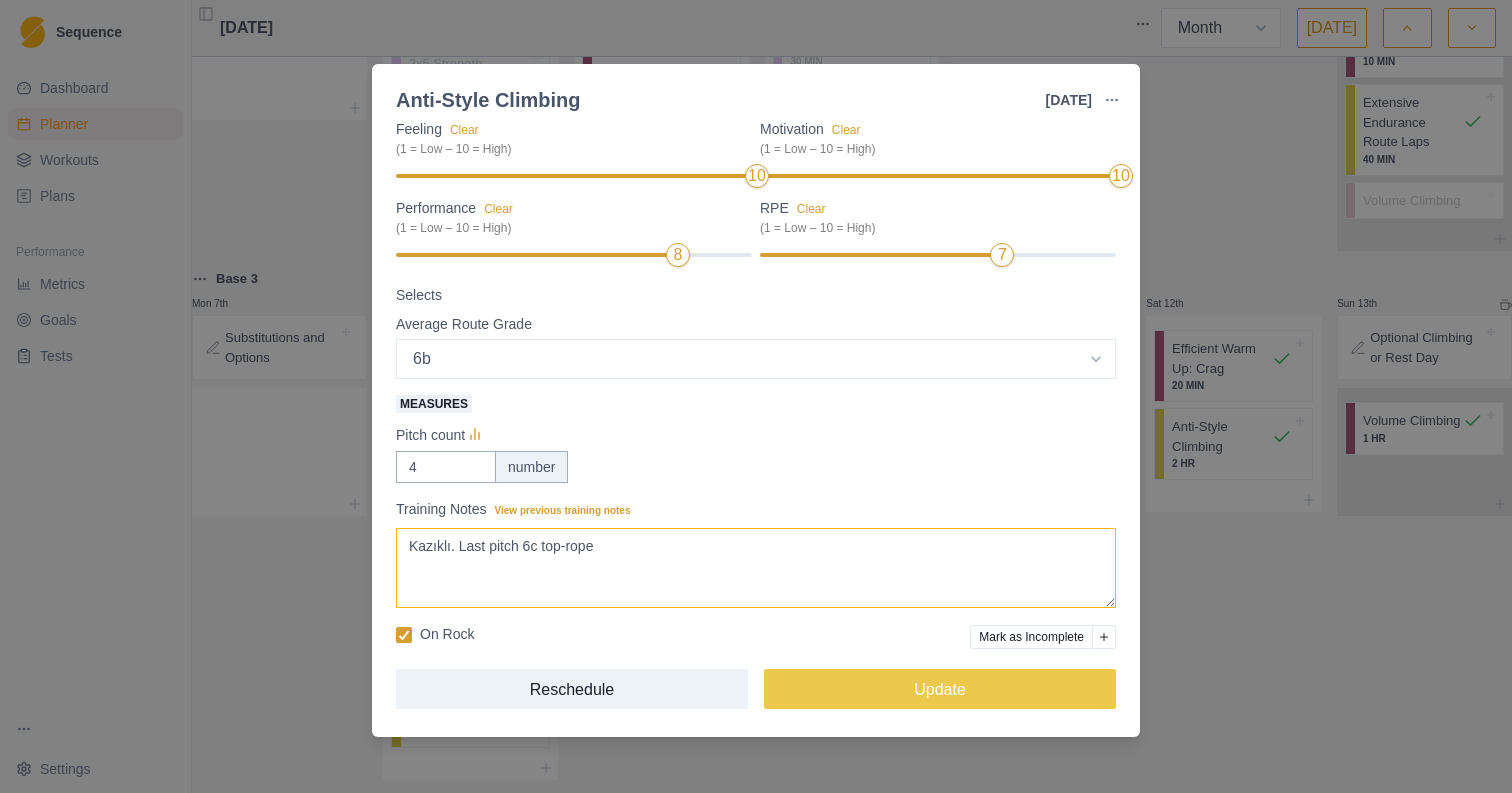 scroll, scrollTop: 206, scrollLeft: 0, axis: vertical 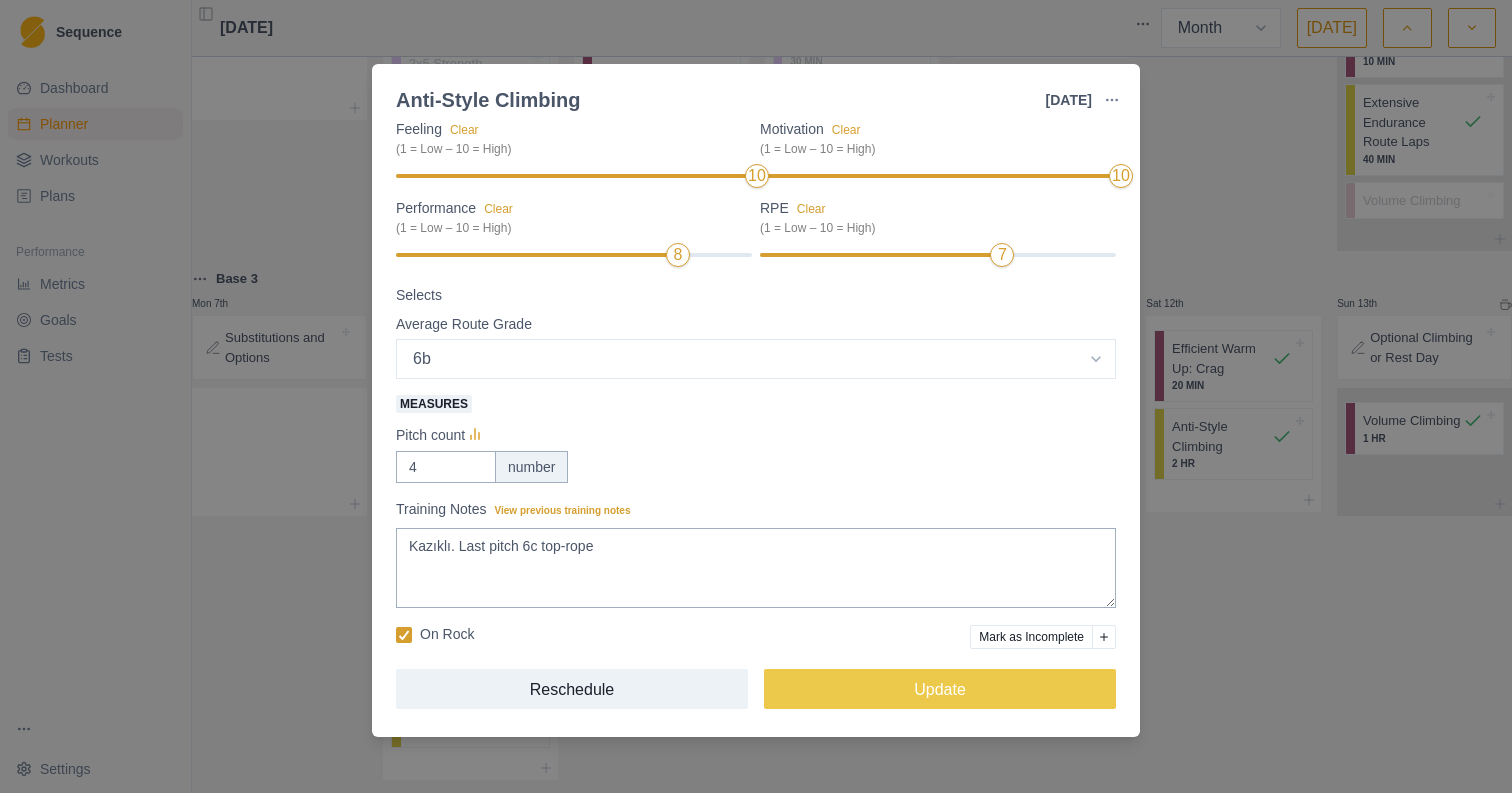 click on "Anti-Style Climbing [DATE] Link To Goal View Workout Metrics Edit Original Workout Reschedule Workout Remove From Schedule Endurance Duration:  2 HR A dedicated rock climbing session trying routes that don’t suit you.  View workout details Actual Workout Duration 120 minutes Feeling Clear (1 = Low – 10 = High) 10 Motivation Clear (1 = Low – 10 = High) 10 Performance Clear (1 = Low – 10 = High) 8 RPE Clear (1 = Low – 10 = High) 7 Selects Average Route Grade Select option 4c 5a 5b 5c 6a 6a+ 6b 6b+ 6c 6c+ 7a 7a+ 7b 7b+ 7c 7c+ 8a Measures Pitch count 4 number Training Notes View previous training notes Kazıklı. Last pitch 6c top-rope On Rock Mark as Incomplete Reschedule Update" at bounding box center [756, 396] 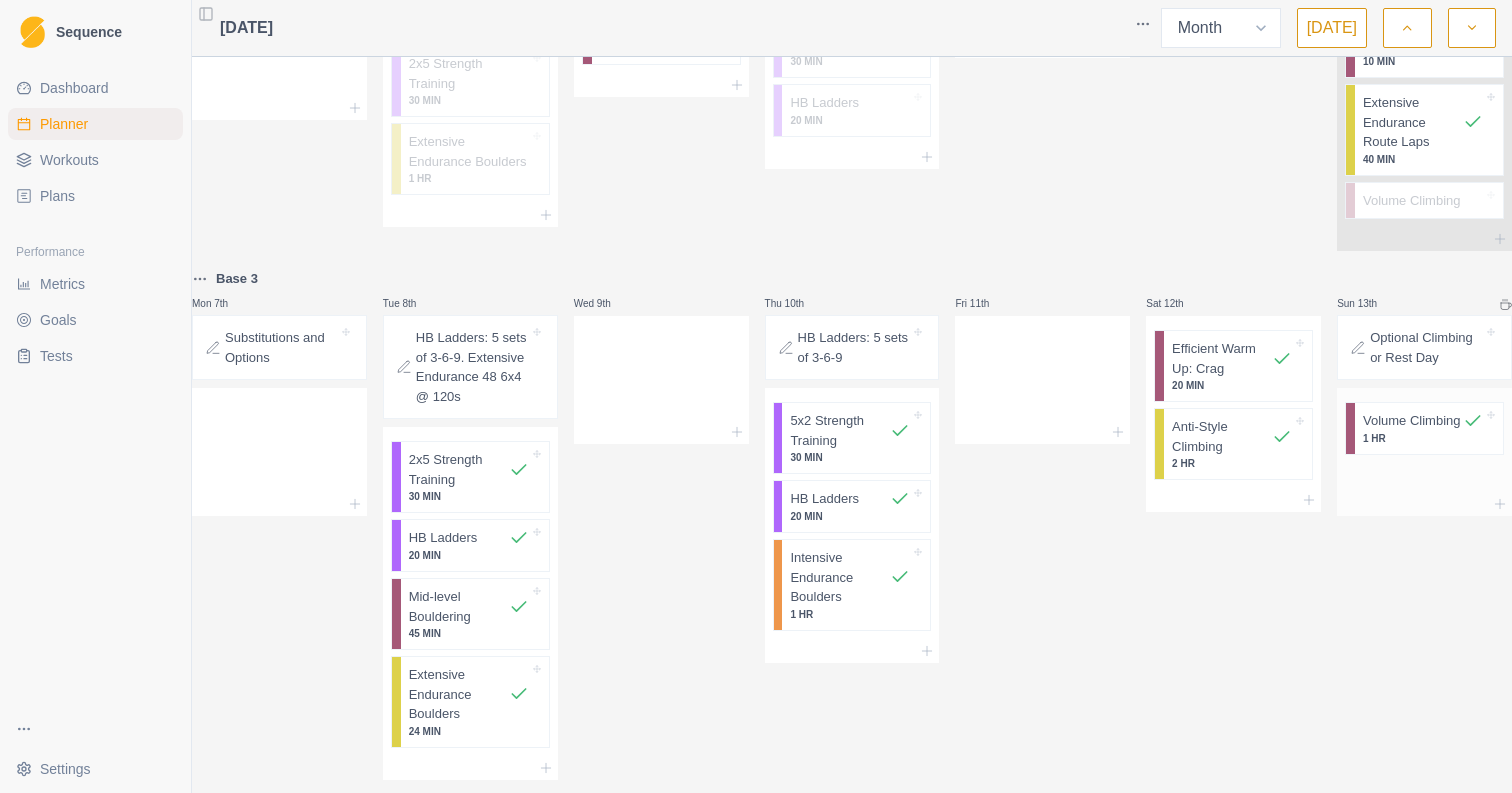 click on "1 HR" at bounding box center [1423, 438] 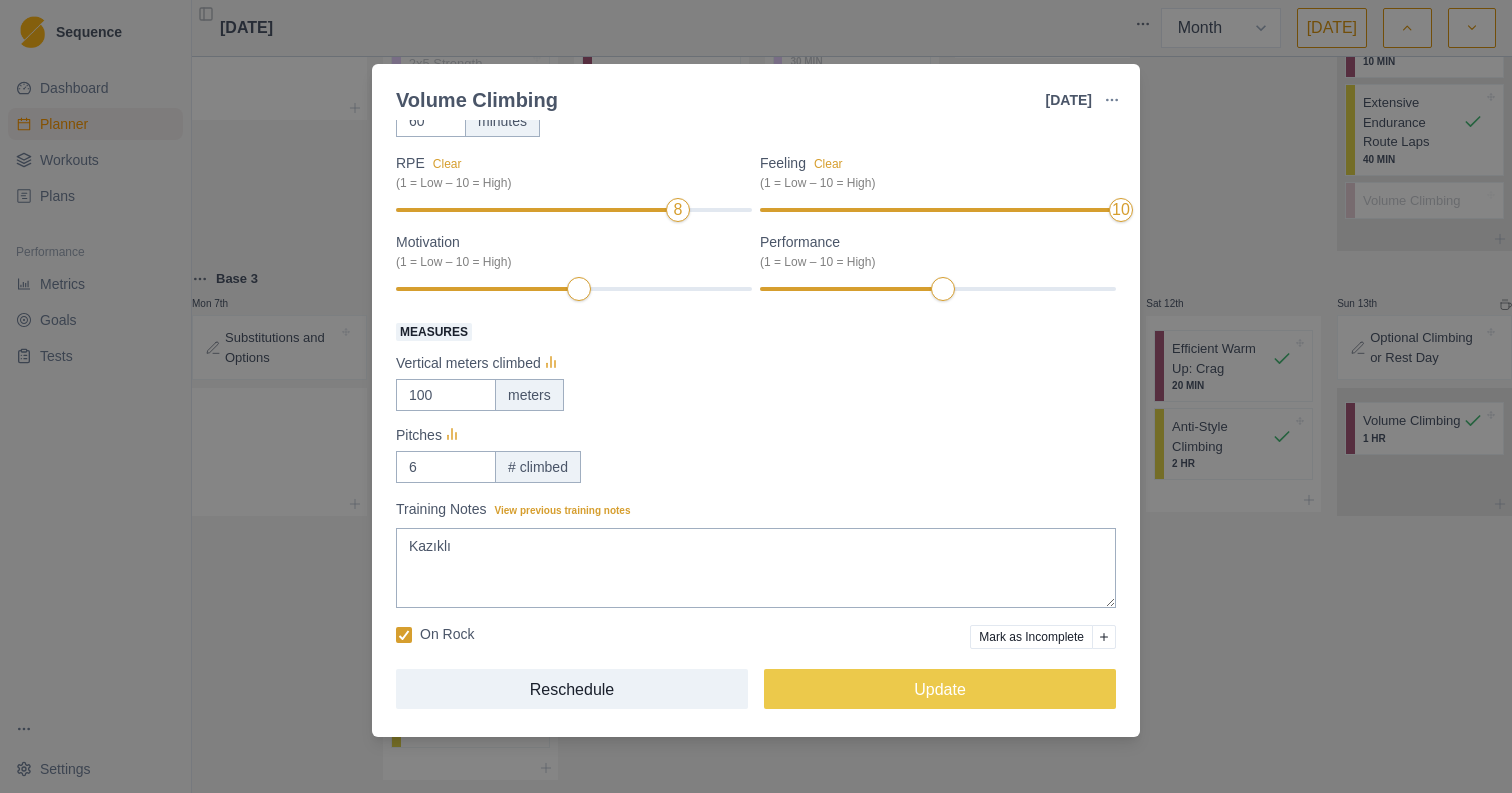 scroll, scrollTop: 172, scrollLeft: 0, axis: vertical 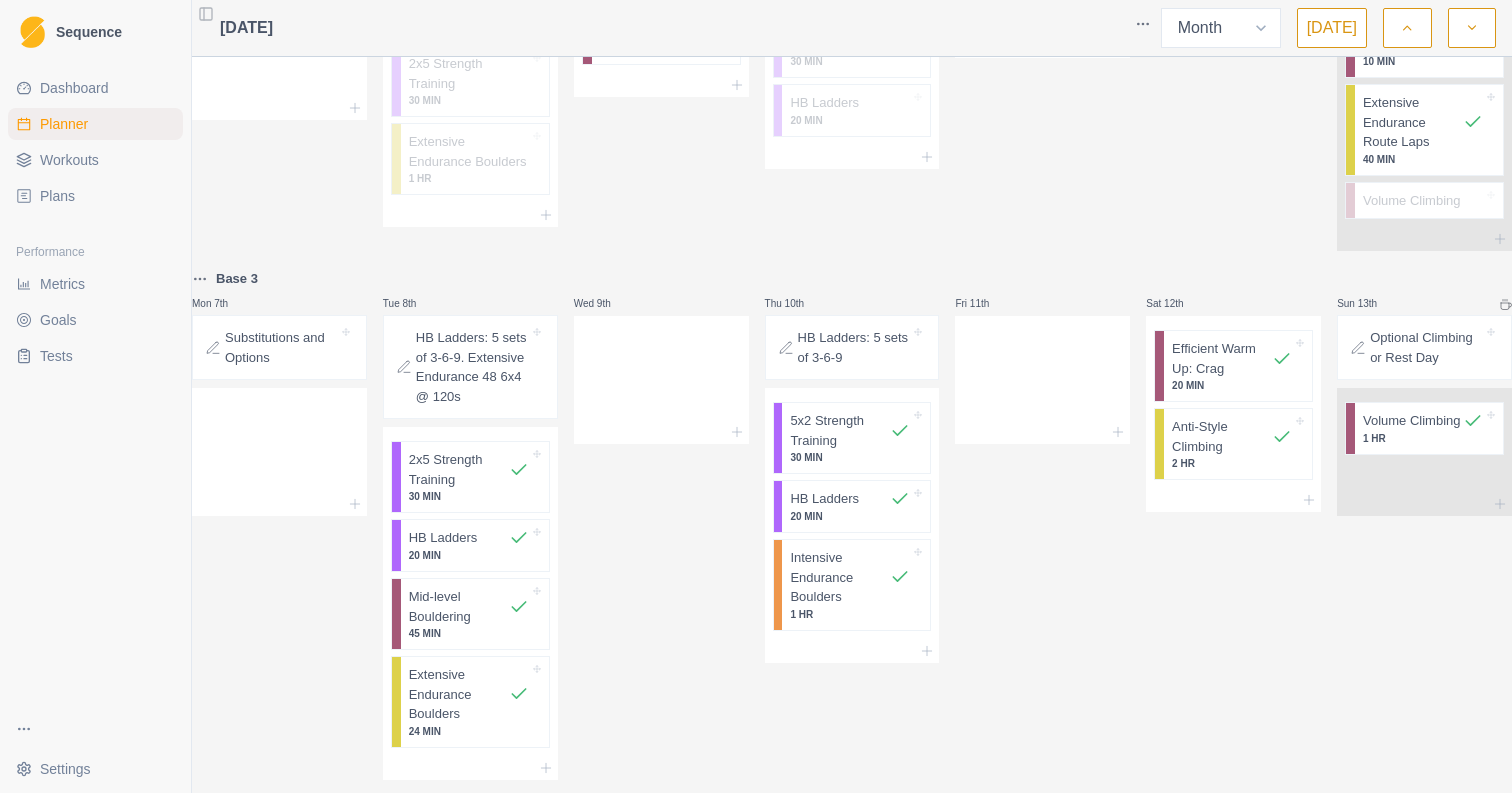 click on "Metrics" at bounding box center (95, 284) 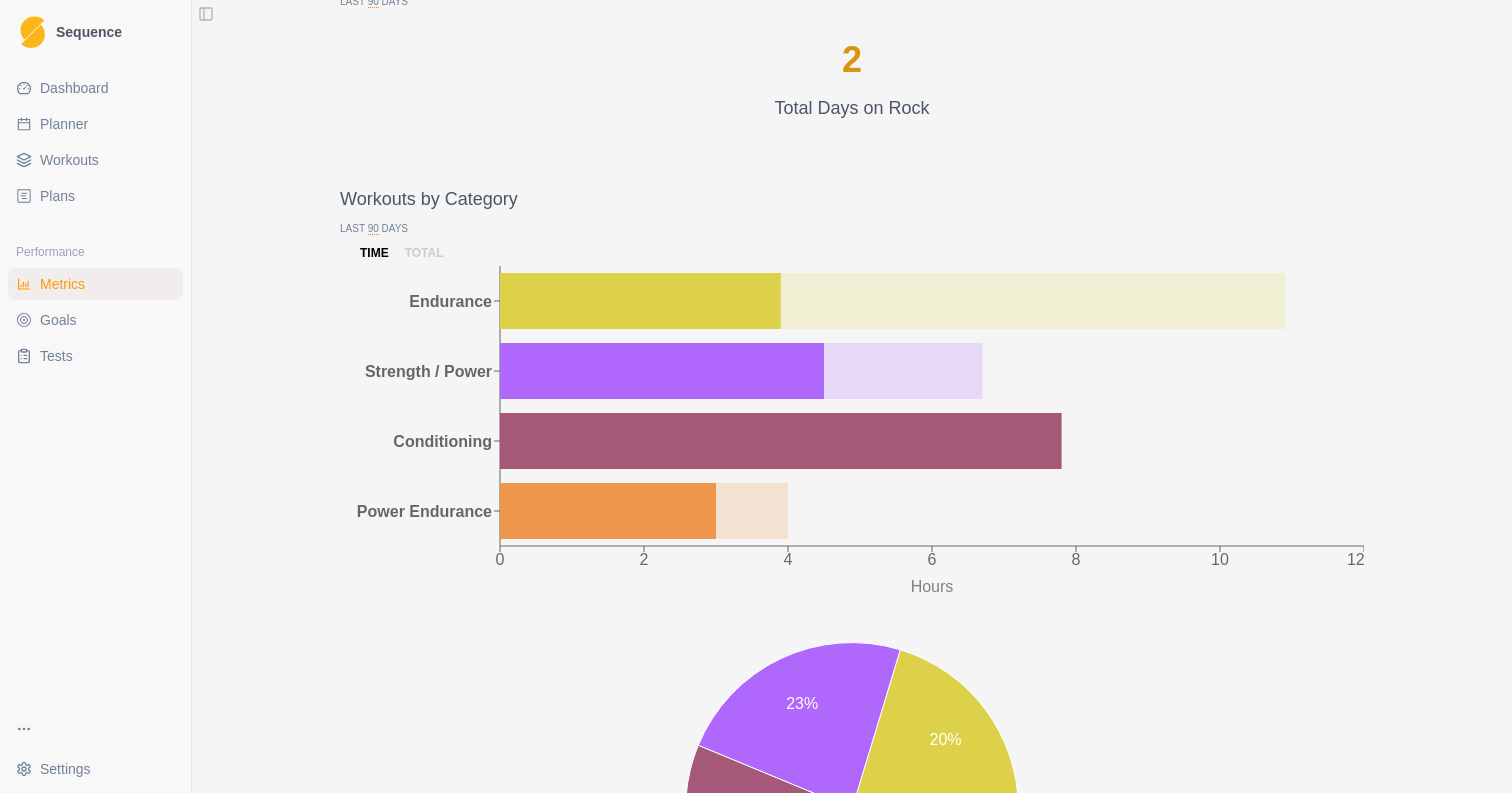 scroll, scrollTop: 1261, scrollLeft: 0, axis: vertical 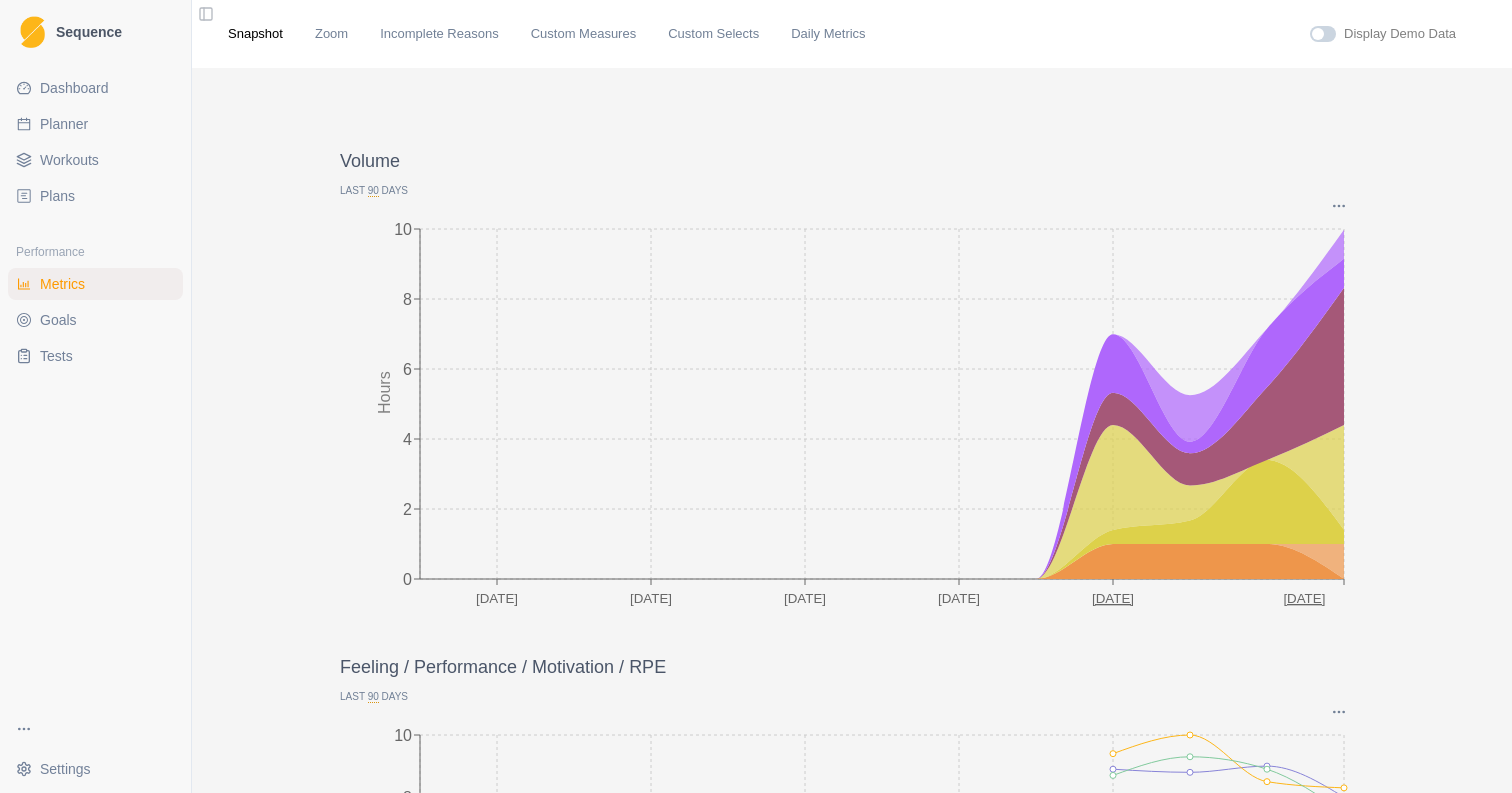 click on "Tests" at bounding box center [95, 356] 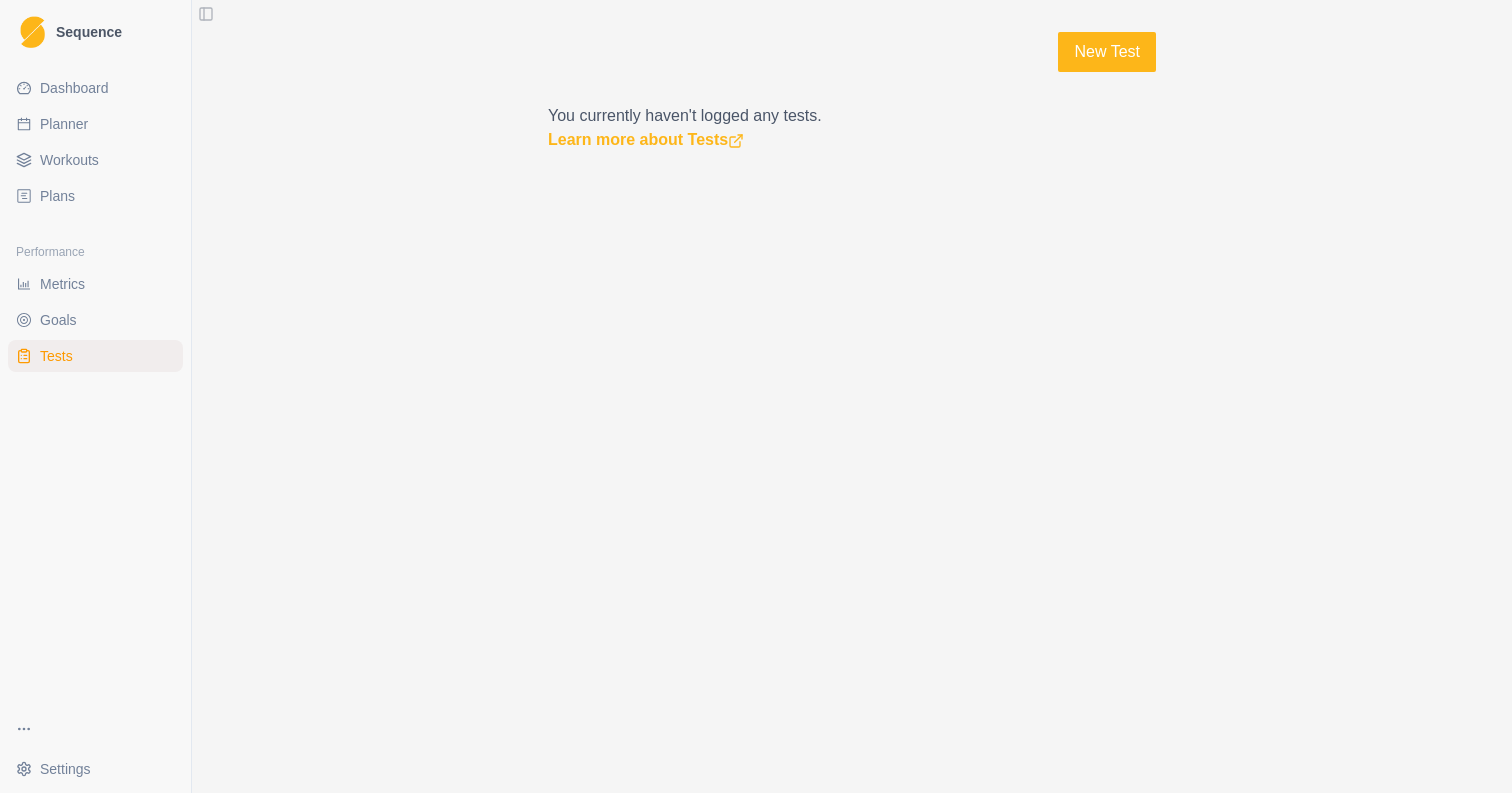 click on "Metrics" at bounding box center [95, 284] 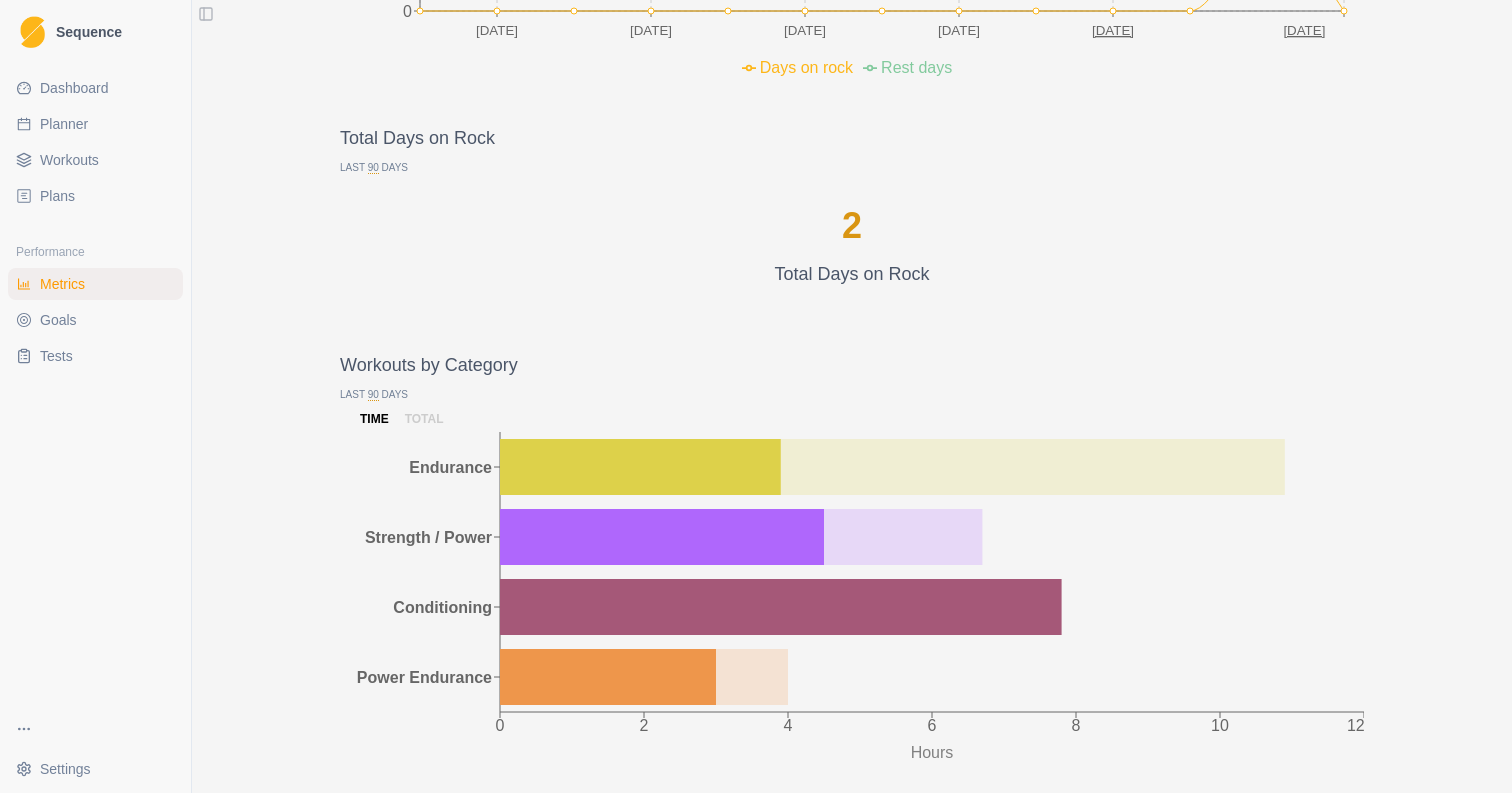 scroll, scrollTop: 1217, scrollLeft: 0, axis: vertical 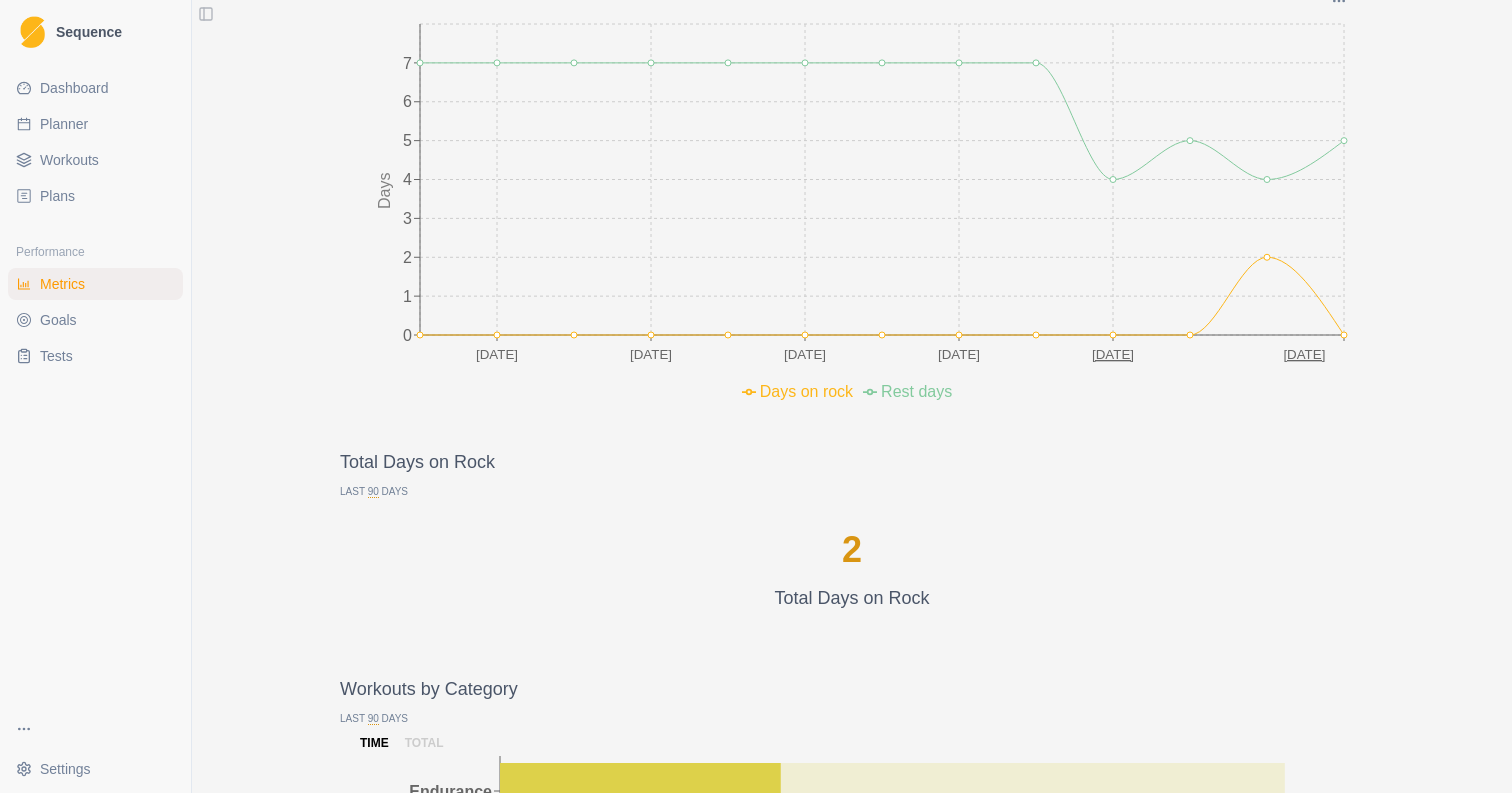 click on "2" at bounding box center (852, 550) 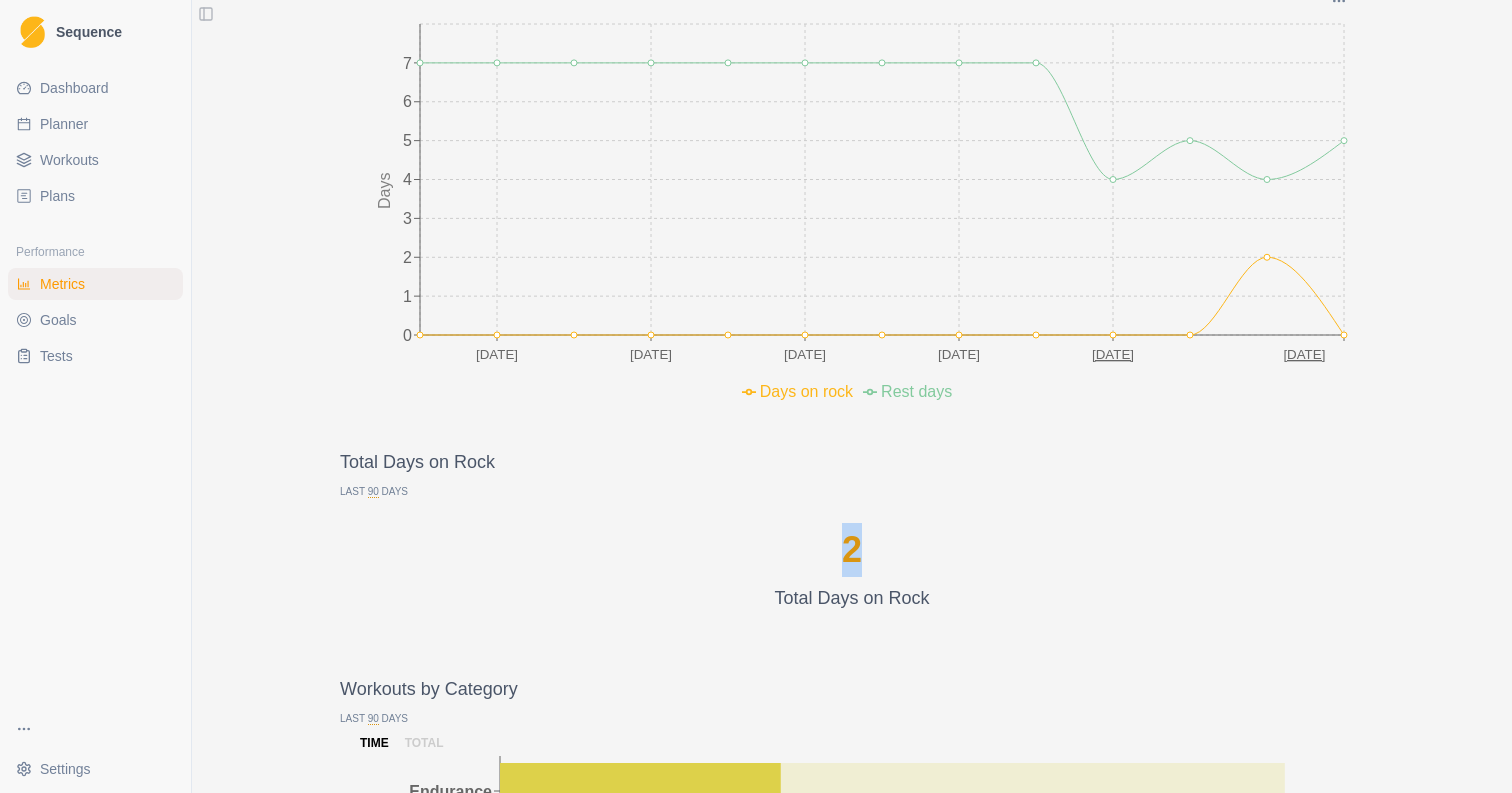 click on "2" at bounding box center (852, 550) 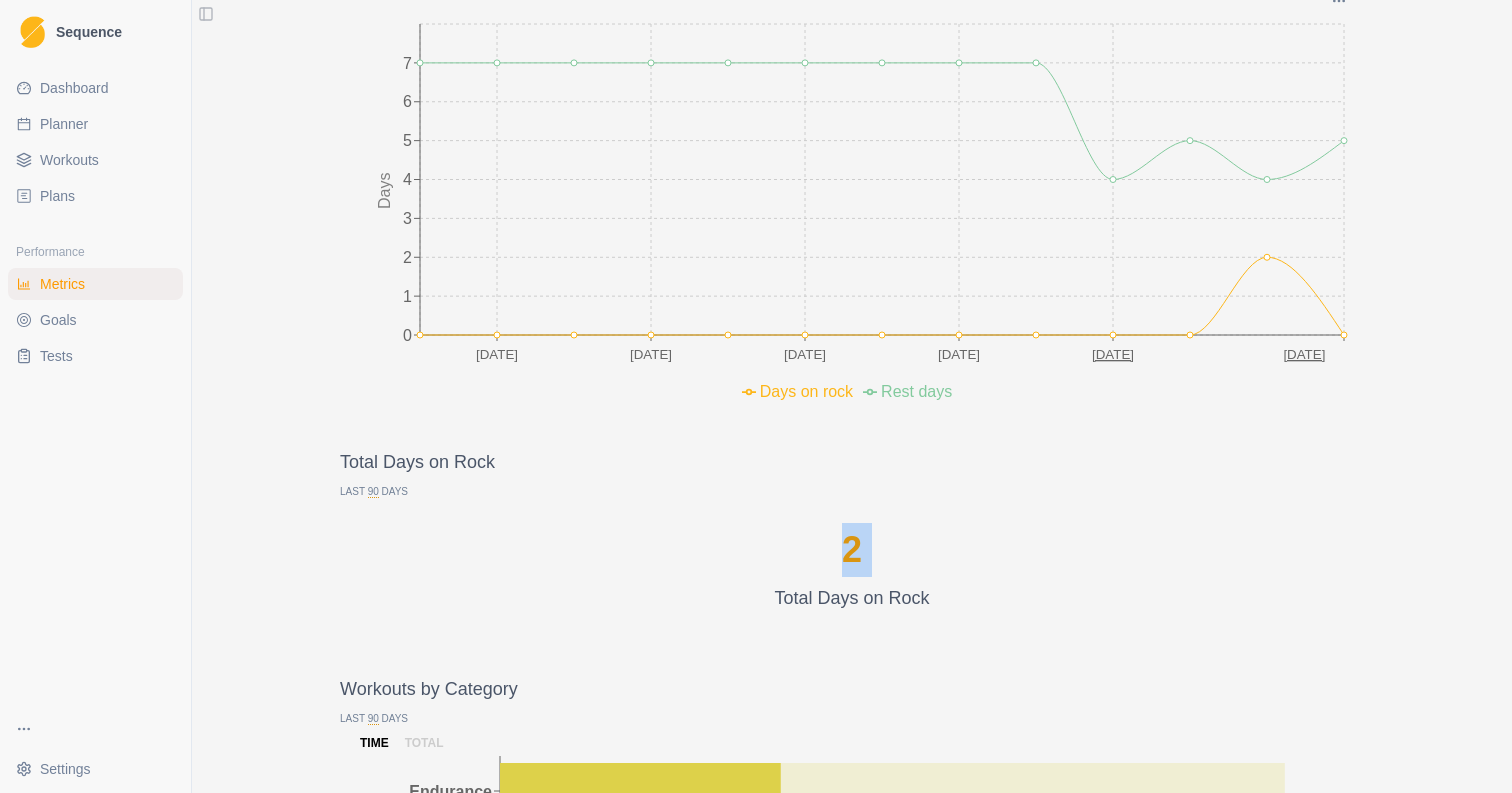 click on "2" at bounding box center (852, 550) 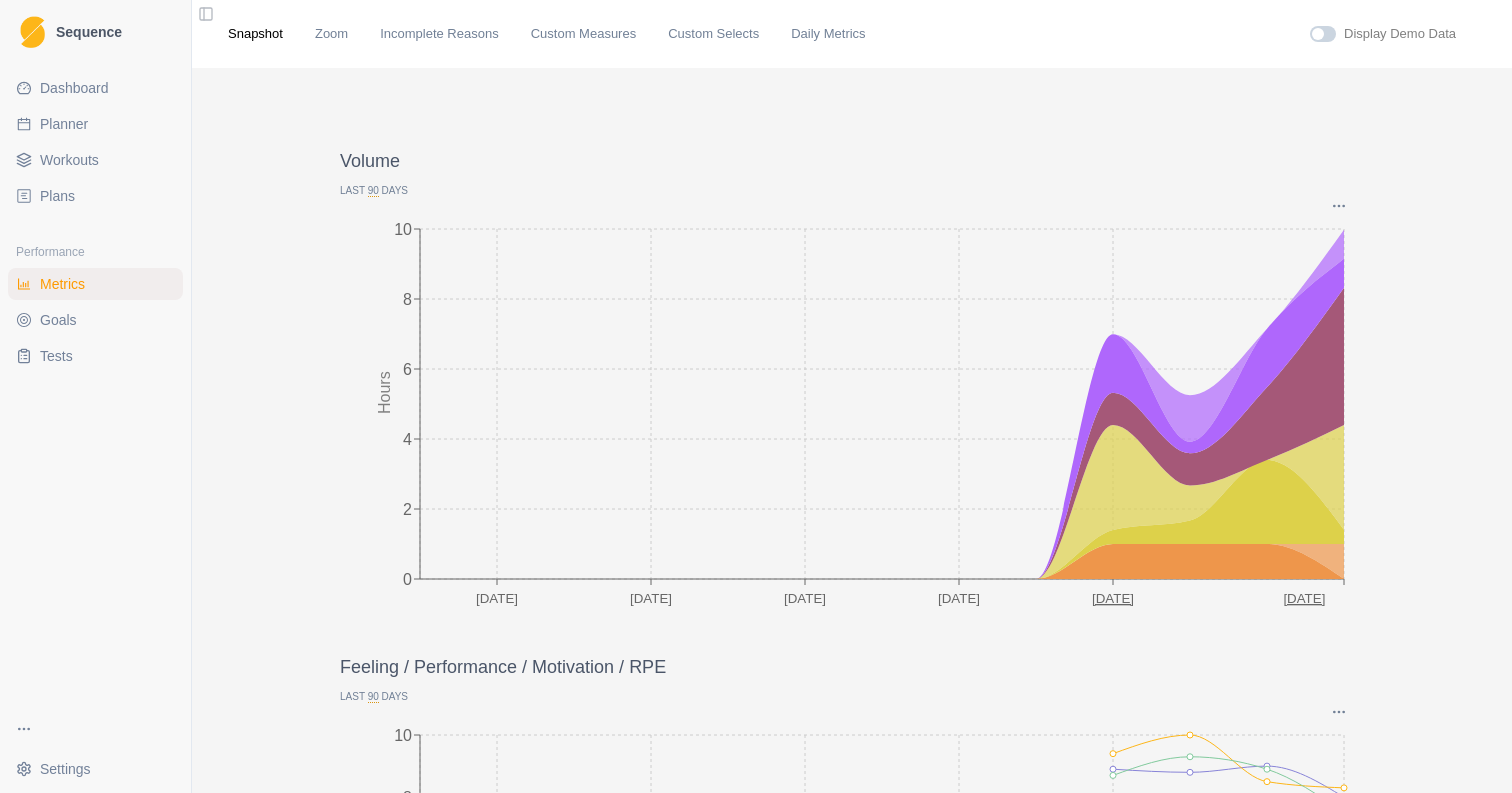scroll, scrollTop: 0, scrollLeft: 0, axis: both 